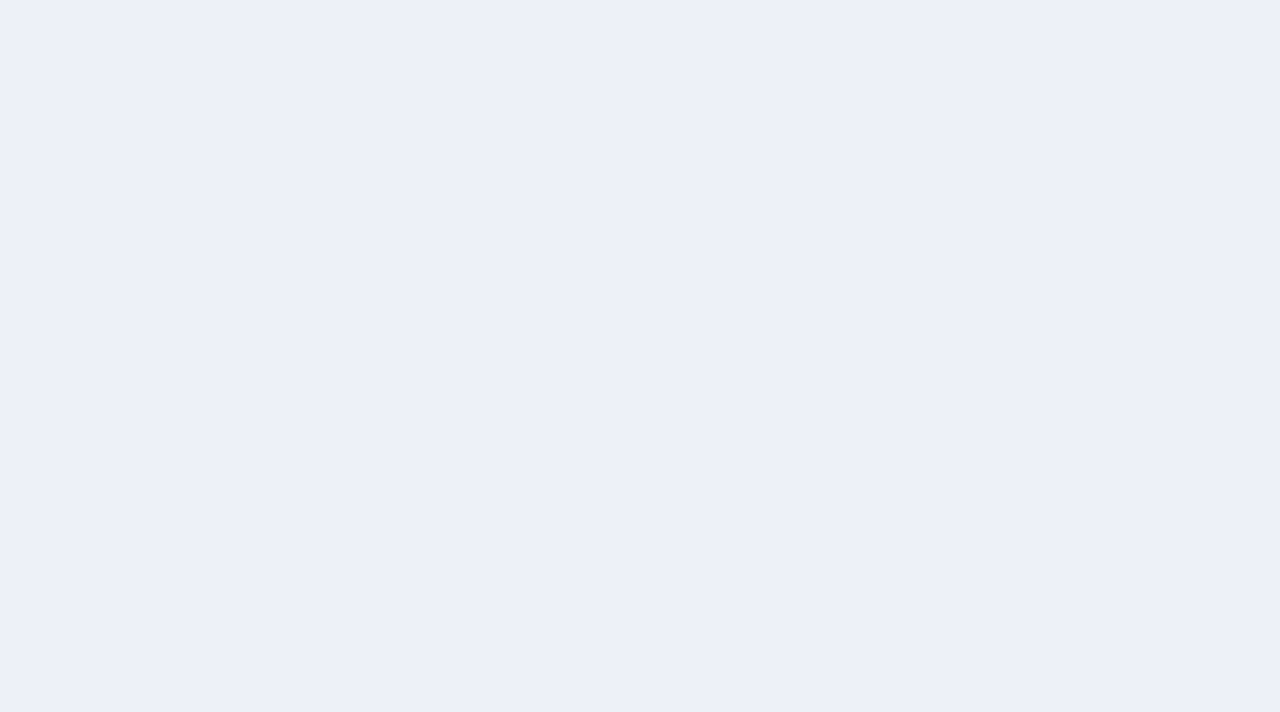 scroll, scrollTop: 0, scrollLeft: 0, axis: both 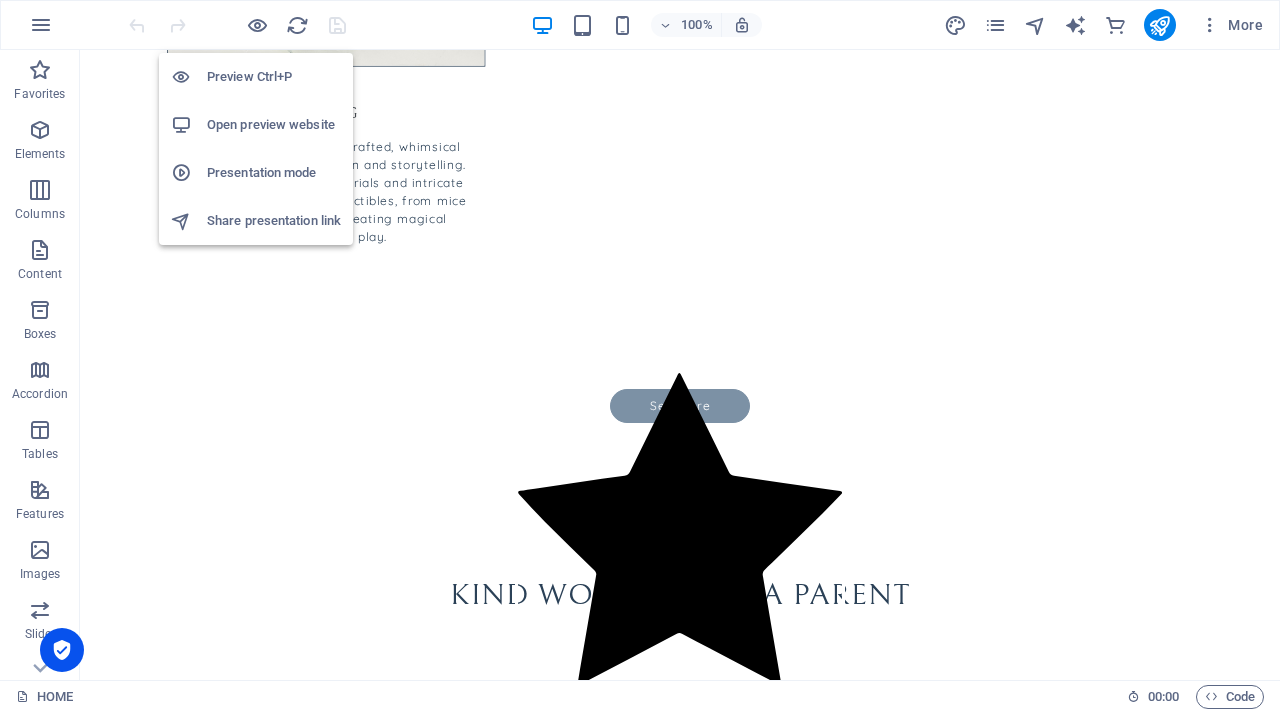 click on "Open preview website" at bounding box center (274, 125) 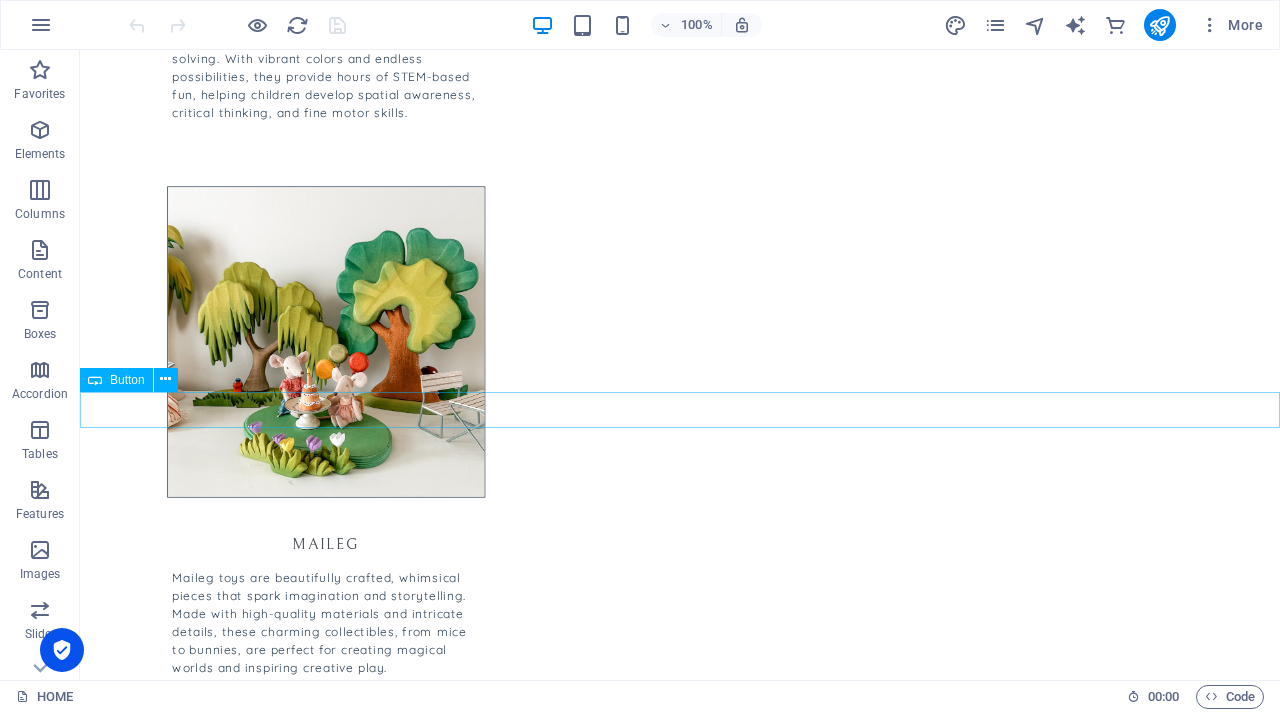 scroll, scrollTop: 3707, scrollLeft: 0, axis: vertical 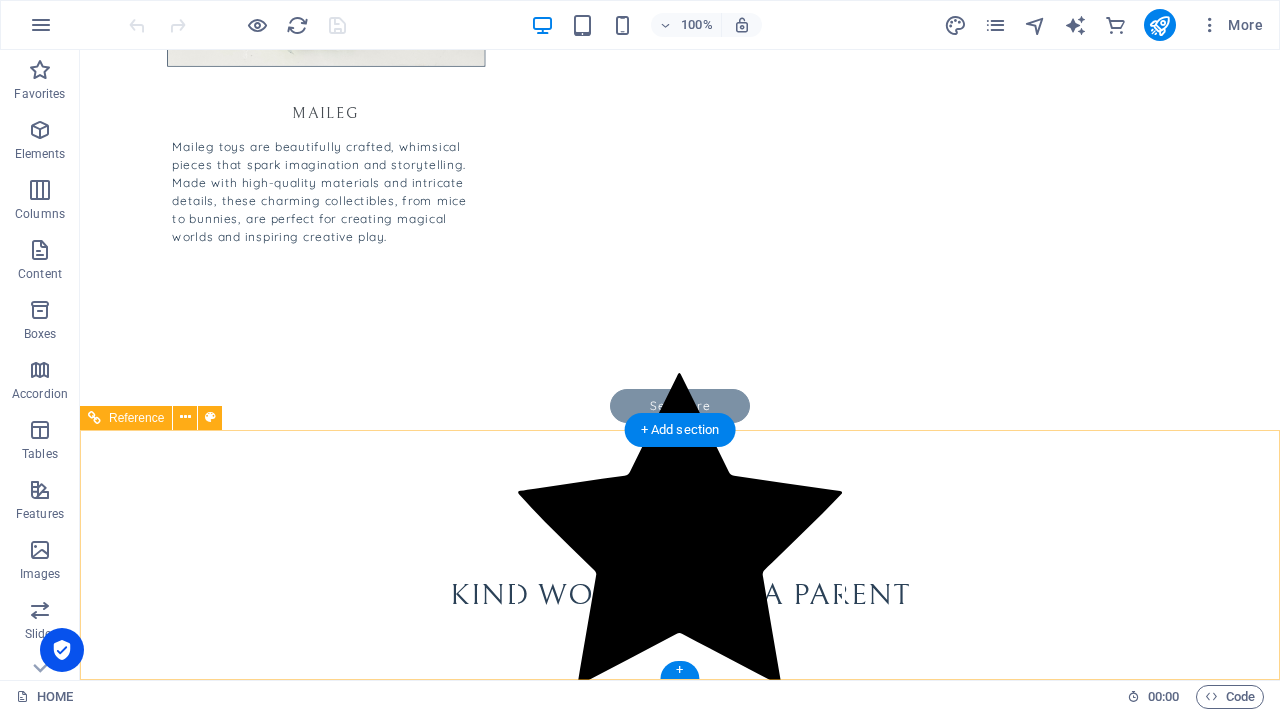 click on "ABOUT US FAQ's" at bounding box center [150, 2292] 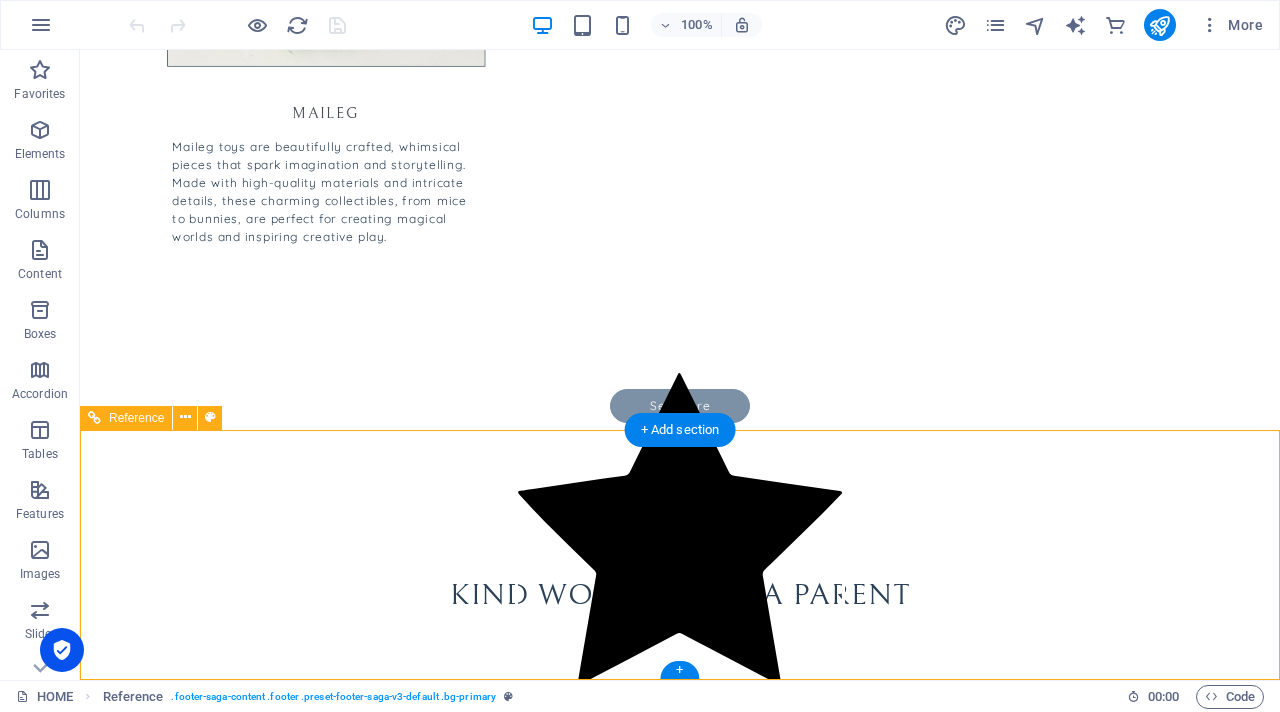 click on "ABOUT US FAQ's" at bounding box center [150, 2292] 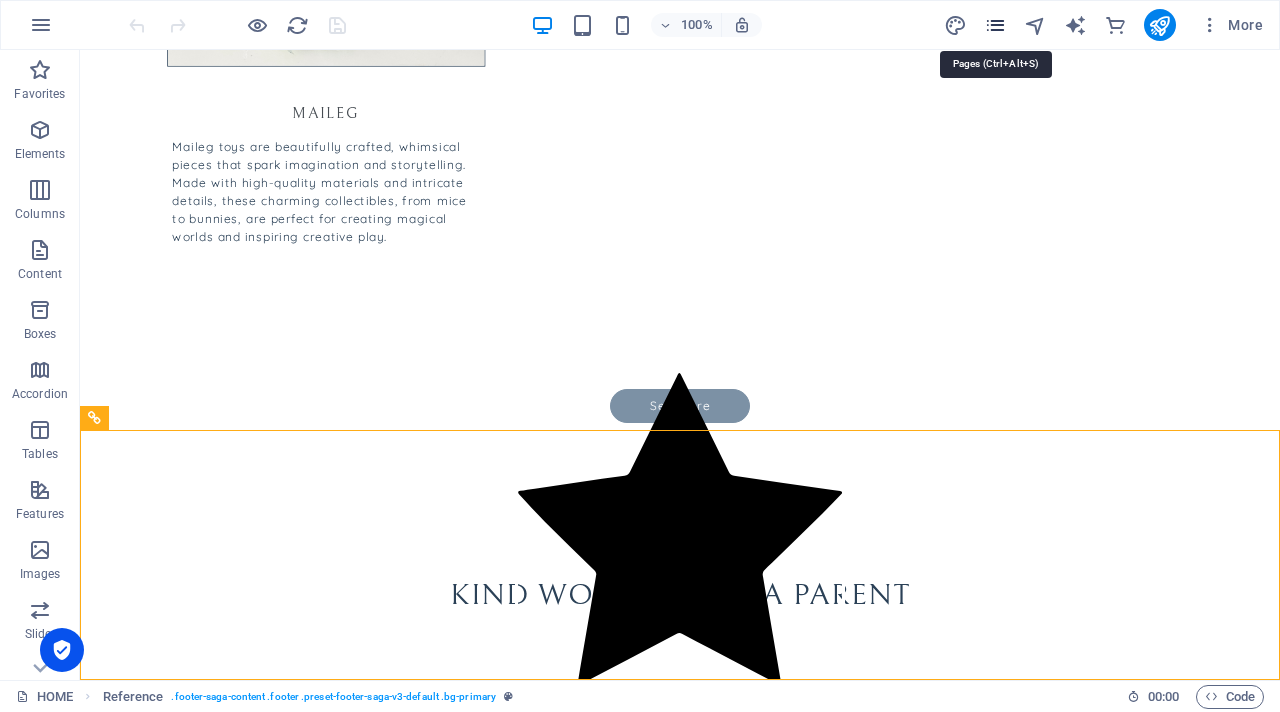 click at bounding box center [995, 25] 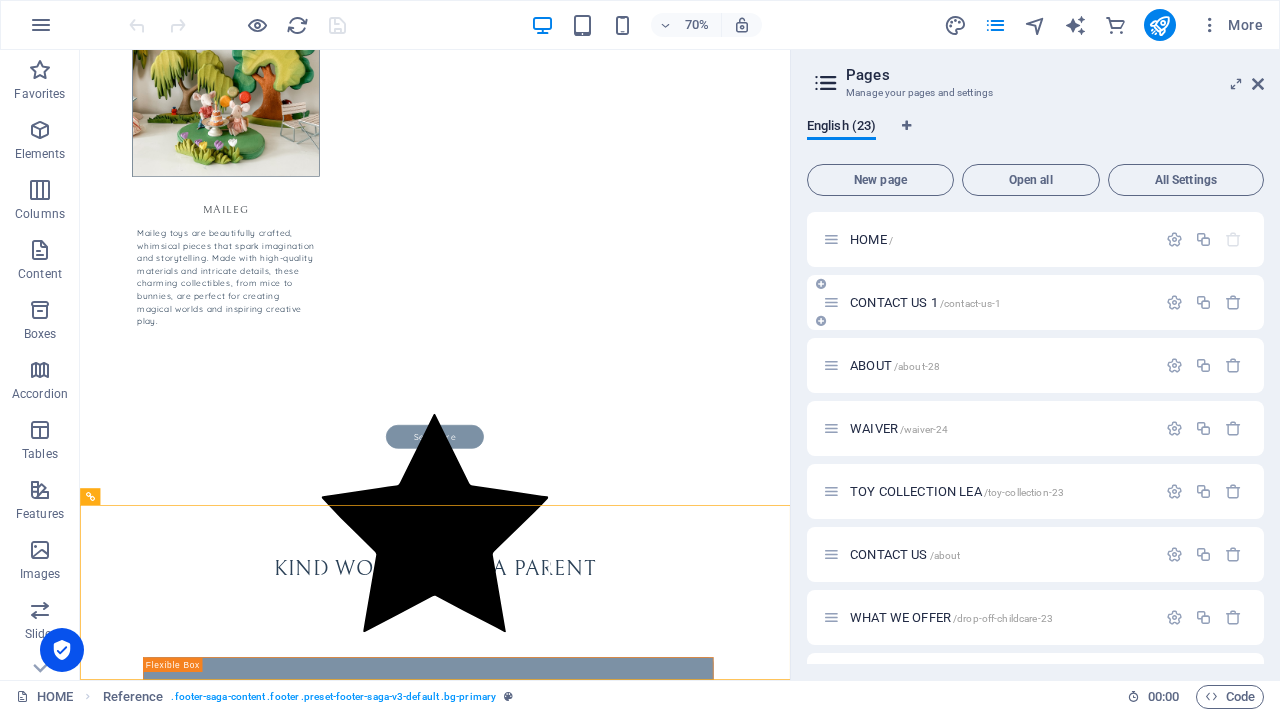 scroll, scrollTop: 3645, scrollLeft: 0, axis: vertical 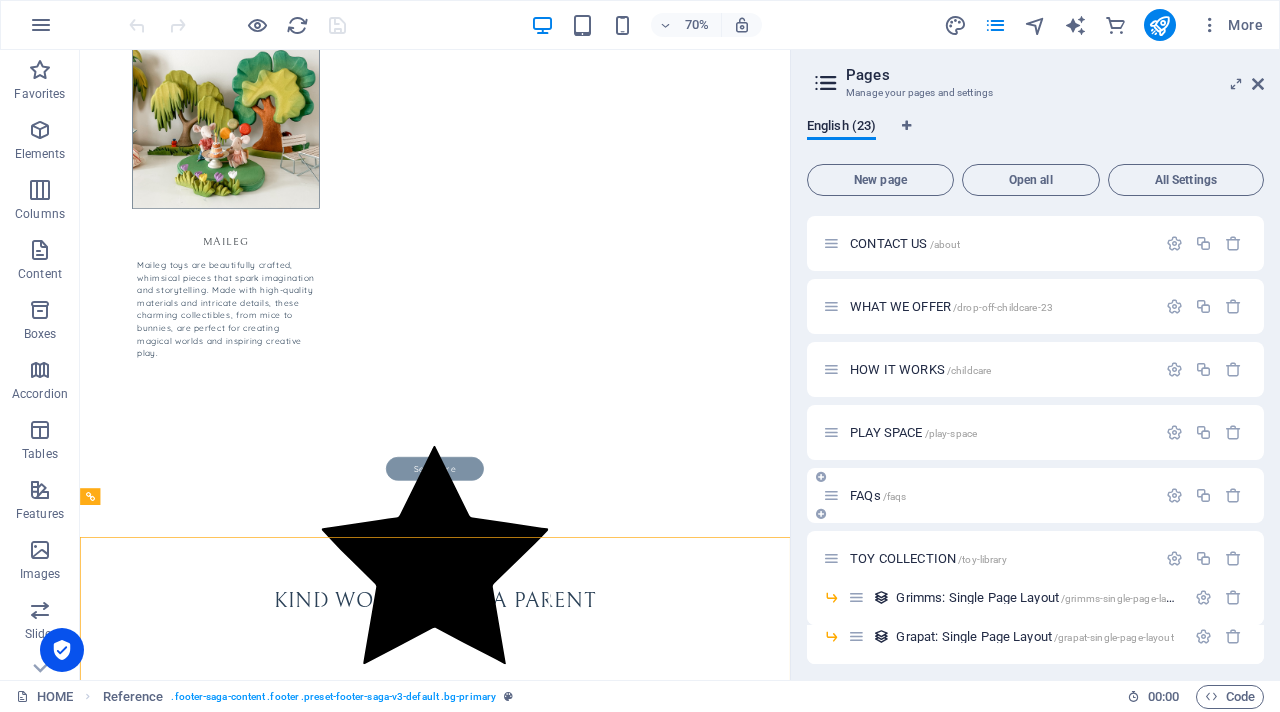 click on "FAQs /faqs" at bounding box center [1000, 495] 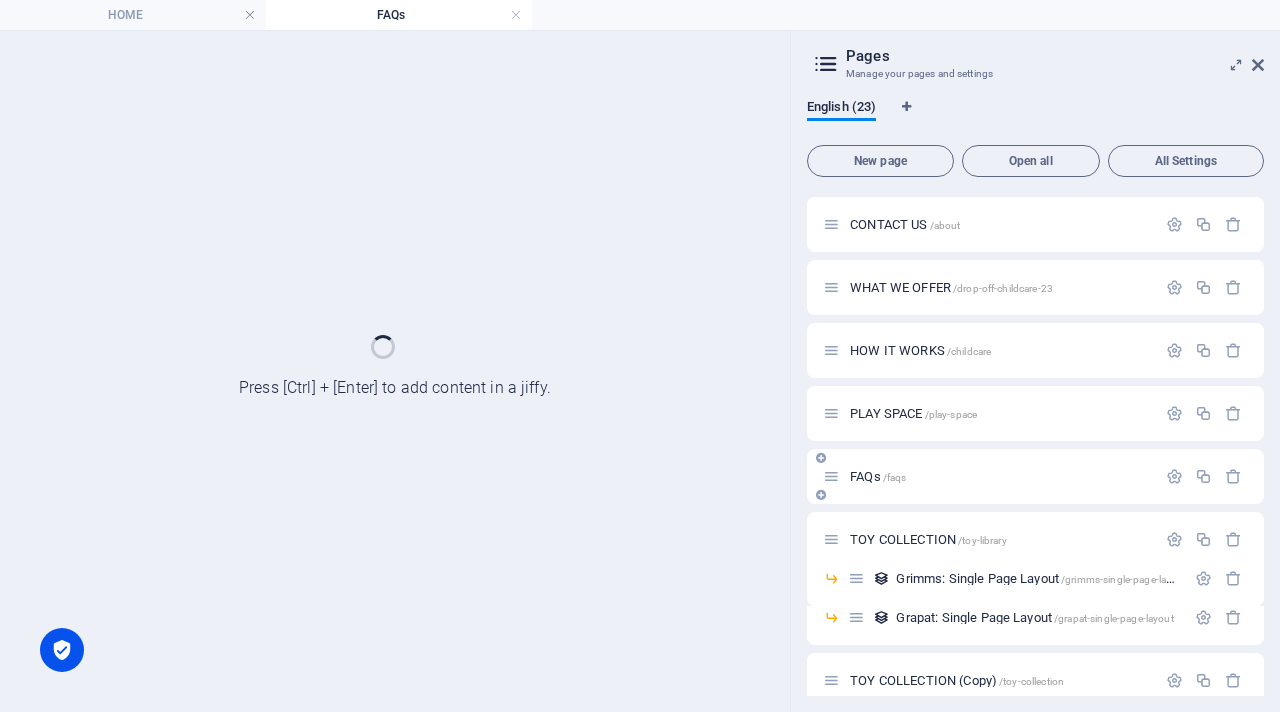 scroll, scrollTop: 0, scrollLeft: 0, axis: both 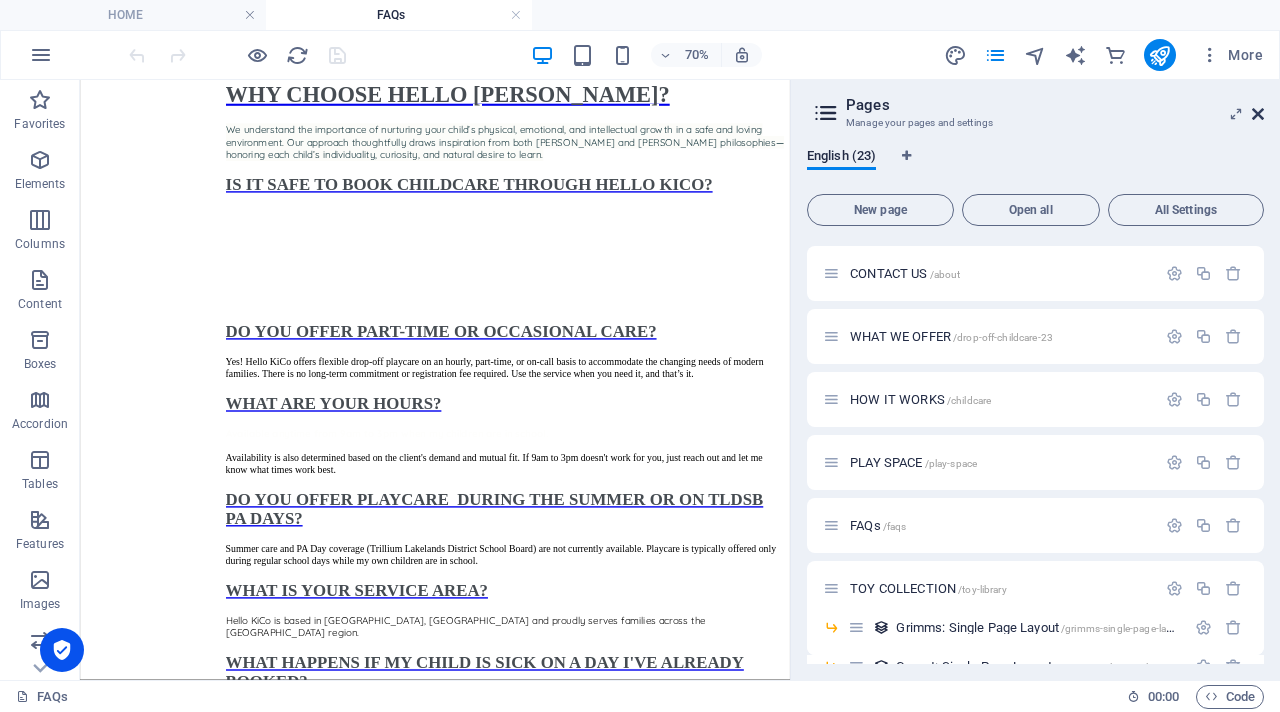 click at bounding box center (1258, 114) 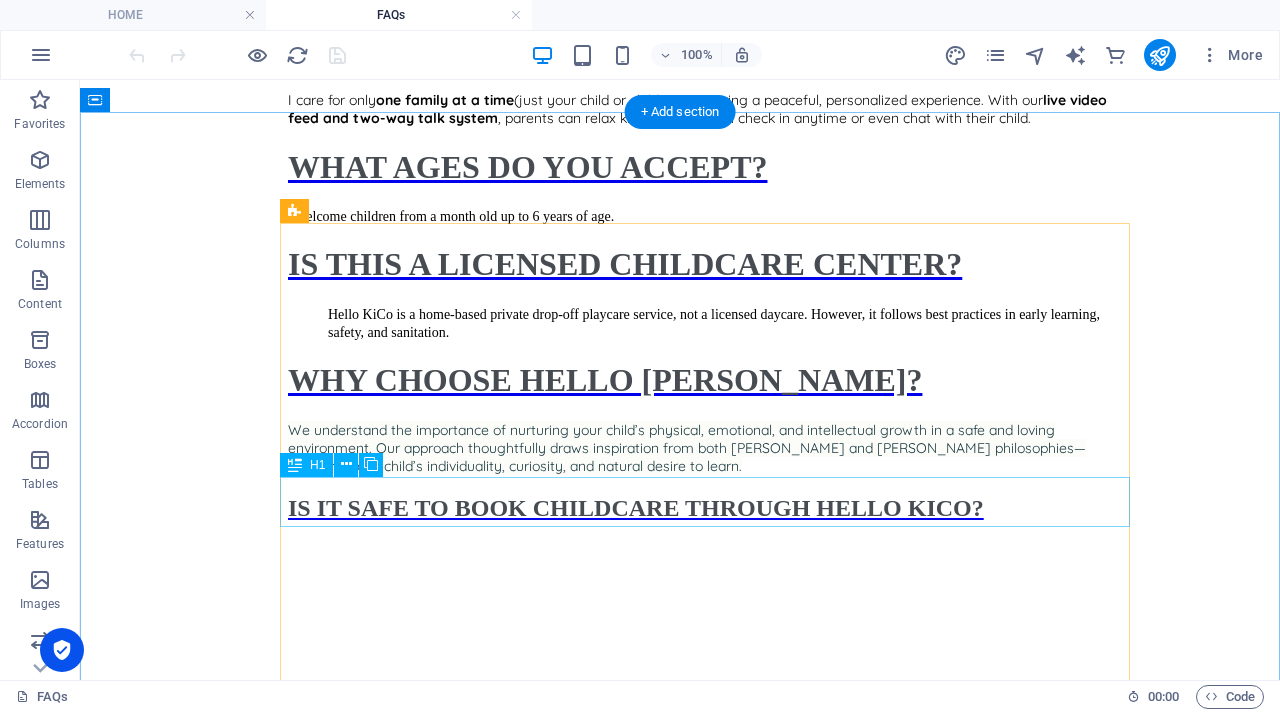 scroll, scrollTop: 376, scrollLeft: 0, axis: vertical 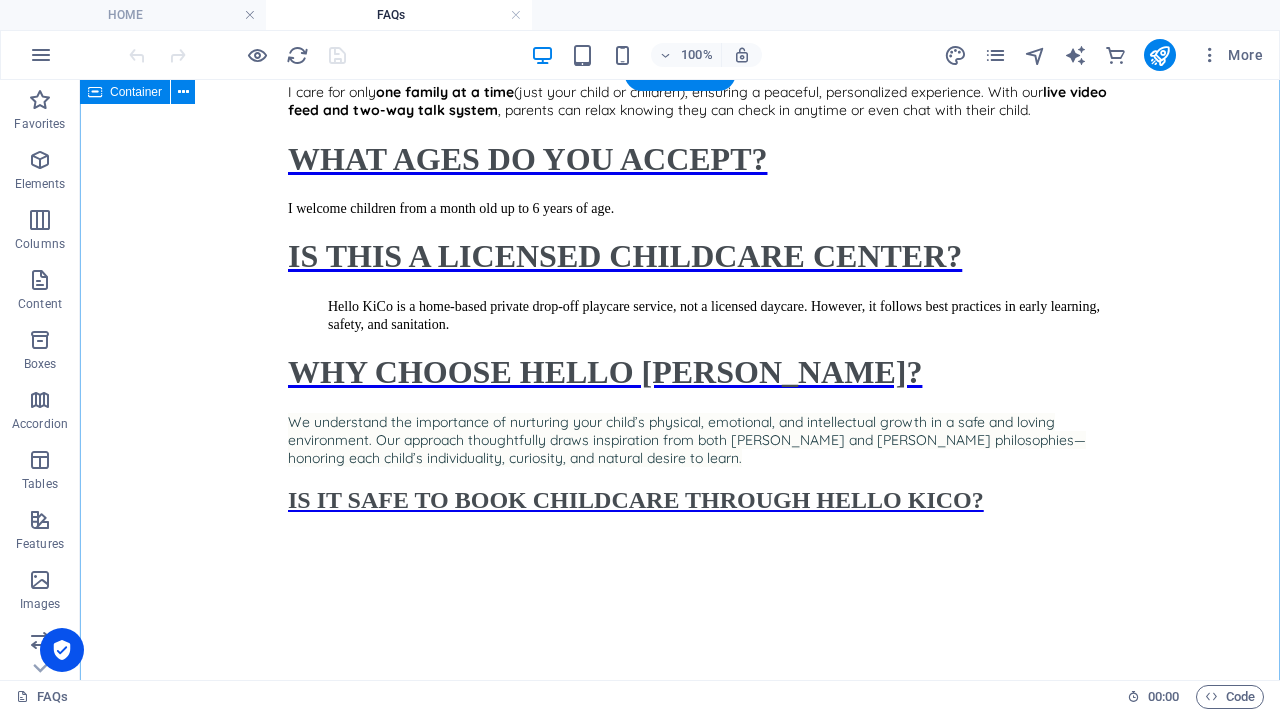 click on "FAQs WHAT MAKES HELLO KICO UNIQUE?   I care for only  one family at a time  (just your child or children), ensuring a peaceful, personalized experience. With our  live video feed and two-way talk system , parents can relax knowing they can check in anytime or even chat with their child. WHAT AGES DO YOU ACCEPT? I welcome children from a month old up to 6 years of age. IS THIS A LICENSED CHILDCARE CENTER? Hello KiCo is a home-based private drop-off playcare service, not a licensed daycare. However, it follows best practices in early learning, safety, and sanitation. WHY CHOOSE HELLO [PERSON_NAME]? We understand the importance of nurturing your child’s physical, emotional, and intellectual growth in a safe and loving environment. Our approach thoughtfully draws inspiration from both [PERSON_NAME] and [PERSON_NAME] philosophies—honoring each child’s individuality, curiosity, and natural desire to learn. IS IT SAFE TO BOOK CHILDCARE THROUGH HELLO KICO? DO YOU OFFER PART-TIME OR OCCASIONAL CARE?  WHAT ARE YOUR HOURS?" at bounding box center [680, 485] 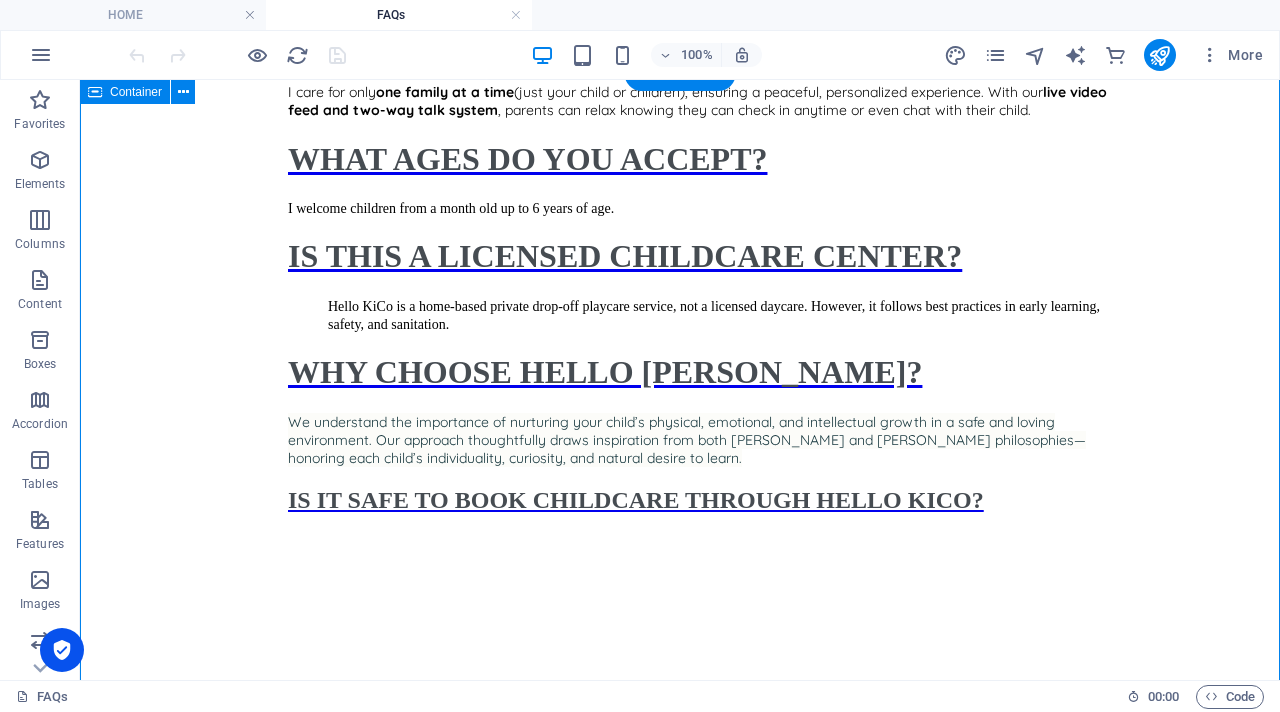 click on "FAQs WHAT MAKES HELLO KICO UNIQUE?   I care for only  one family at a time  (just your child or children), ensuring a peaceful, personalized experience. With our  live video feed and two-way talk system , parents can relax knowing they can check in anytime or even chat with their child. WHAT AGES DO YOU ACCEPT? I welcome children from a month old up to 6 years of age. IS THIS A LICENSED CHILDCARE CENTER? Hello KiCo is a home-based private drop-off playcare service, not a licensed daycare. However, it follows best practices in early learning, safety, and sanitation. WHY CHOOSE HELLO [PERSON_NAME]? We understand the importance of nurturing your child’s physical, emotional, and intellectual growth in a safe and loving environment. Our approach thoughtfully draws inspiration from both [PERSON_NAME] and [PERSON_NAME] philosophies—honoring each child’s individuality, curiosity, and natural desire to learn. IS IT SAFE TO BOOK CHILDCARE THROUGH HELLO KICO? DO YOU OFFER PART-TIME OR OCCASIONAL CARE?  WHAT ARE YOUR HOURS?" at bounding box center [680, 485] 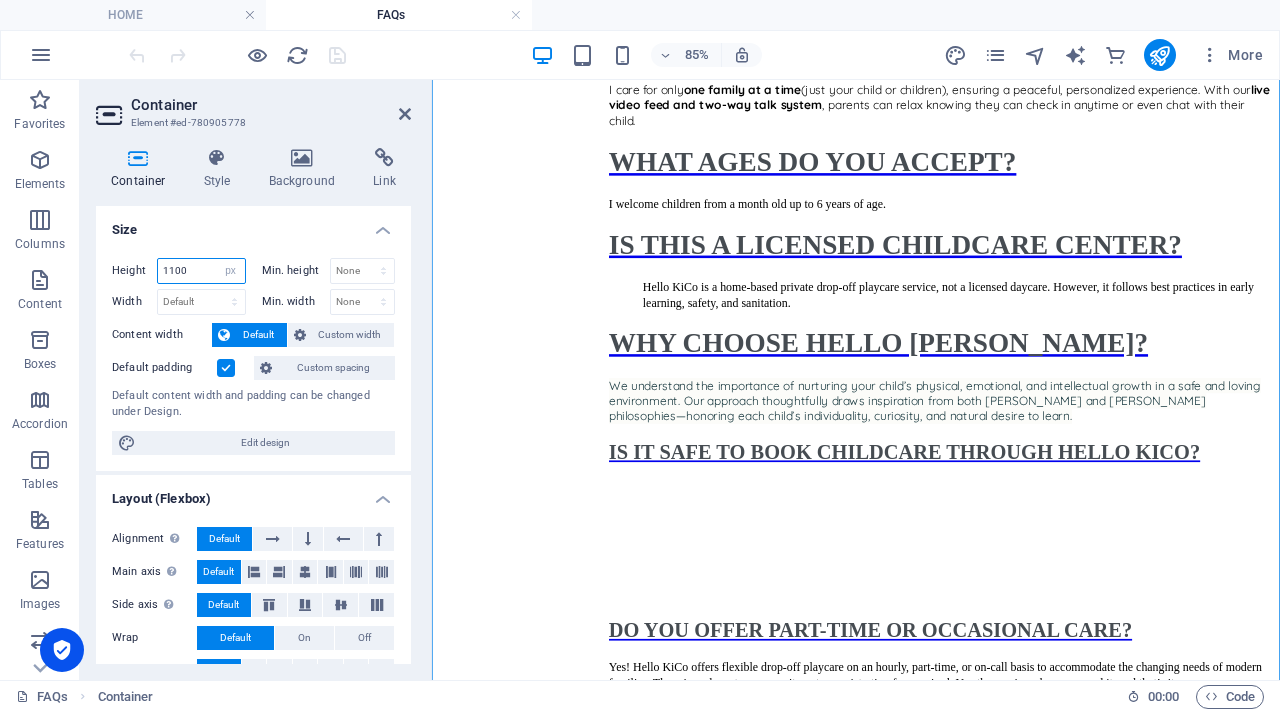 drag, startPoint x: 200, startPoint y: 275, endPoint x: 125, endPoint y: 252, distance: 78.44743 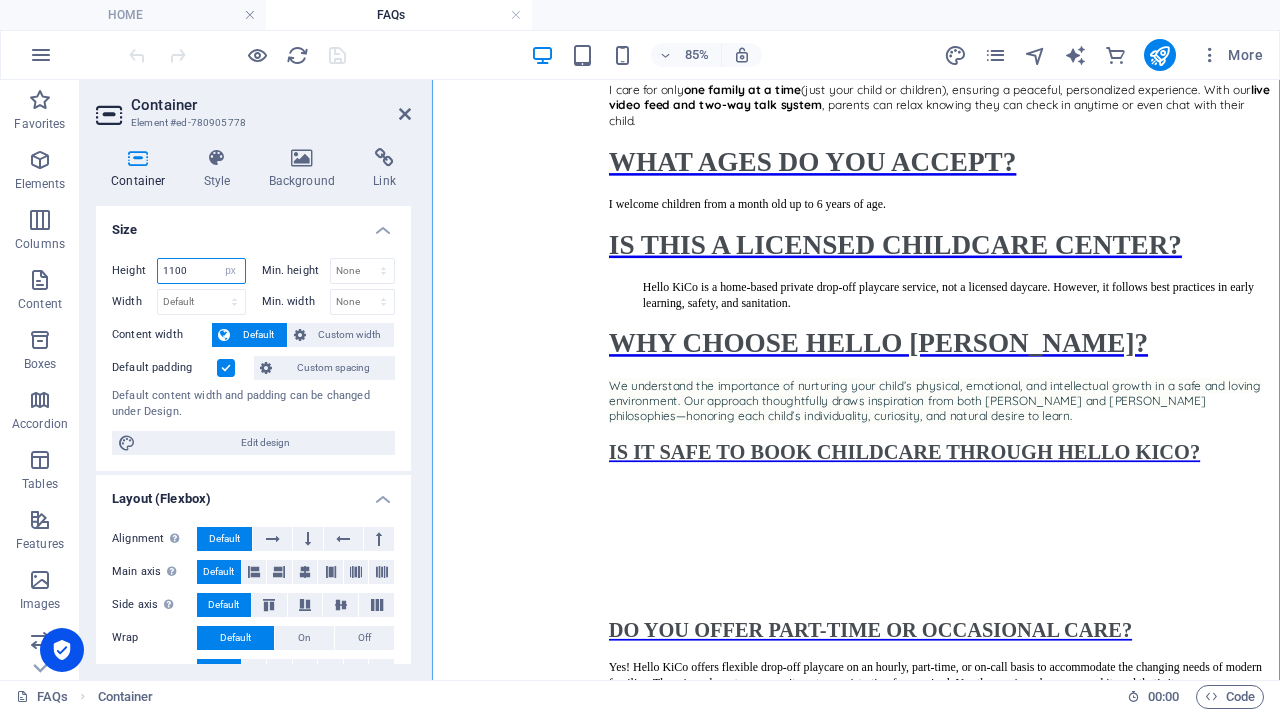 click on "Height 1100 Default px rem % vh vw Min. height None px rem % vh vw Width Default px rem % em vh vw Min. width None px rem % vh vw Content width Default Custom width Width Default px rem % em vh vw Min. width None px rem % vh vw Default padding Custom spacing Default content width and padding can be changed under Design. Edit design" at bounding box center (253, 356) 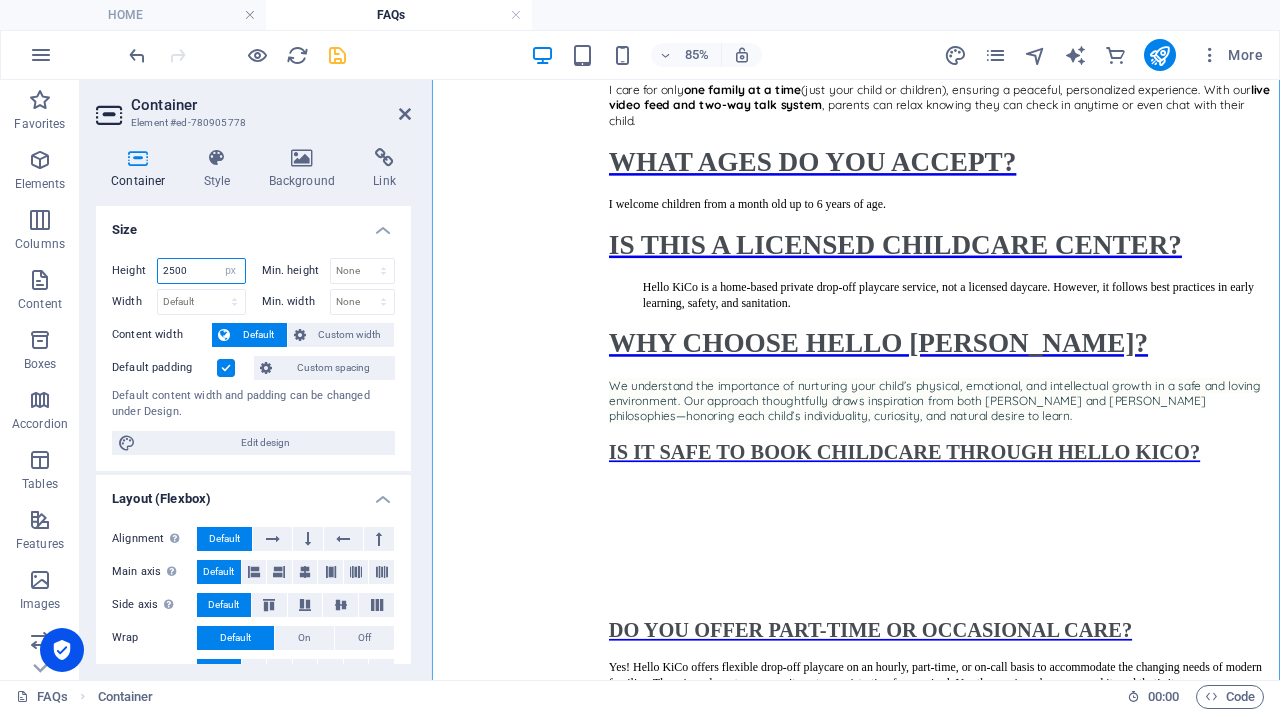 type on "2500" 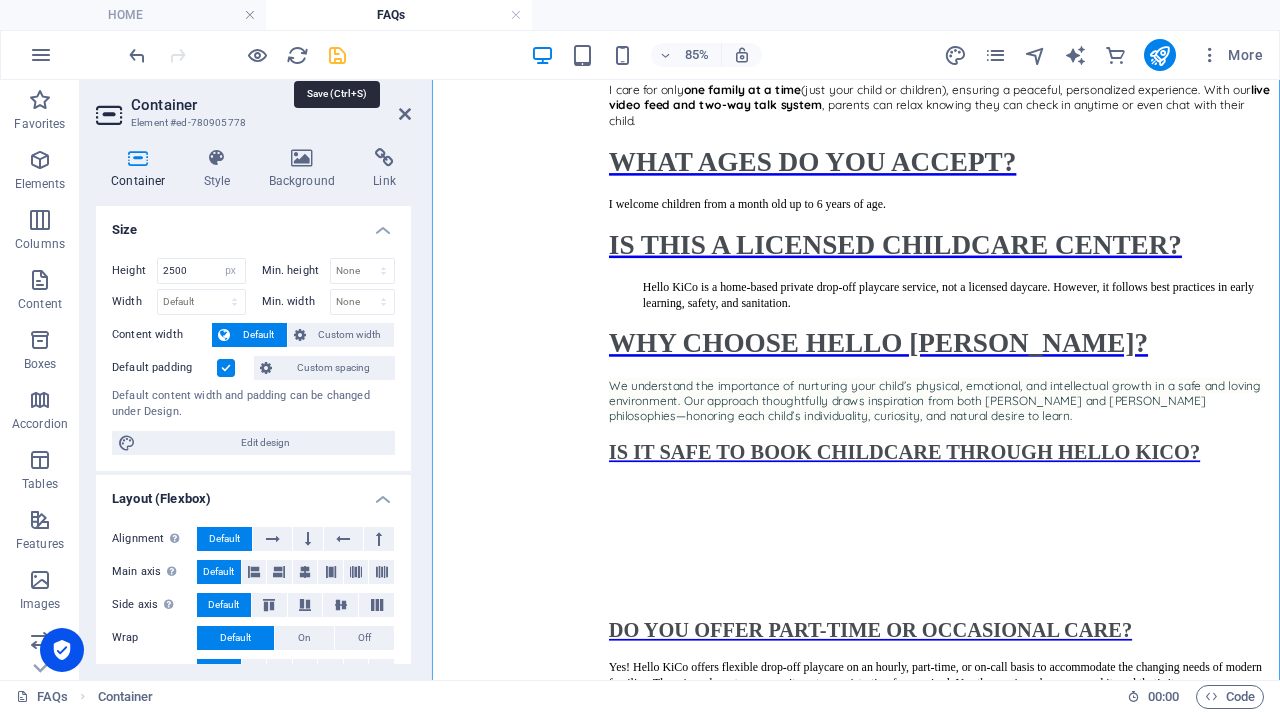 click at bounding box center [337, 55] 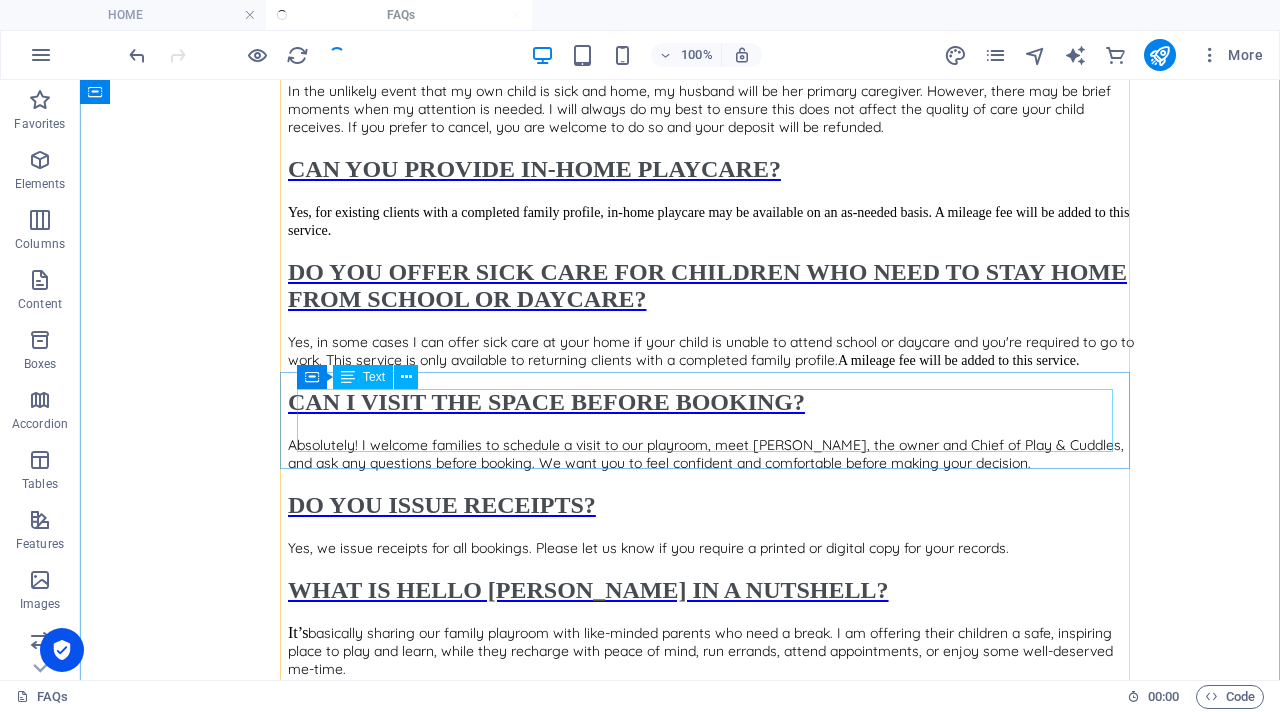 scroll, scrollTop: 2002, scrollLeft: 0, axis: vertical 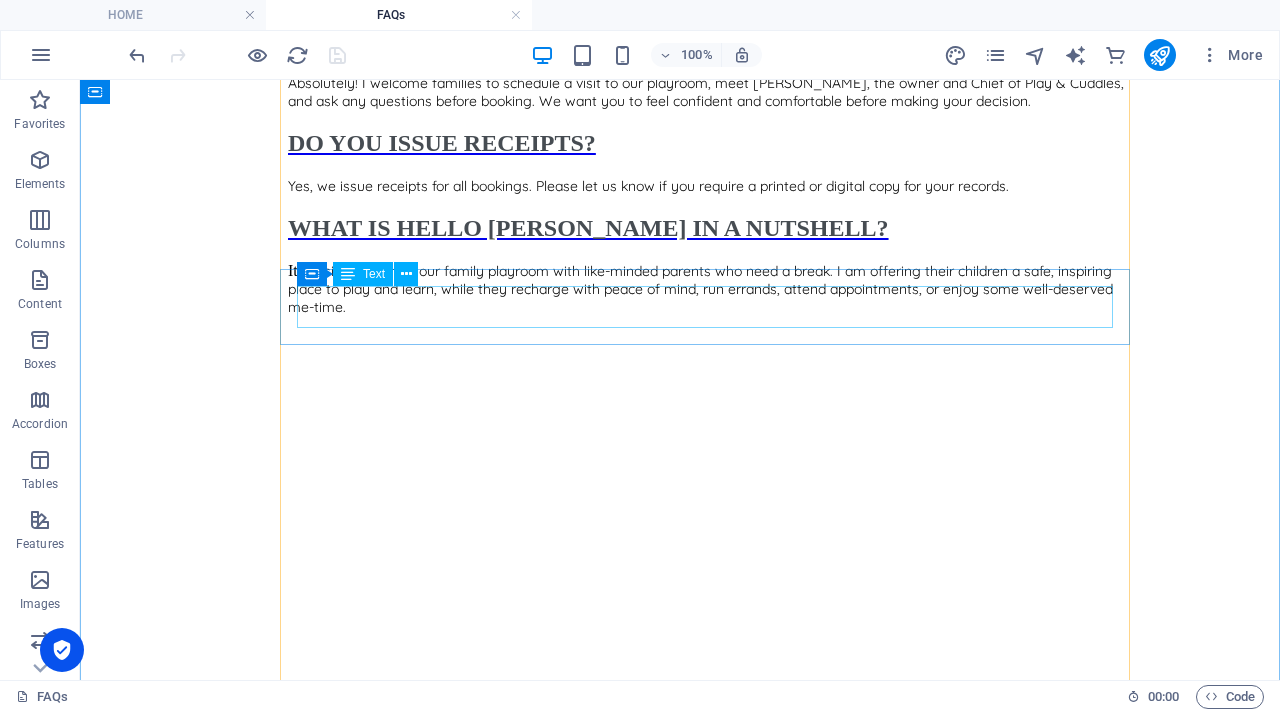 click on "Yes, for existing clients with a completed family profile, in-home playcare may be available on an as-needed basis. A mileage fee will be added to this service." at bounding box center (713, -141) 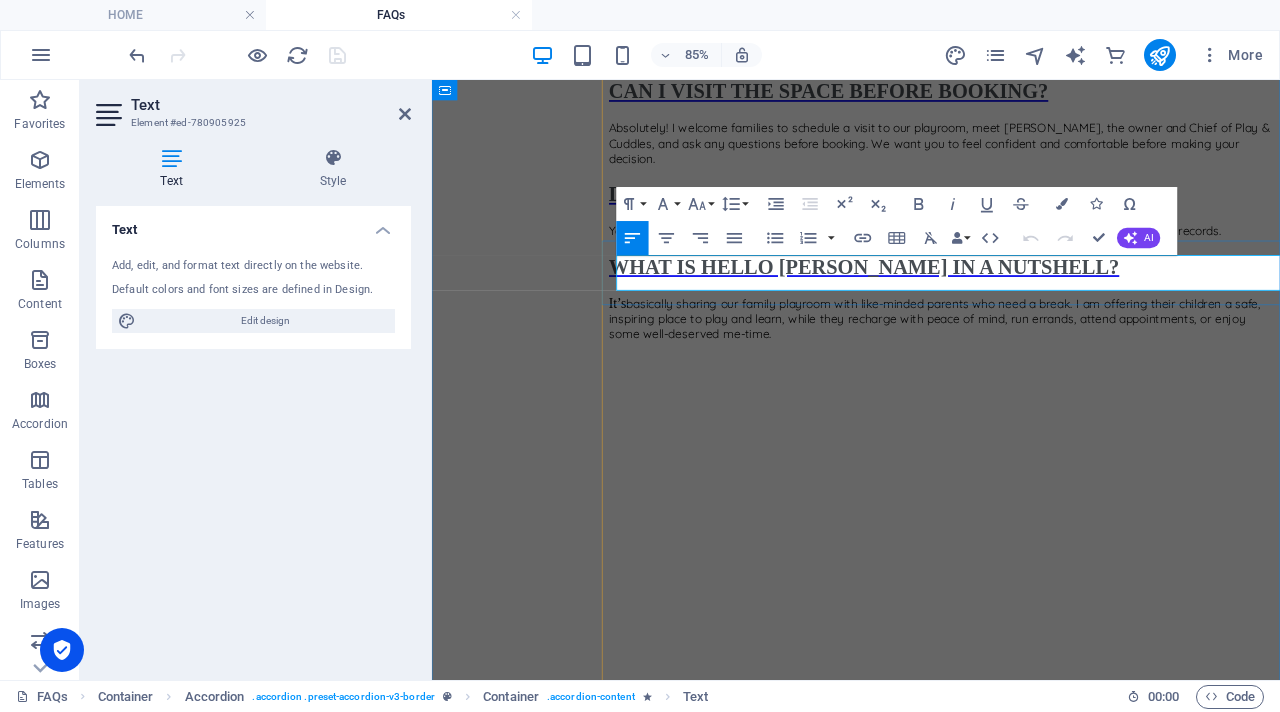 click on "Yes, for existing clients with a completed family profile, in-home playcare may be available on an as-needed basis. A mileage fee will be added to this service." at bounding box center [1023, -105] 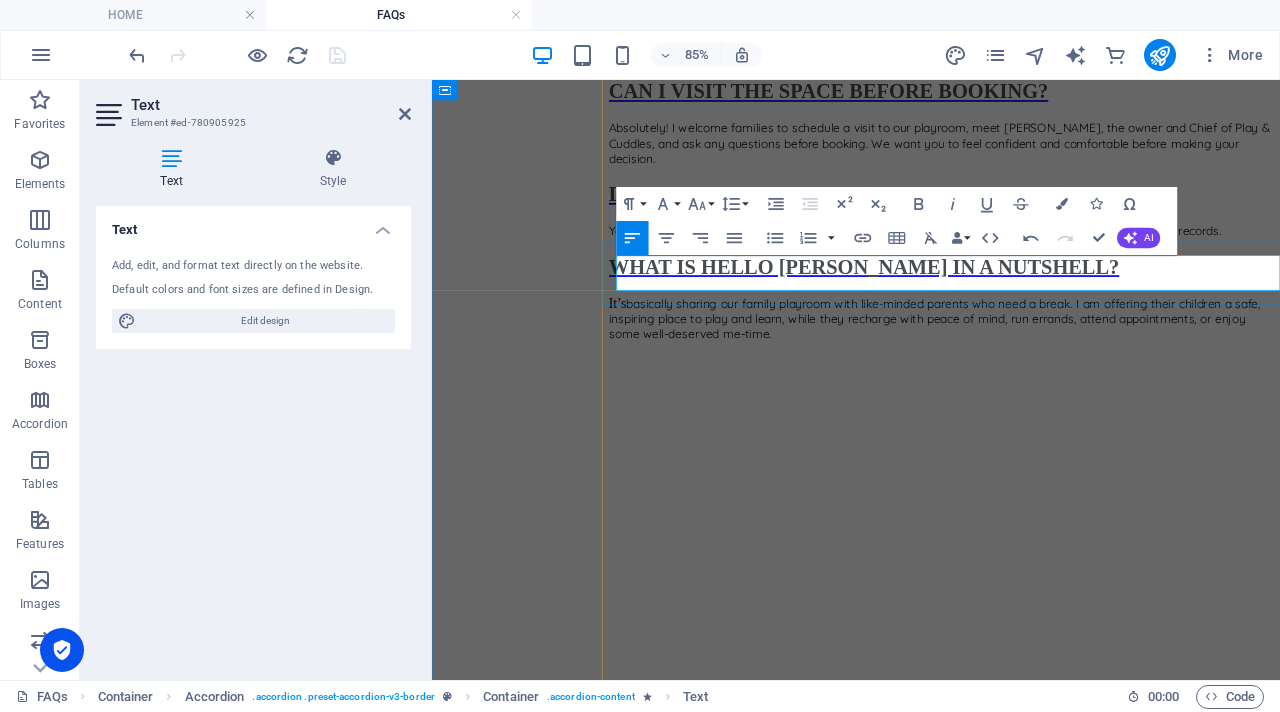 drag, startPoint x: 1291, startPoint y: 304, endPoint x: 1226, endPoint y: 297, distance: 65.37584 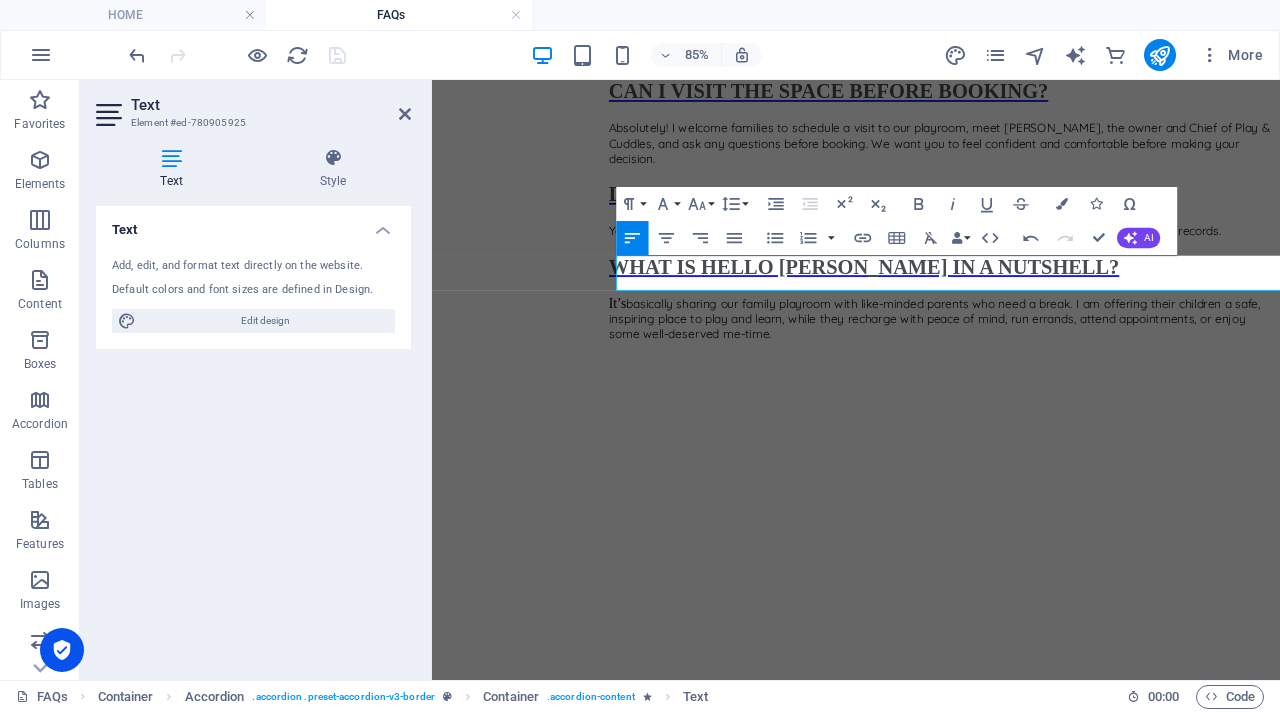 scroll, scrollTop: 2002, scrollLeft: 29, axis: both 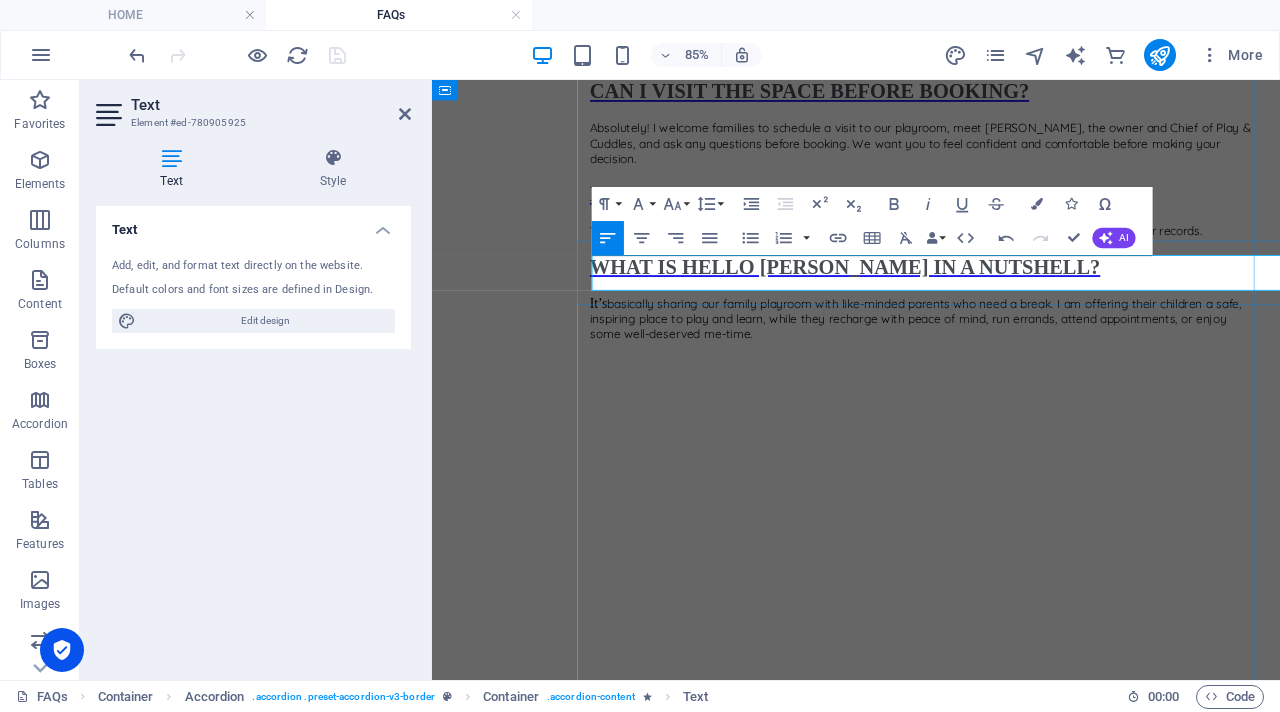 click on "Yes, for existing clients with a completed family profile, I will come to provide playcare may be available on an as-needed basis. A mileage fee will be added to this service." at bounding box center [1009, -105] 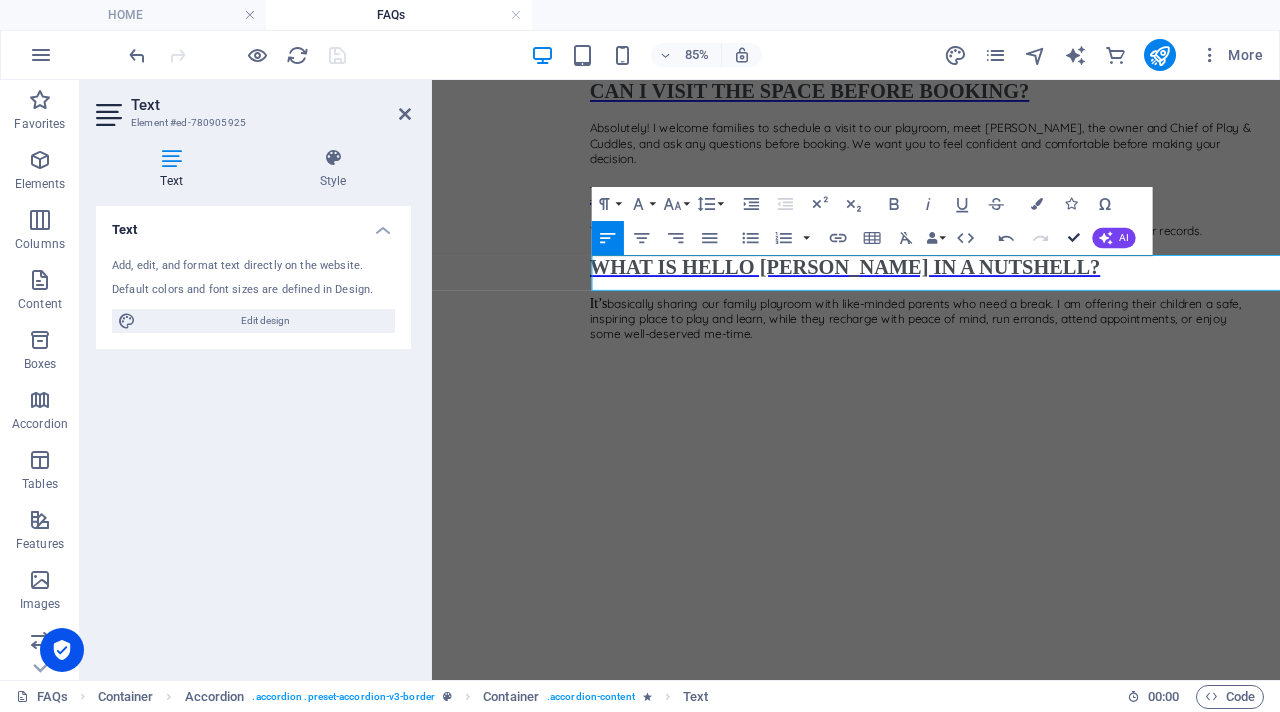 scroll, scrollTop: 2002, scrollLeft: 0, axis: vertical 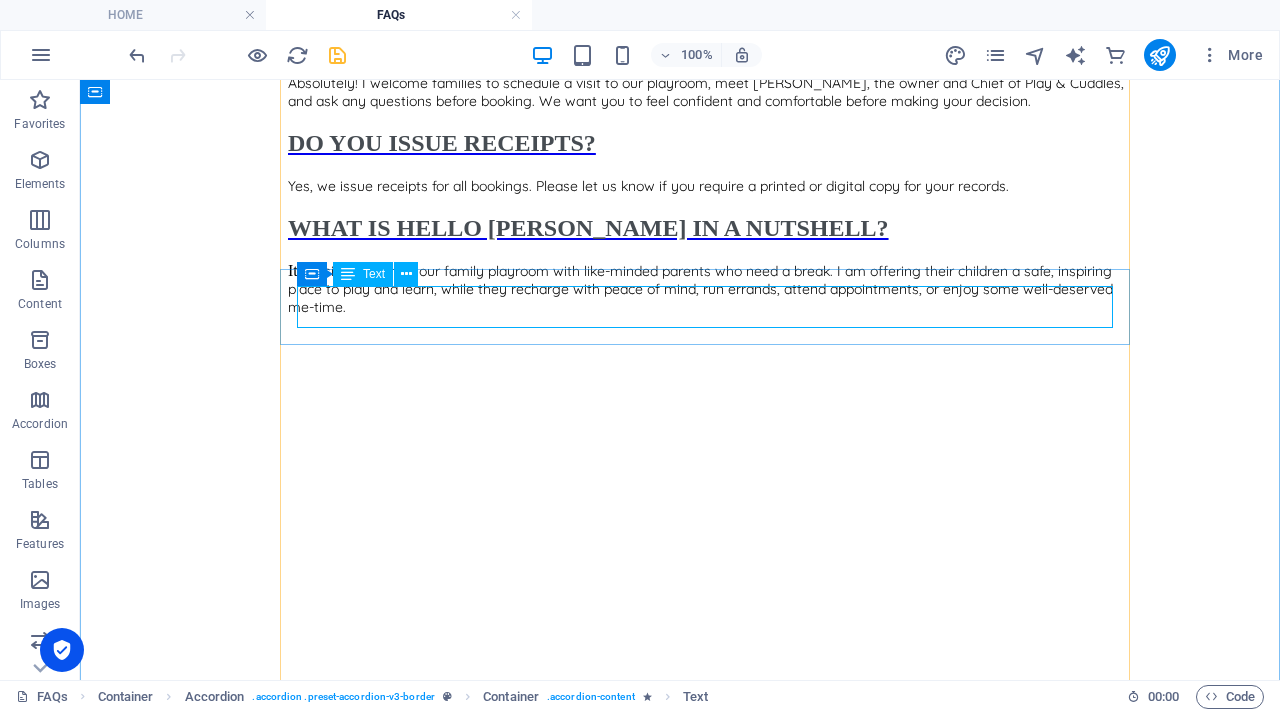 click on "Yes, for existing clients with a completed family profile, I will come in your home to provide playcare may be available on an as-needed basis. A mileage fee will be added to this service." at bounding box center (713, -141) 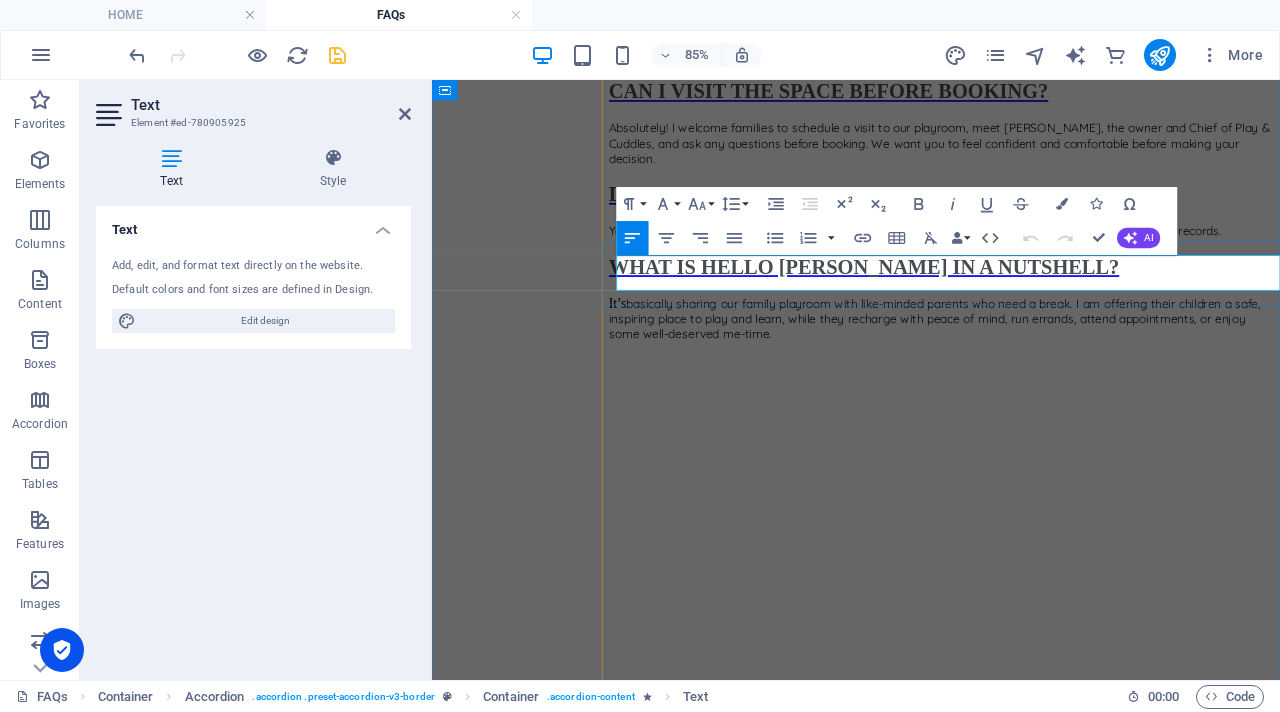 scroll, scrollTop: 2002, scrollLeft: 29, axis: both 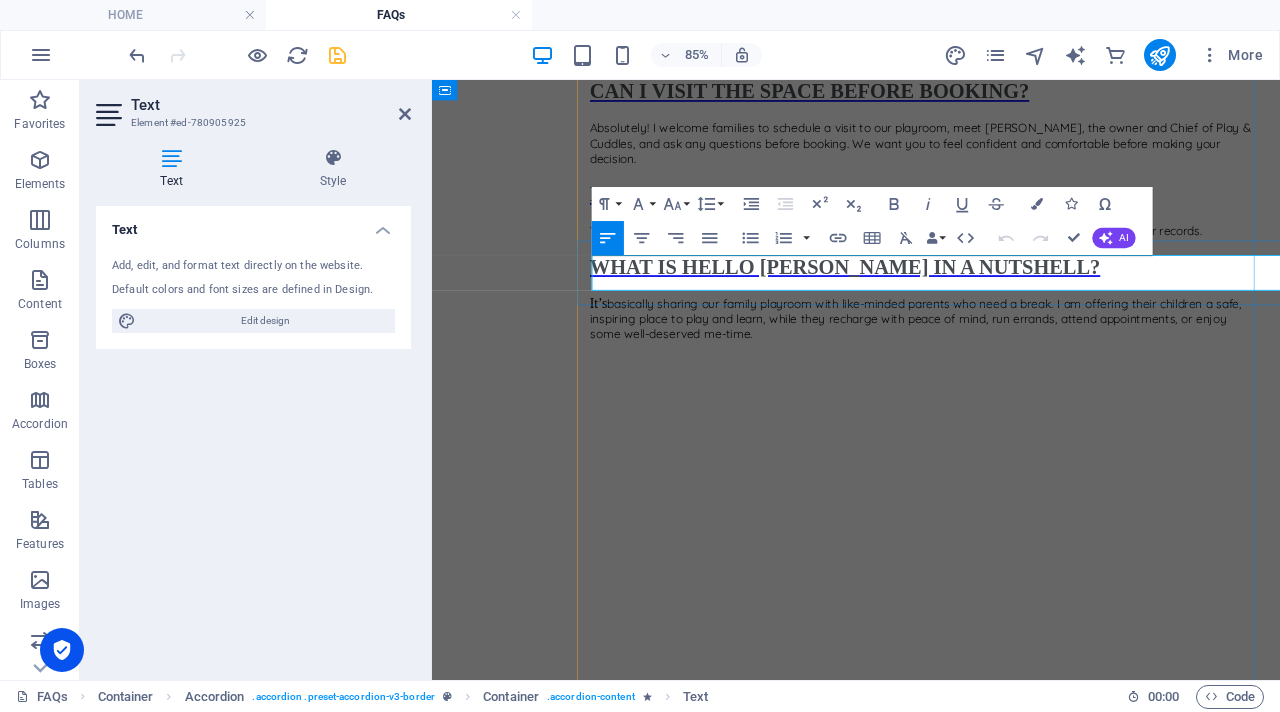 drag, startPoint x: 688, startPoint y: 322, endPoint x: 620, endPoint y: 321, distance: 68.007355 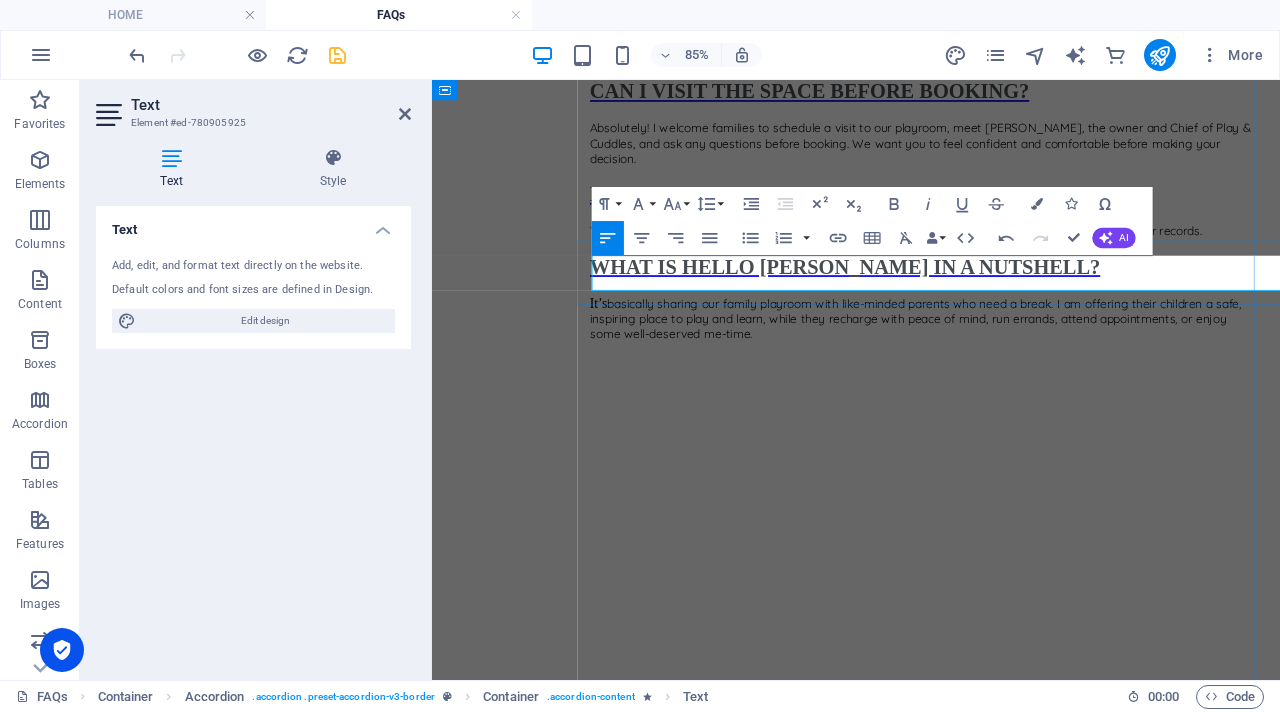 drag, startPoint x: 1371, startPoint y: 300, endPoint x: 1398, endPoint y: 287, distance: 29.966648 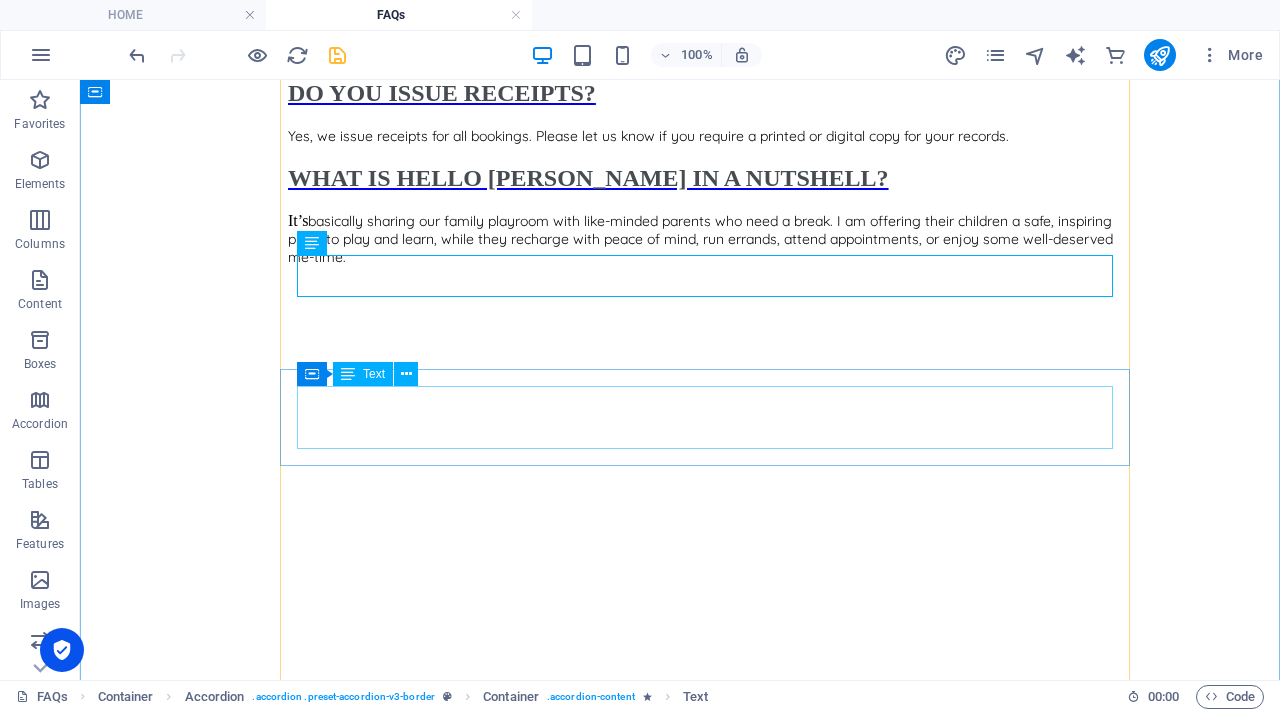 scroll, scrollTop: 2063, scrollLeft: 0, axis: vertical 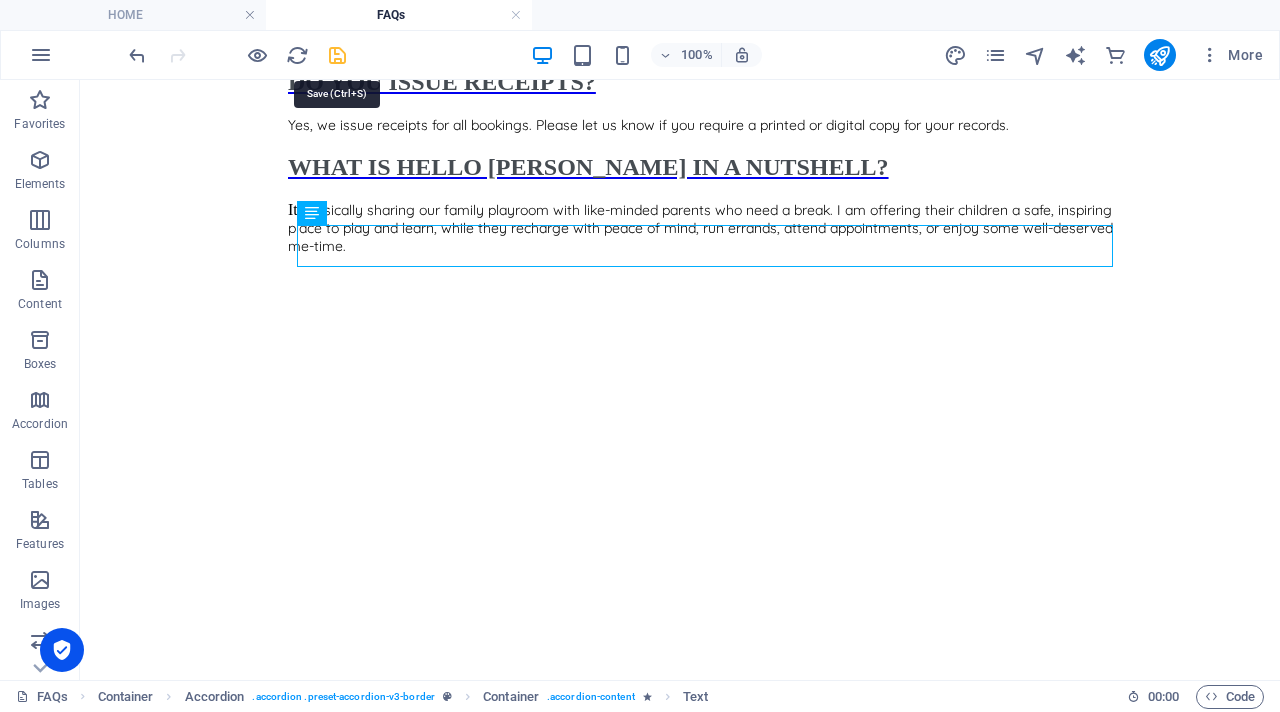 click at bounding box center [337, 55] 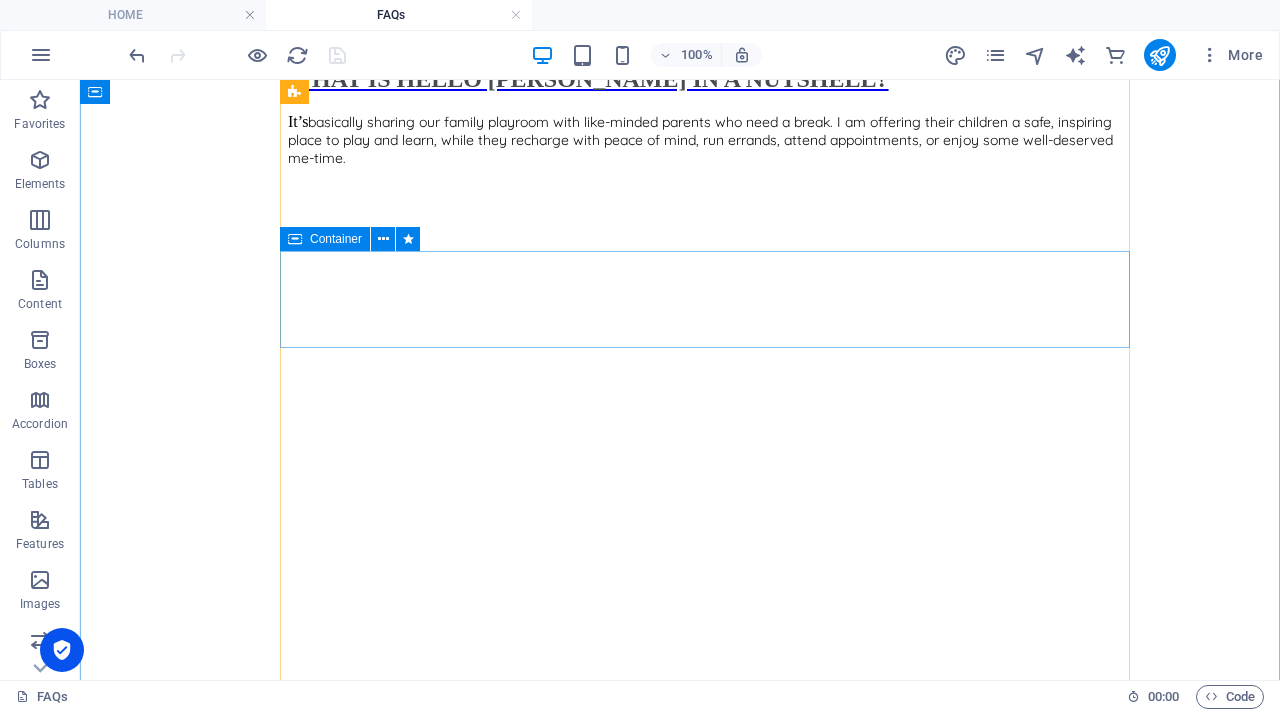 scroll, scrollTop: 2138, scrollLeft: 0, axis: vertical 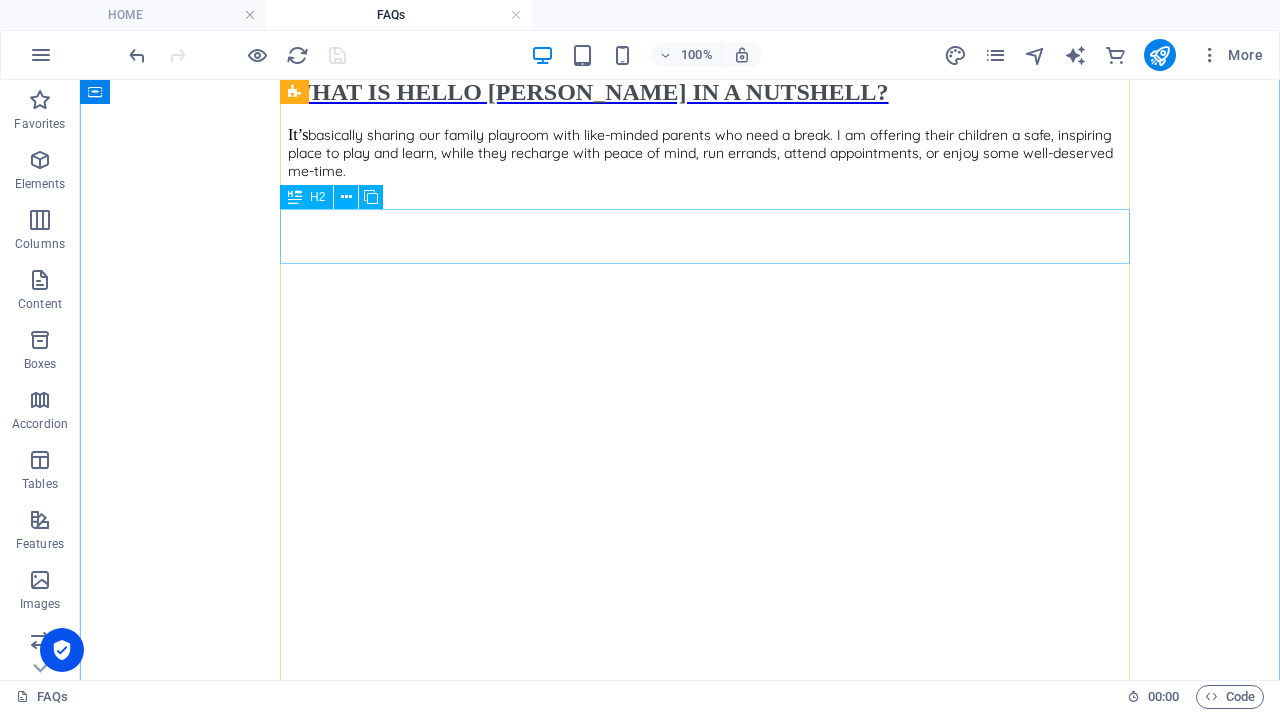 click on "DO YOU OFFER SICK CARE FOR CHILDREN WHO NEED TO STAY HOME FROM SCHOOL OR DAYCARE?" at bounding box center [713, -212] 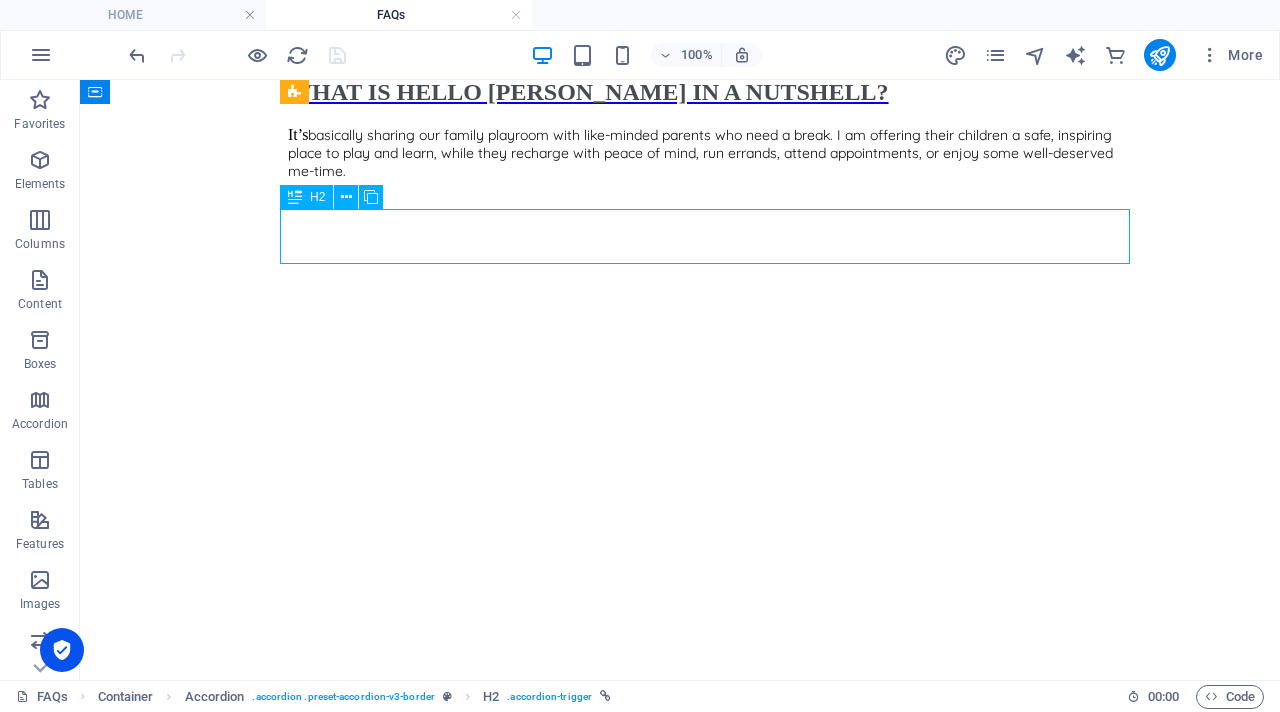 click on "DO YOU OFFER SICK CARE FOR CHILDREN WHO NEED TO STAY HOME FROM SCHOOL OR DAYCARE?" at bounding box center (713, -212) 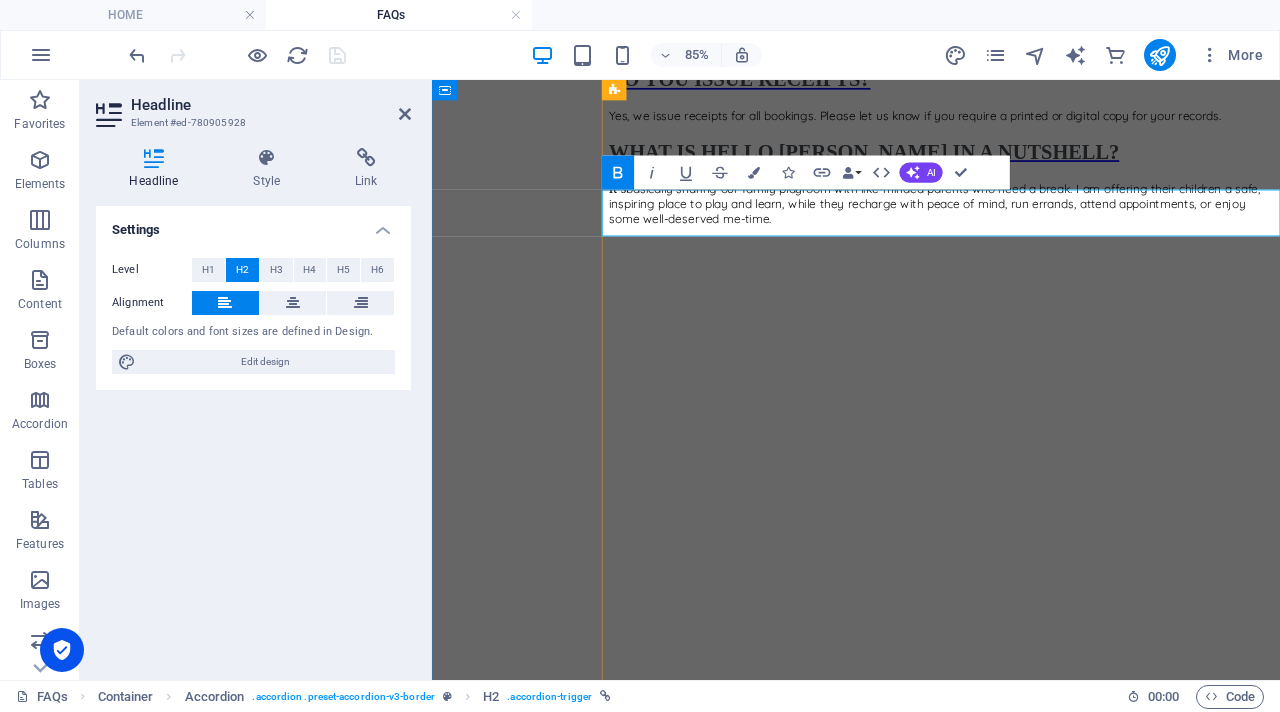 click on "DO YOU OFFER SICK CARE FOR CHILDREN WHO NEED TO STAY HOME FROM SCHOOL OR DAYCARE?" at bounding box center [1019, -177] 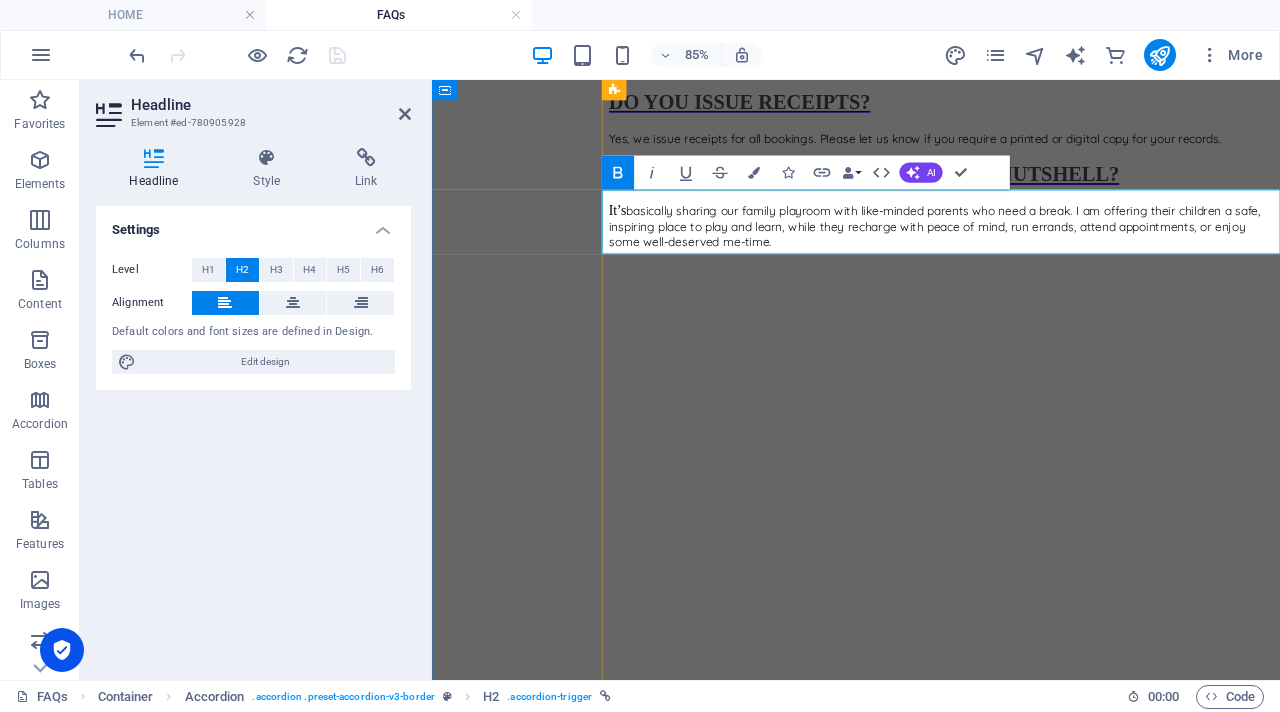 click on "DO YOU OFFER  CARE FOR CHILDREN WHO ARE SICKA ND NEED TO STAY HOME?SICK CARE FOR CHILDREN WHO NEED TO STAY HOME FROM SCHOOL OR DAYCARE?" at bounding box center [1025, -163] 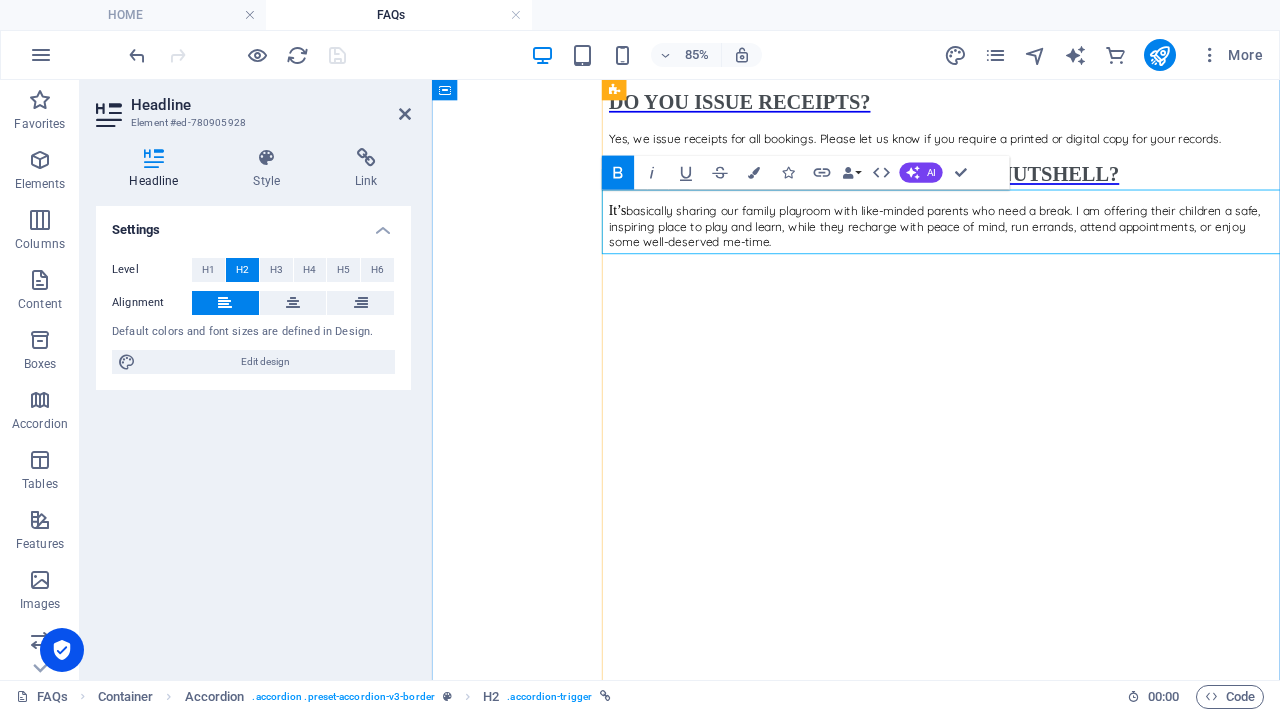 click on "DO YOU OFFER  CARE FOR CHILDREN WHO ARE SICKA ND NEED TO STAY HOME?ICK CARE FOR CHILDREN WHO NEED TO STAY HOME FROM SCHOOL OR DAYCARE?S" at bounding box center (1025, -163) 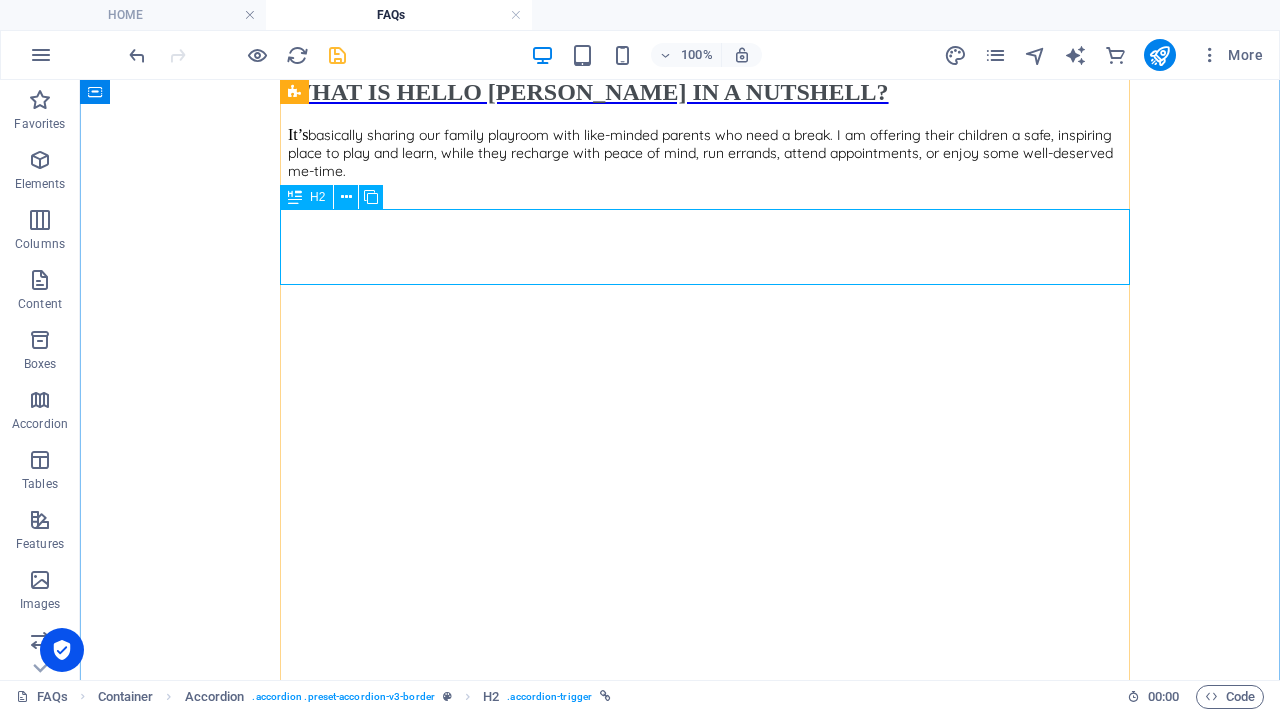 click on "DO YOU OFFER  CARE FOR CHILDREN WHO ARE SICK AND NEED TO STAY HOME  FROM SCHOOL OR DAYCARE?S" at bounding box center [713, -212] 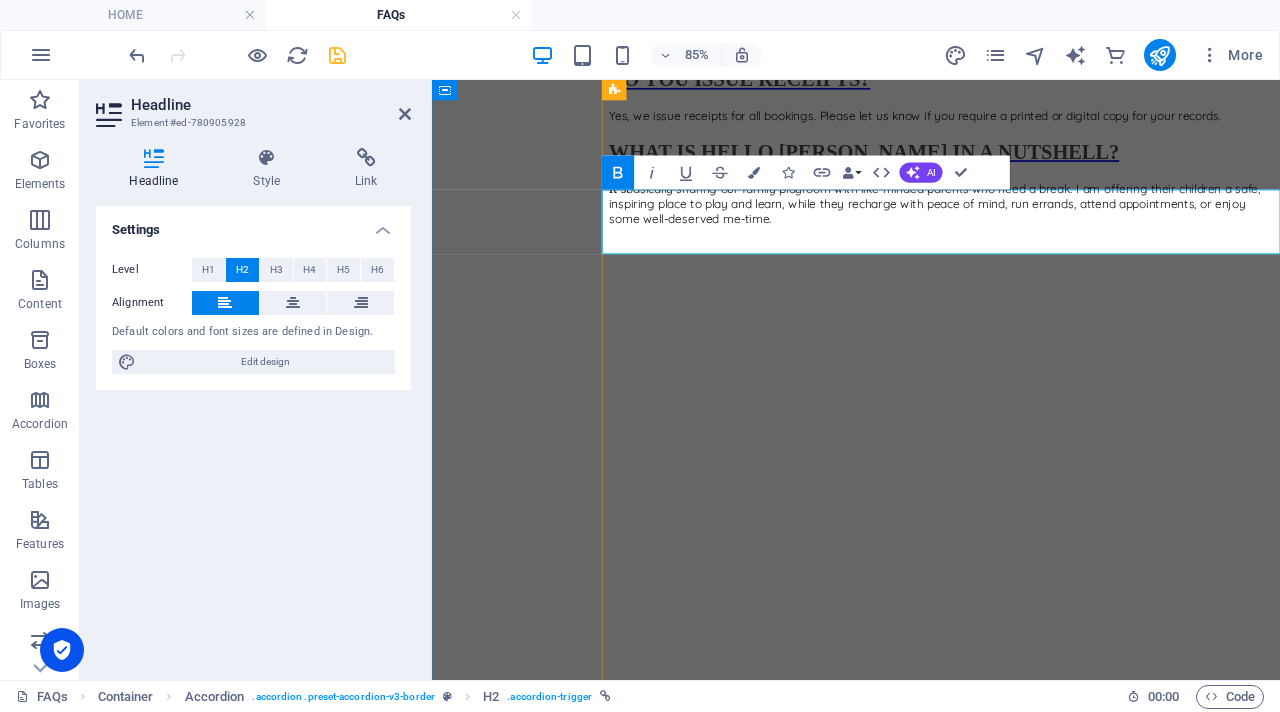 click on "DO YOU OFFER  CARE FOR CHILDREN WHO ARE SICK AND NEED TO STAY HOME  FROM SCHOOL OR DAYCARE?S" at bounding box center (1025, -177) 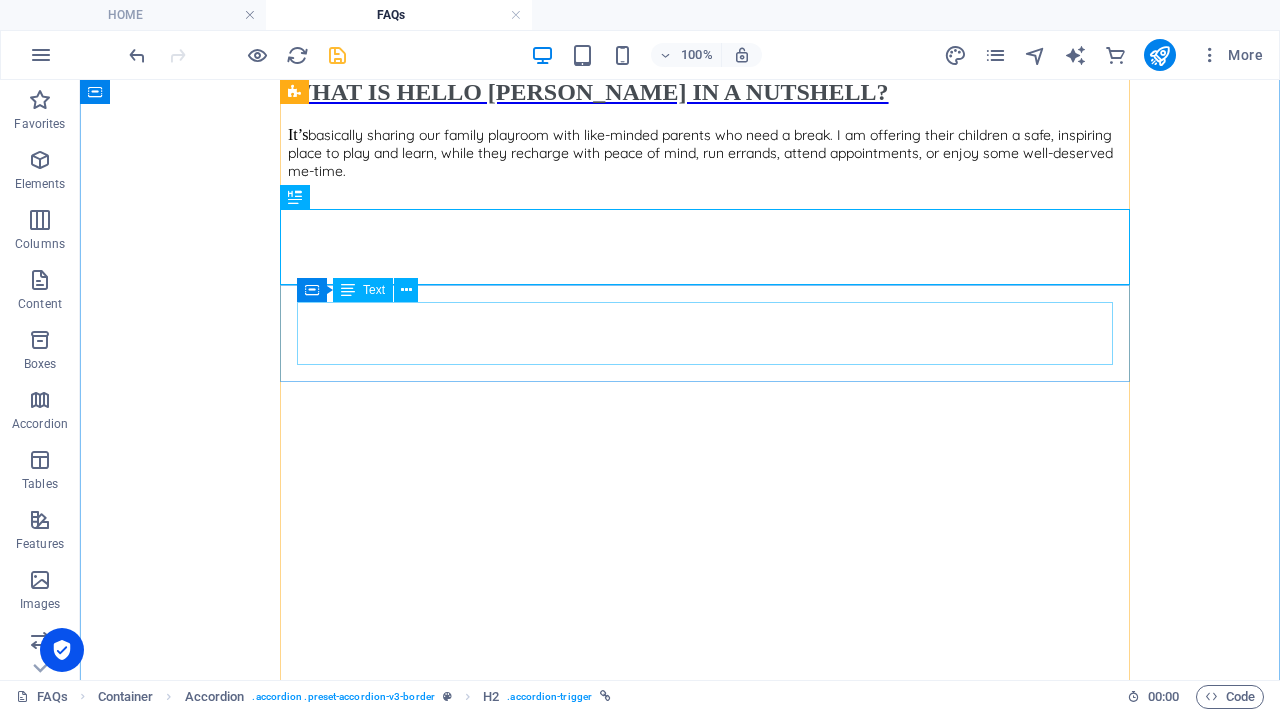 click on "Yes, in some cases I can offer sick care at your home if your child is unable to attend school or daycare and you're required to go to work. This service is only available to returning clients with a completed family profile.  A mileage fee will be added to this service." at bounding box center (713, -147) 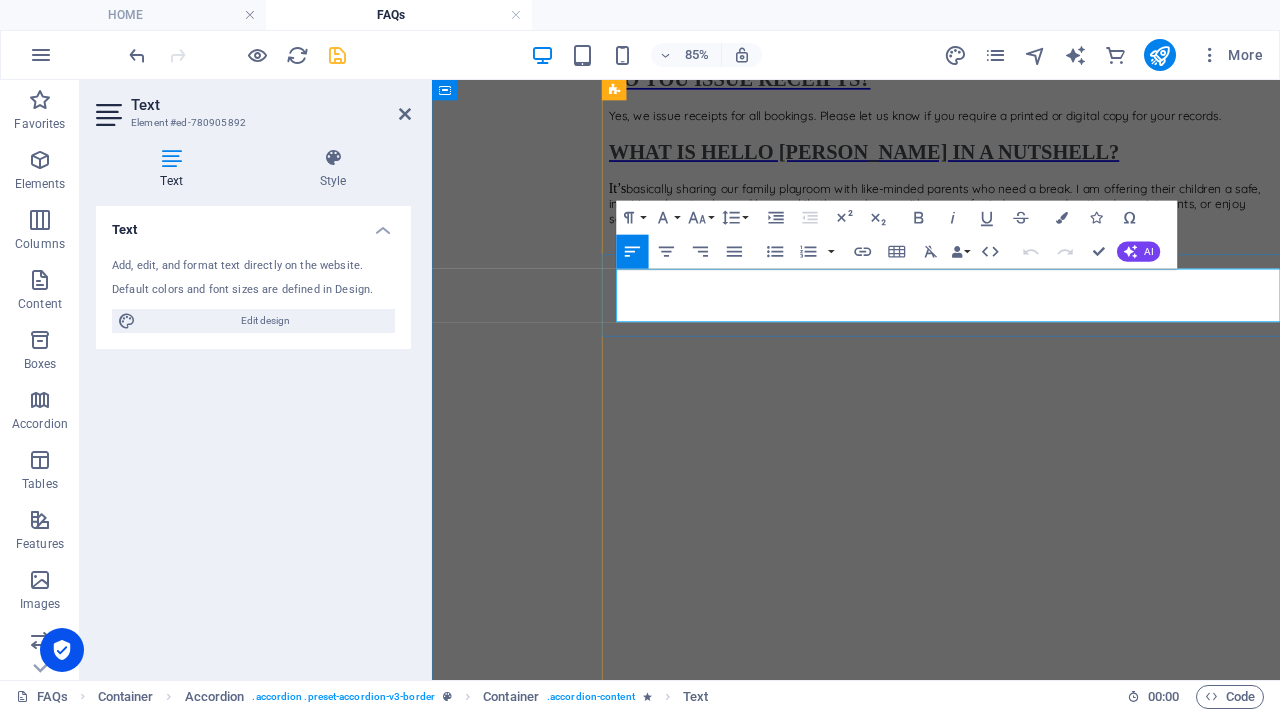 click on "Yes, in some cases I can offer sick care at your home if your child is unable to attend school or daycare and you're required to go to work. This service is only available to returning clients with a completed family profile." at bounding box center (1007, -111) 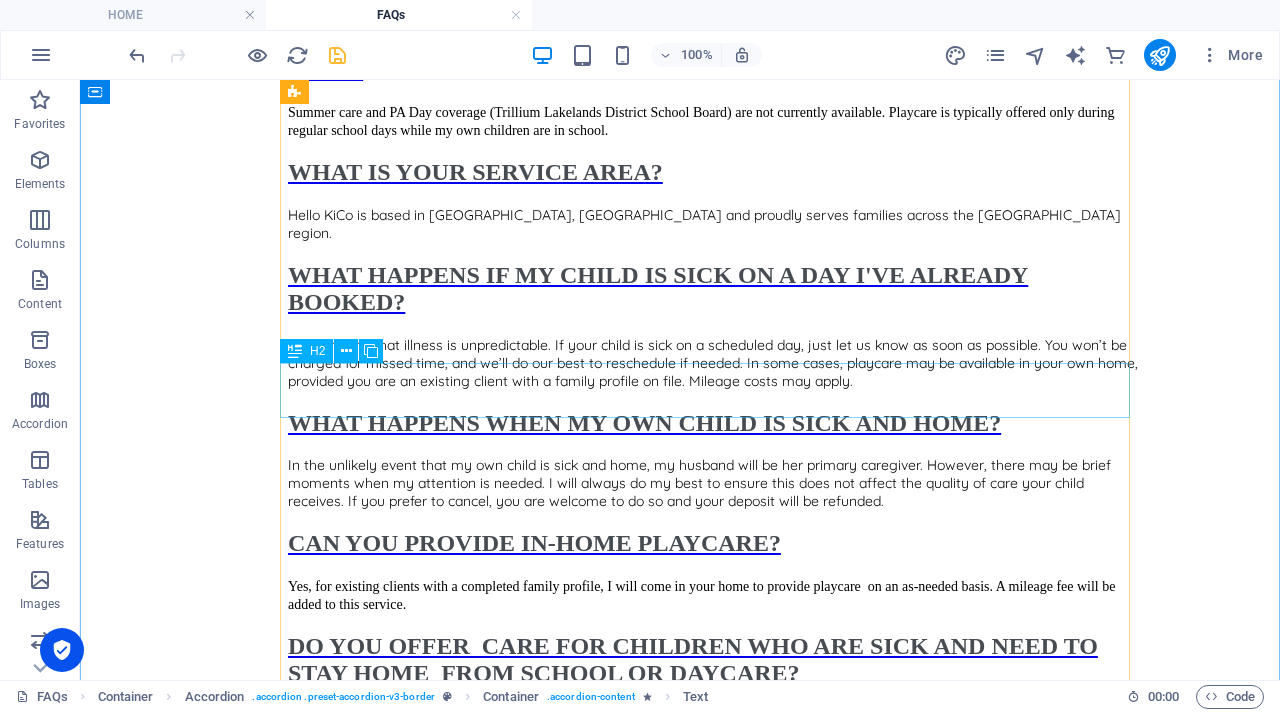 scroll, scrollTop: 1206, scrollLeft: 0, axis: vertical 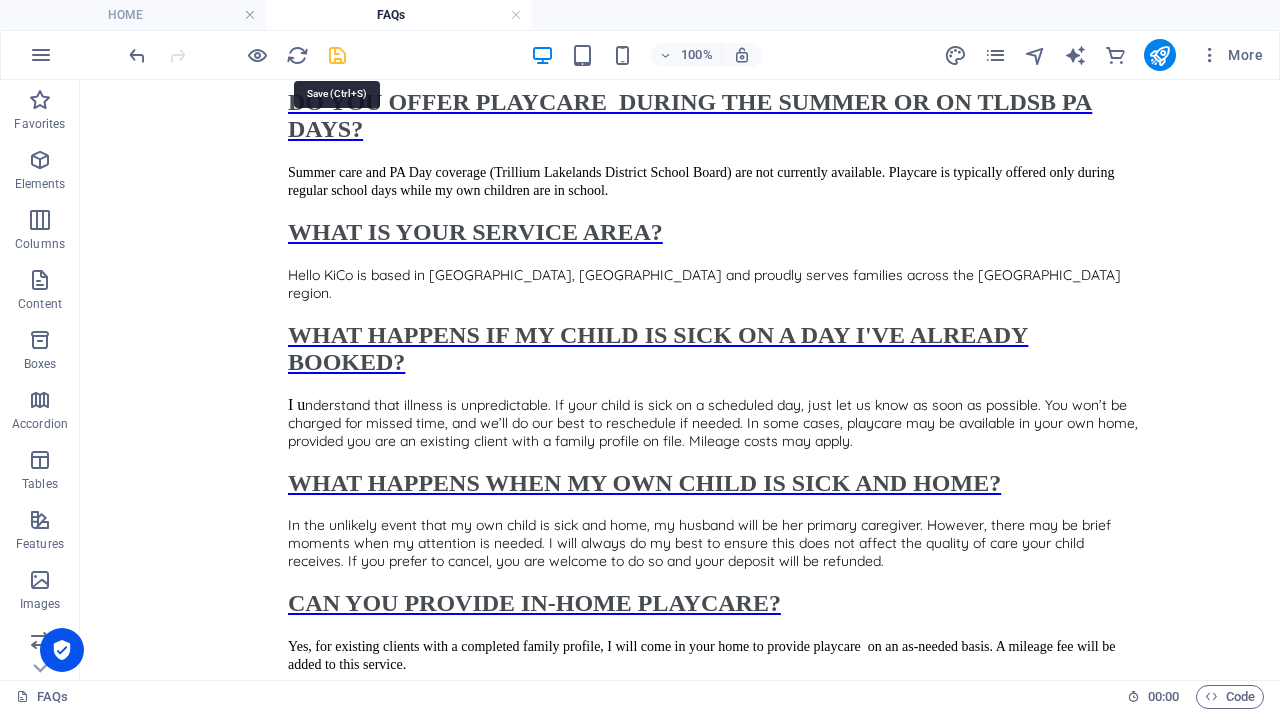 click at bounding box center (337, 55) 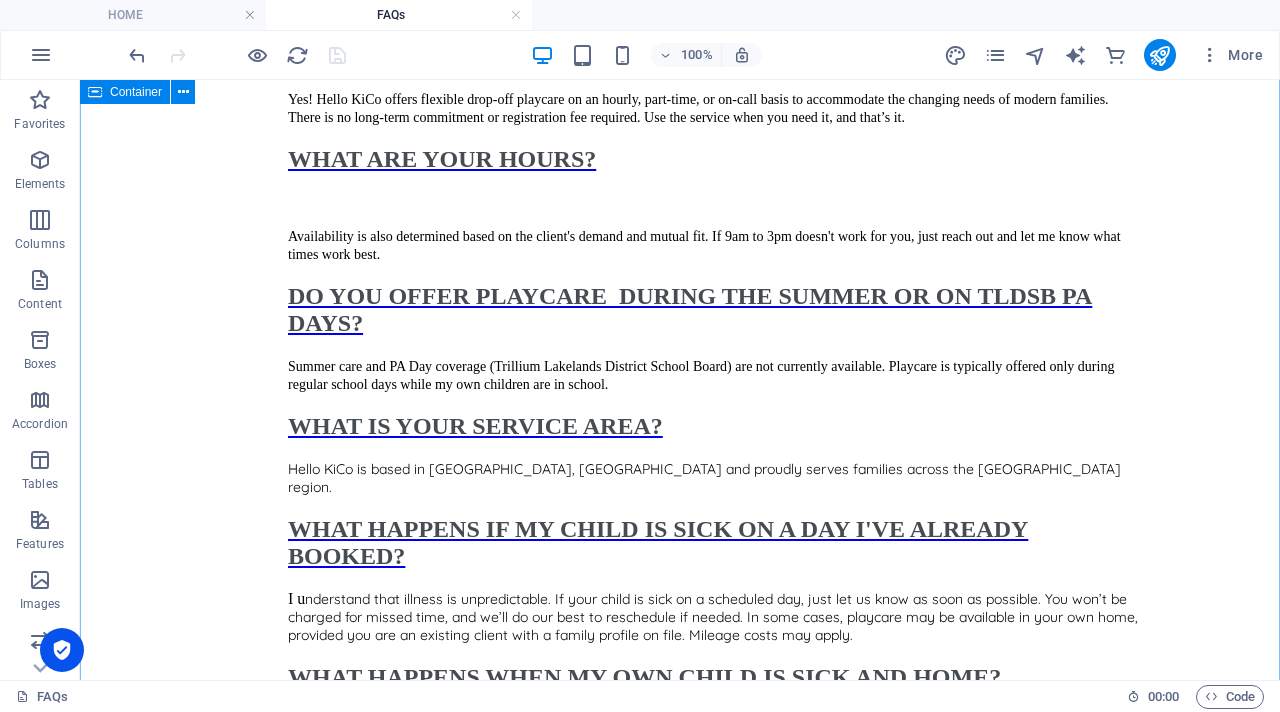 scroll, scrollTop: 882, scrollLeft: 0, axis: vertical 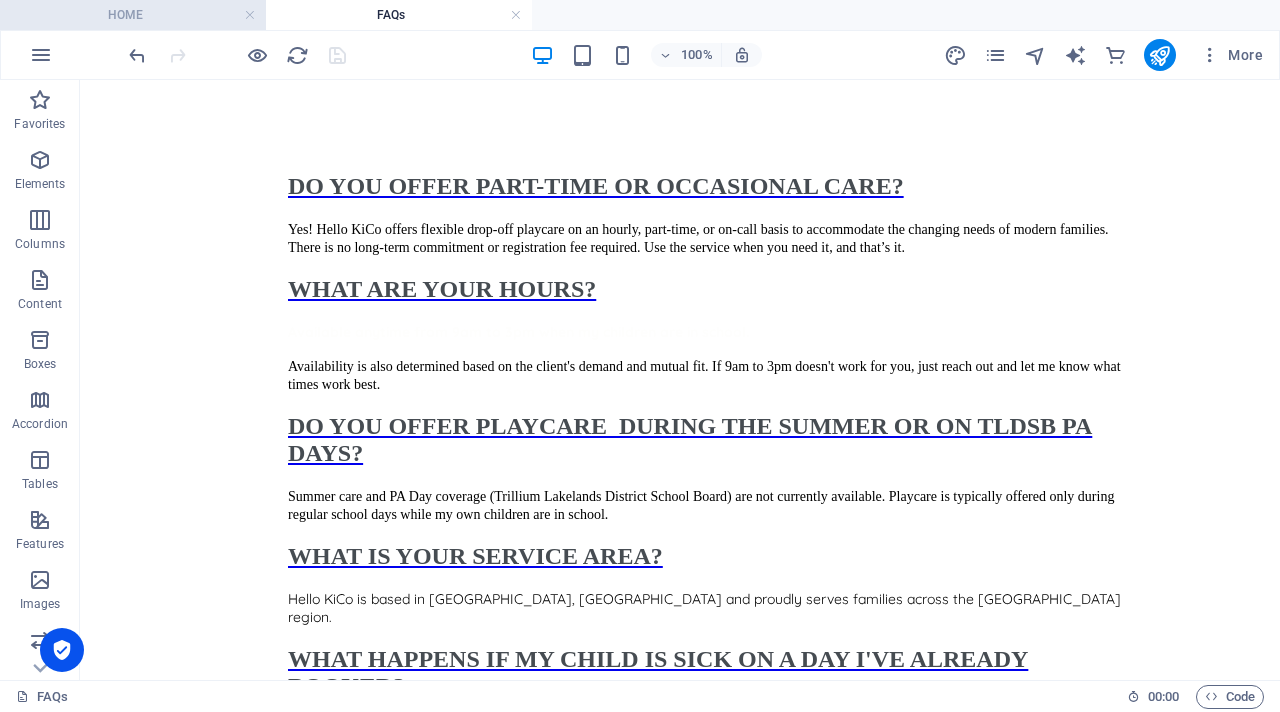 click on "HOME" at bounding box center (133, 15) 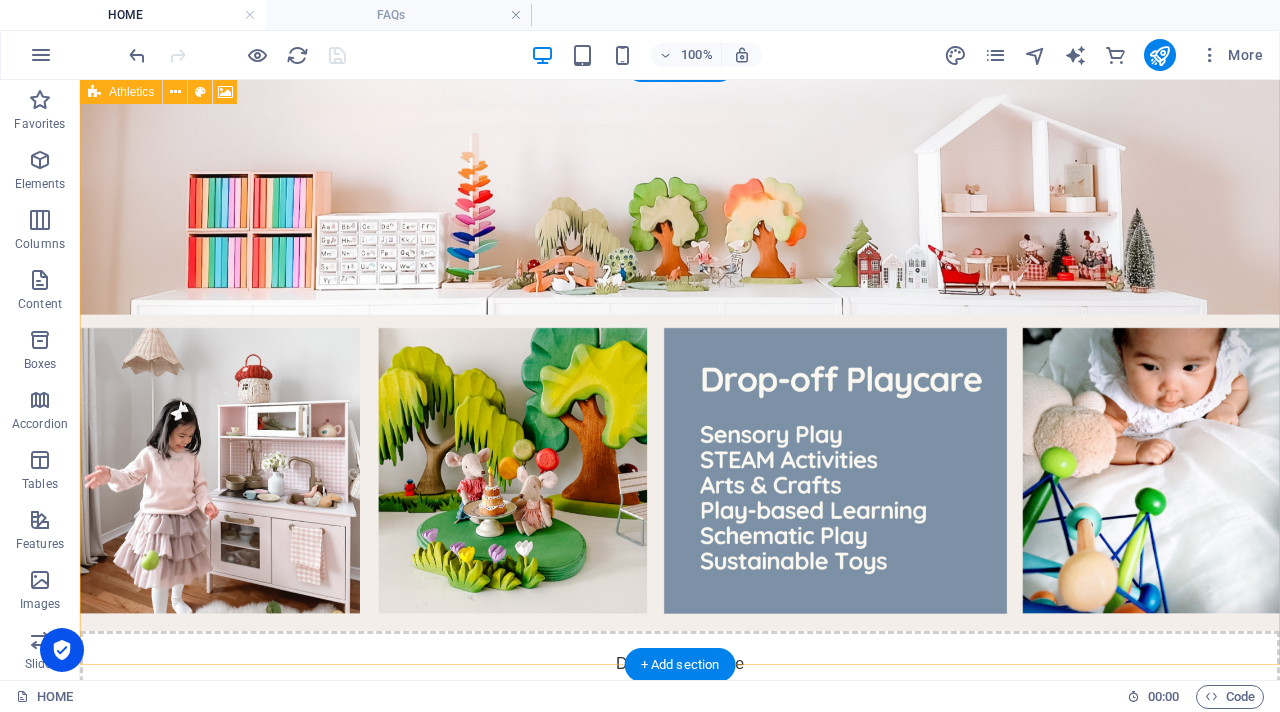scroll, scrollTop: 390, scrollLeft: 0, axis: vertical 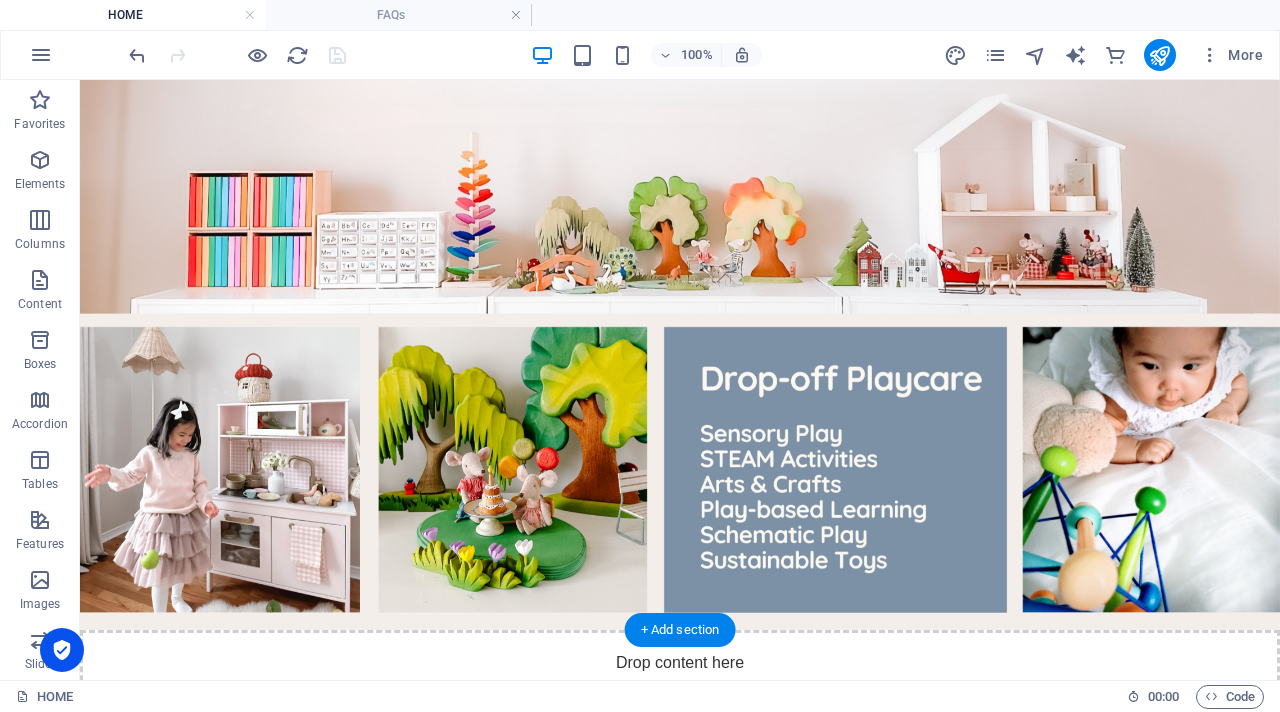 click at bounding box center (680, 330) 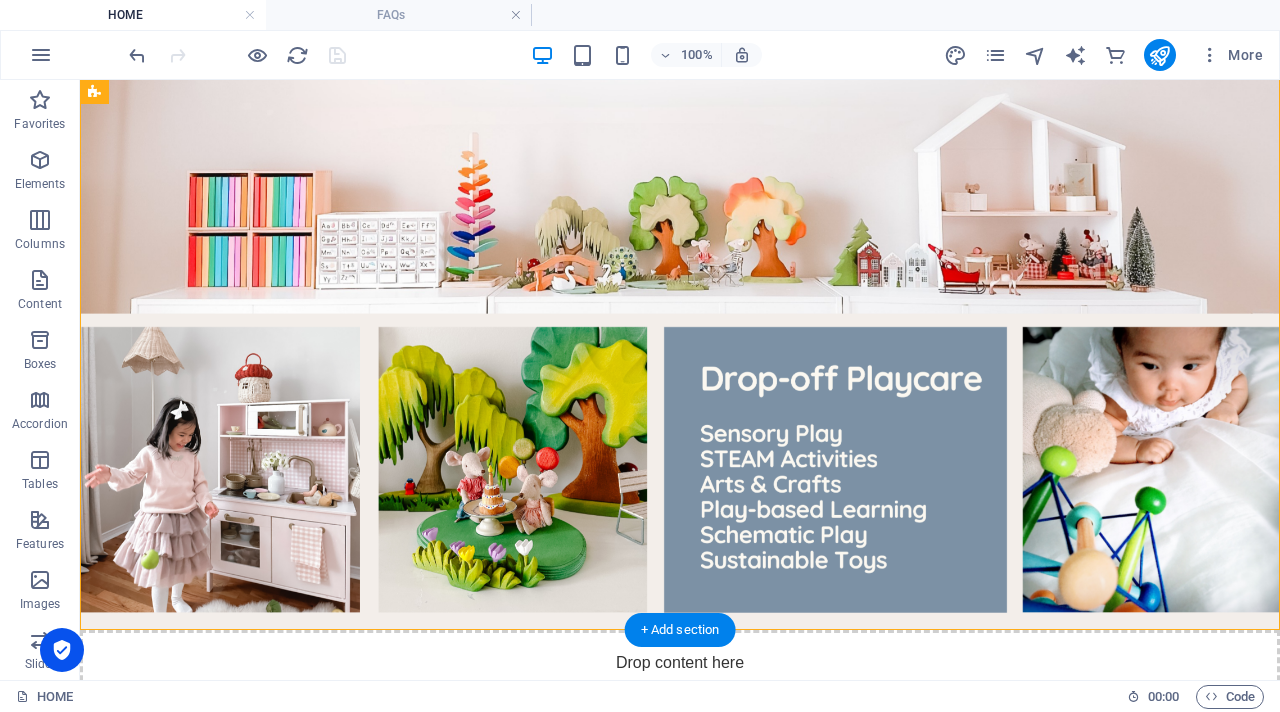 click at bounding box center [680, 330] 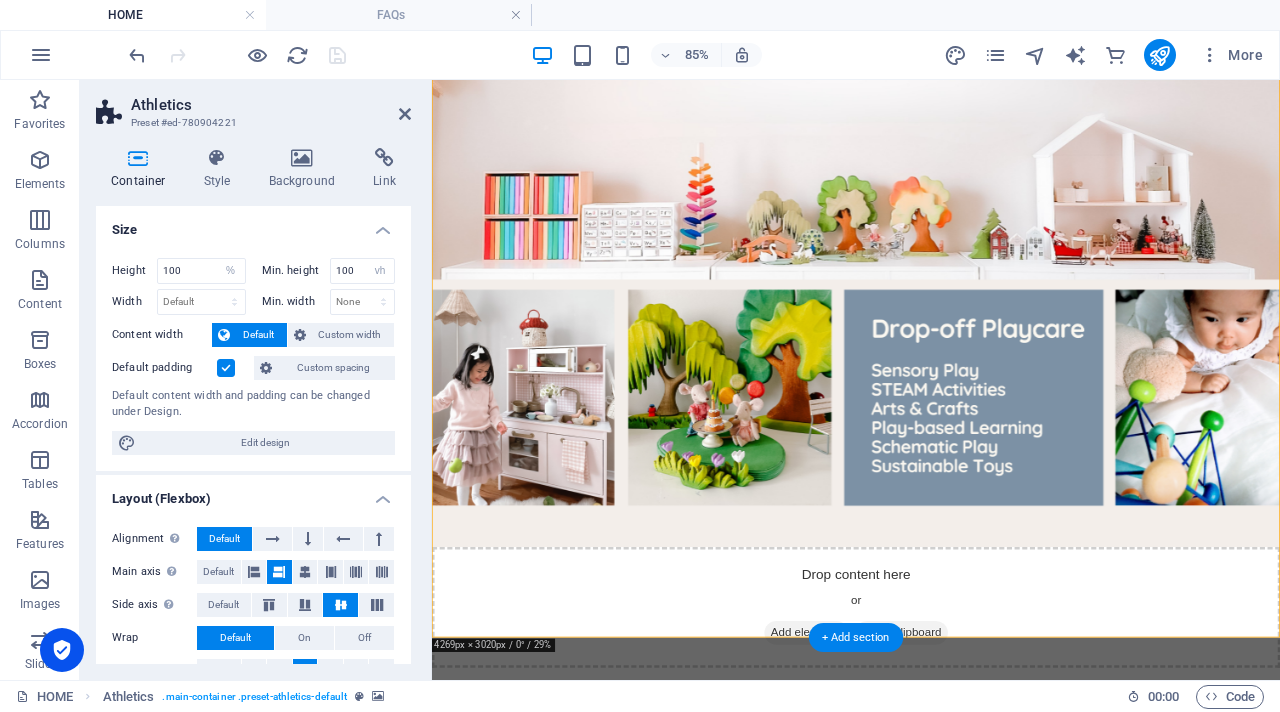 click at bounding box center [931, 330] 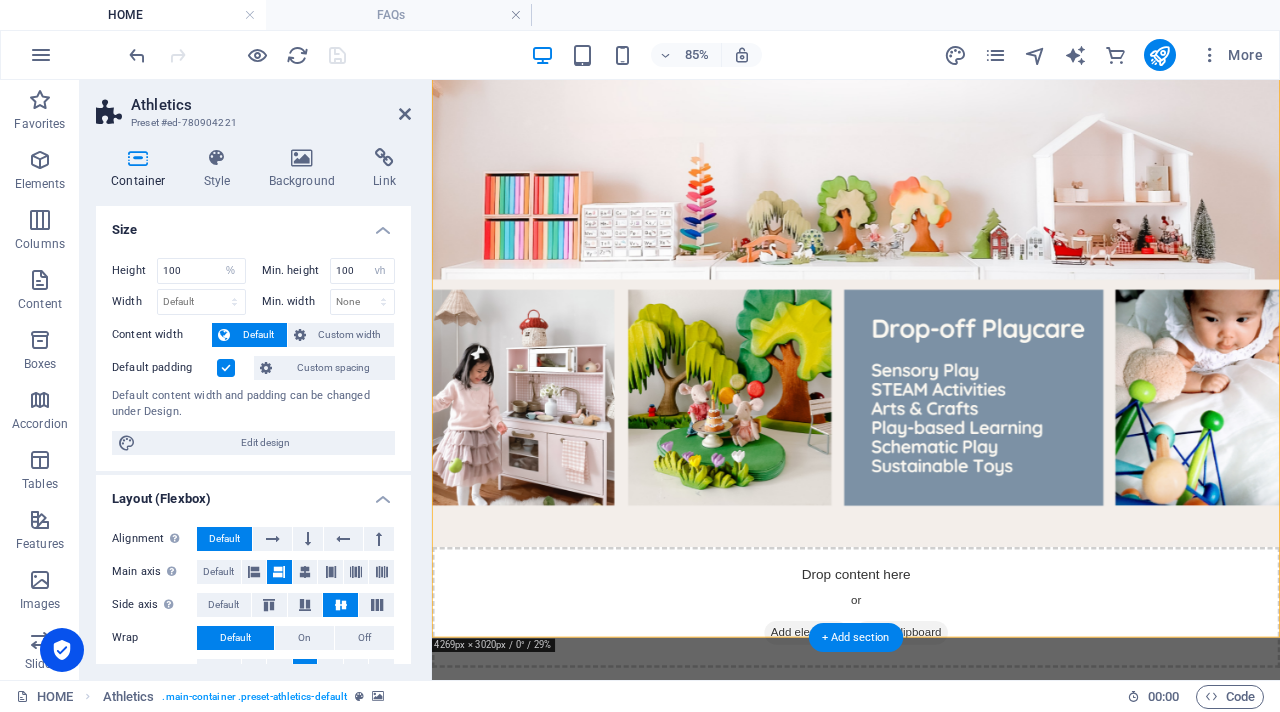 click at bounding box center [931, 330] 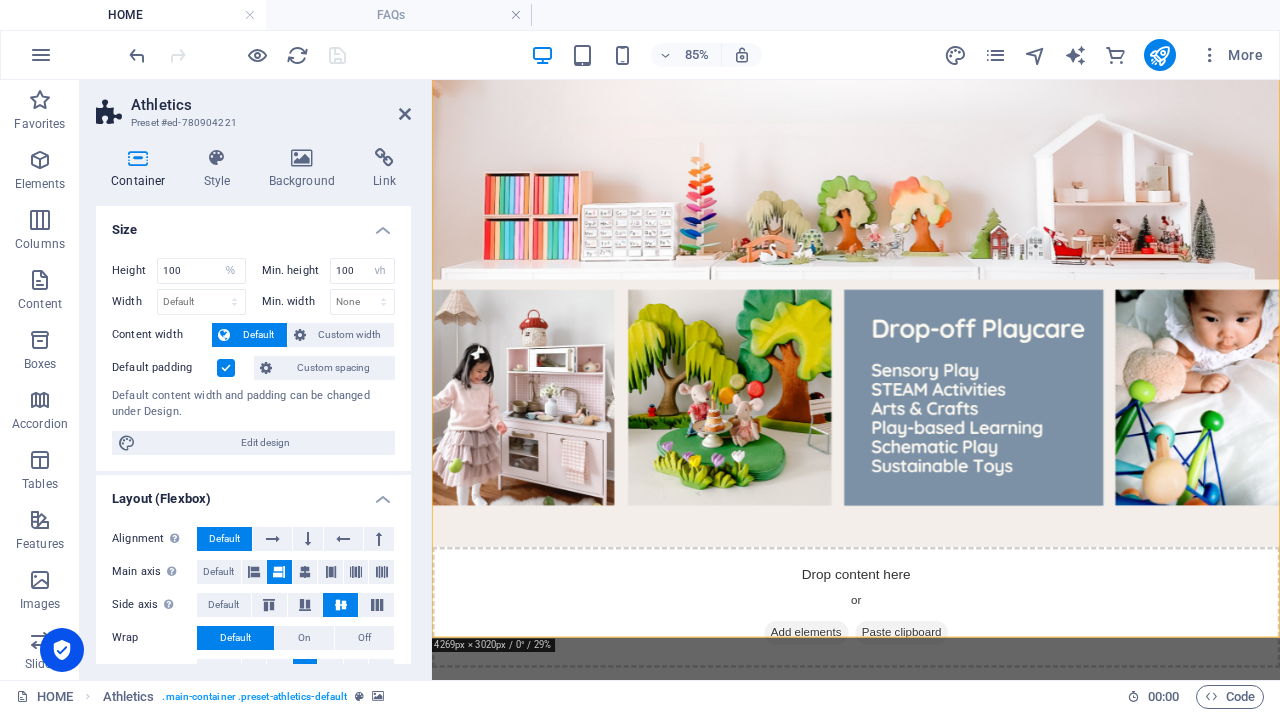 click at bounding box center [931, 330] 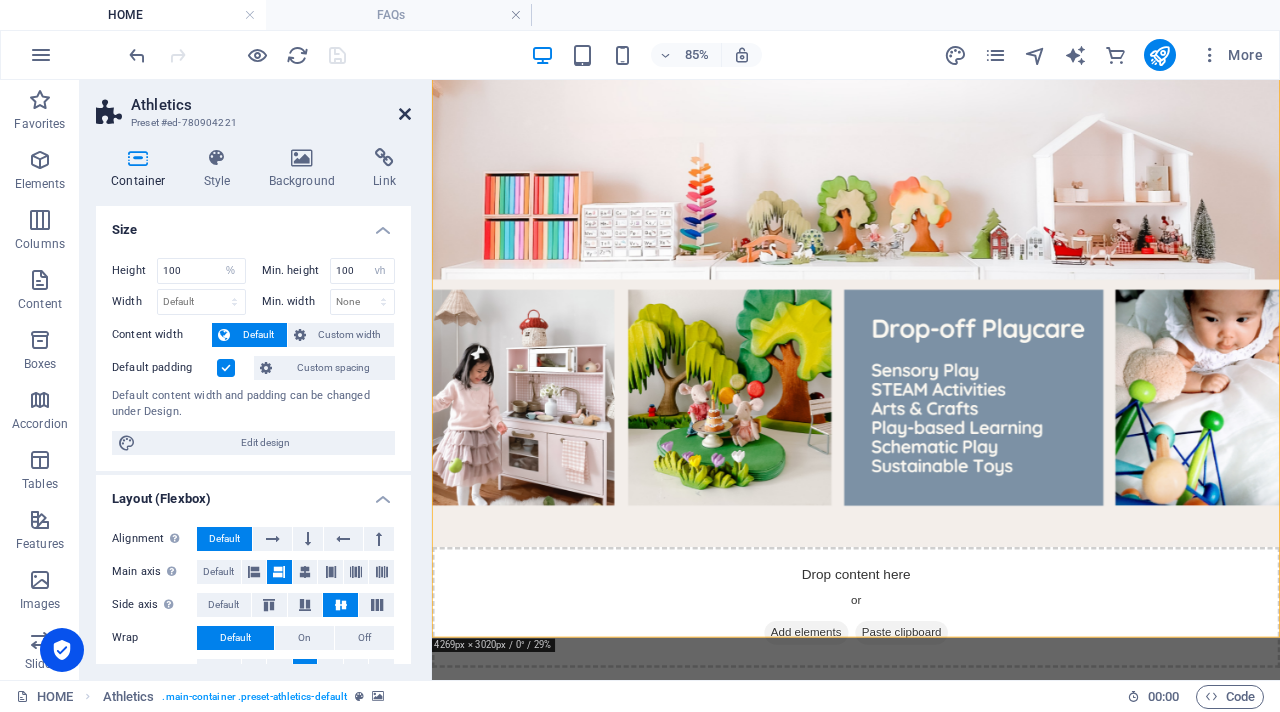 click at bounding box center (405, 114) 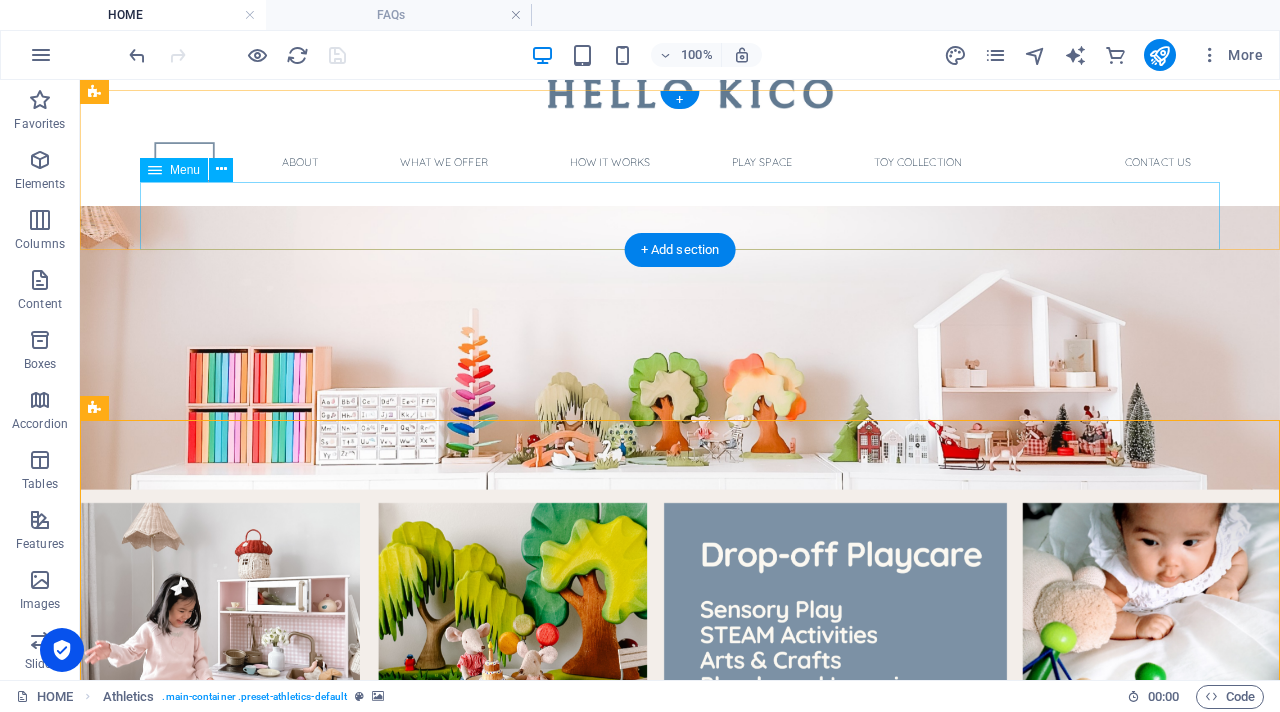 scroll, scrollTop: 0, scrollLeft: 0, axis: both 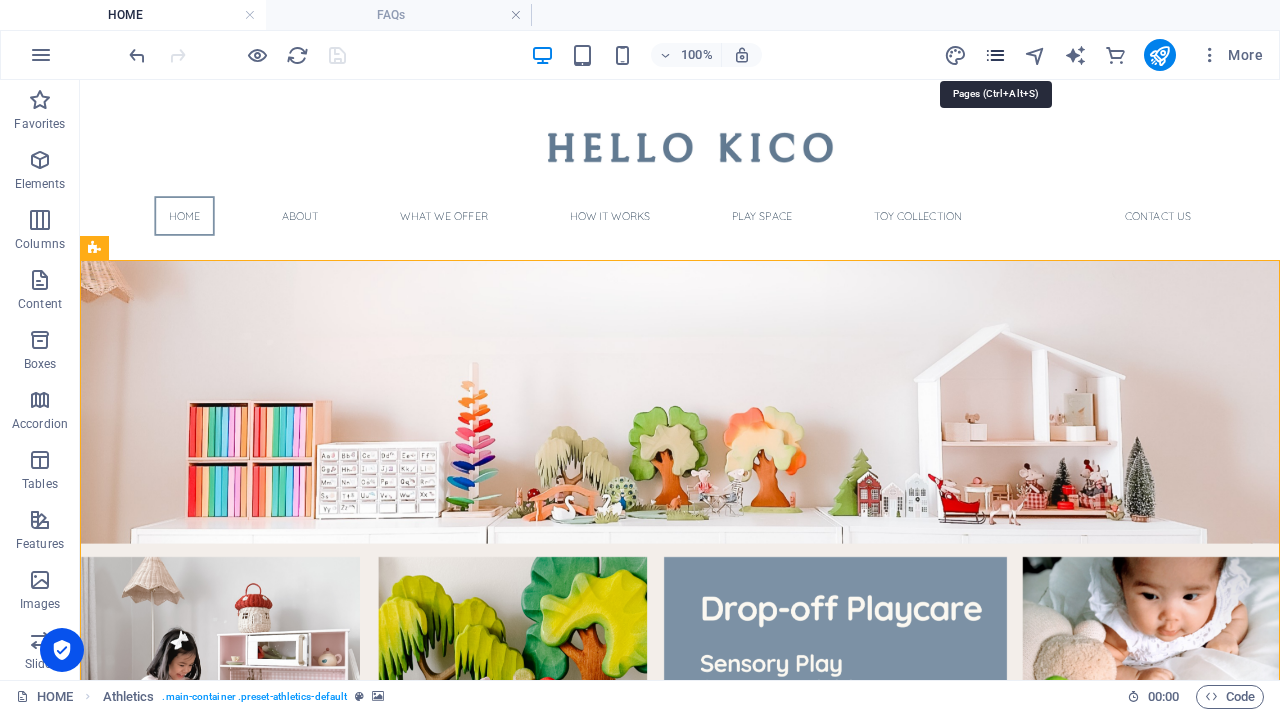 click at bounding box center [995, 55] 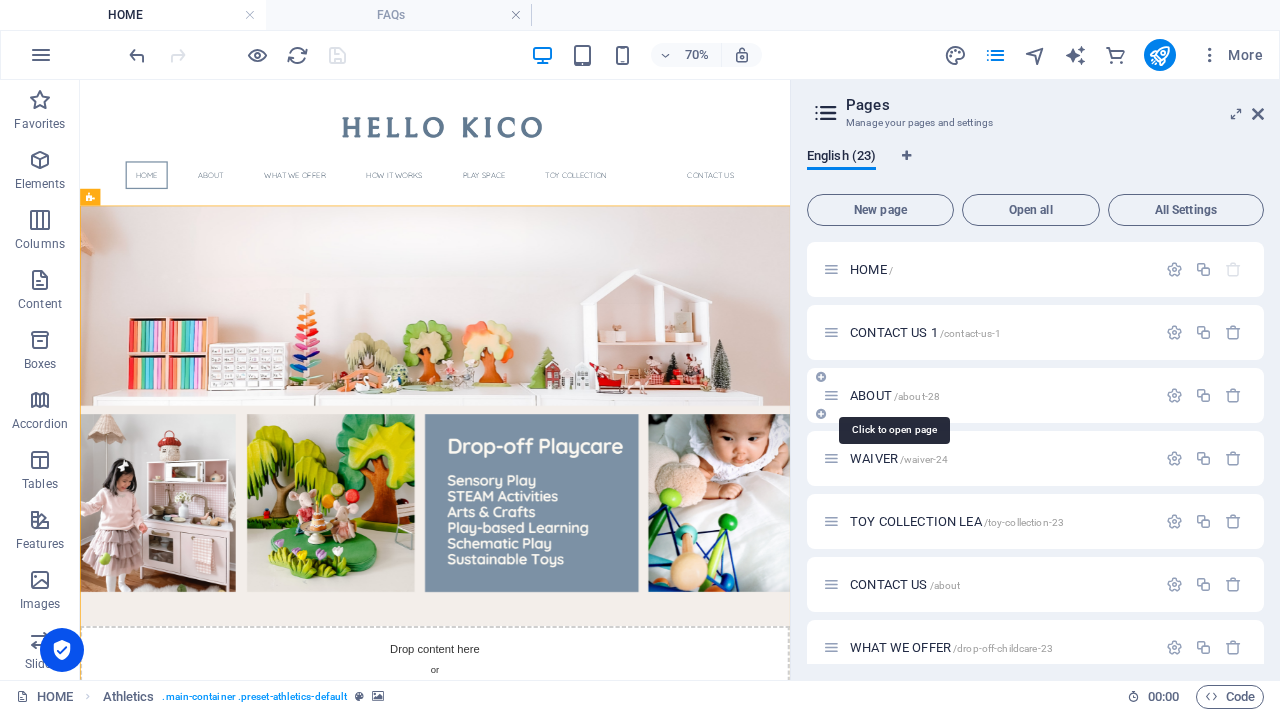 click on "/about-28" at bounding box center (917, 396) 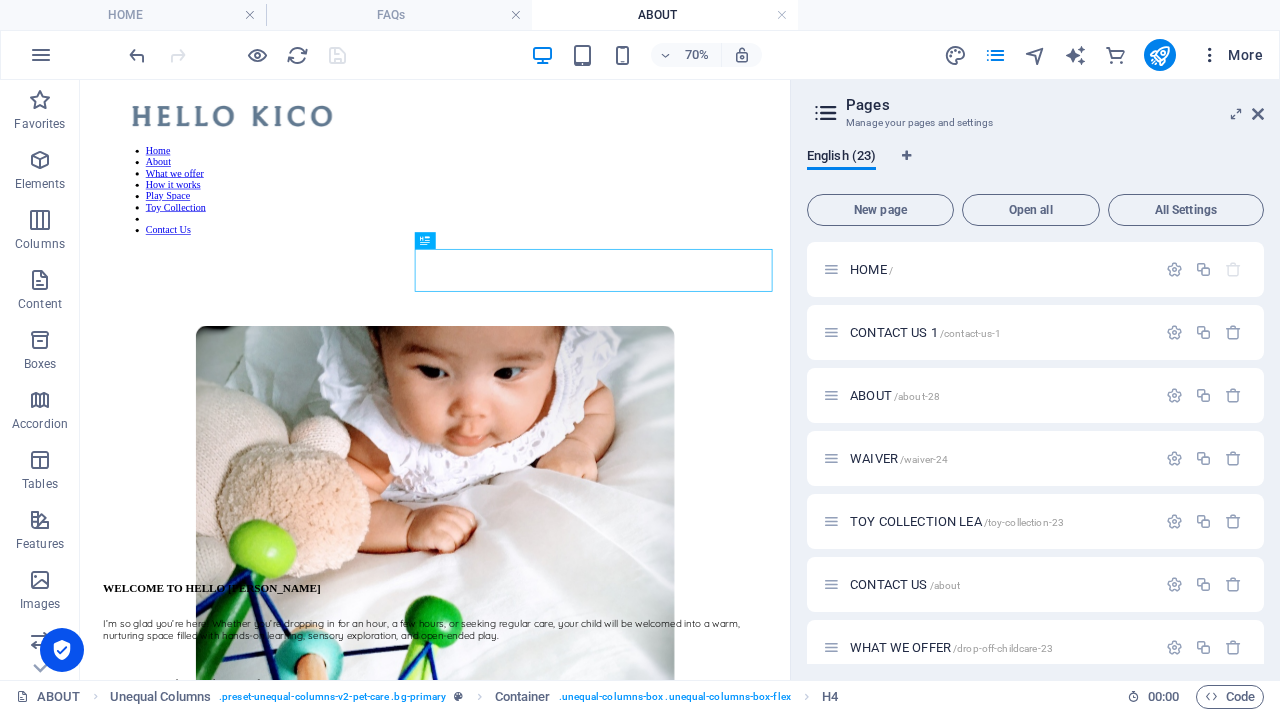 scroll, scrollTop: 0, scrollLeft: 0, axis: both 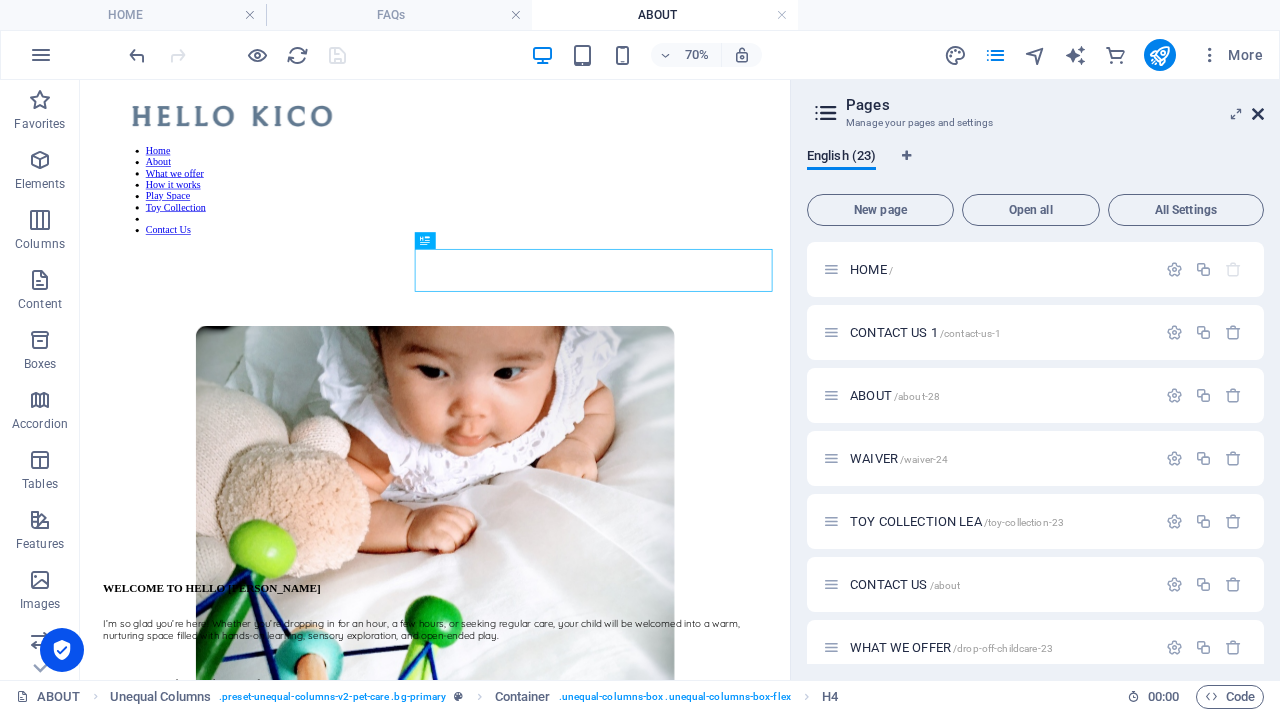 click at bounding box center [1258, 114] 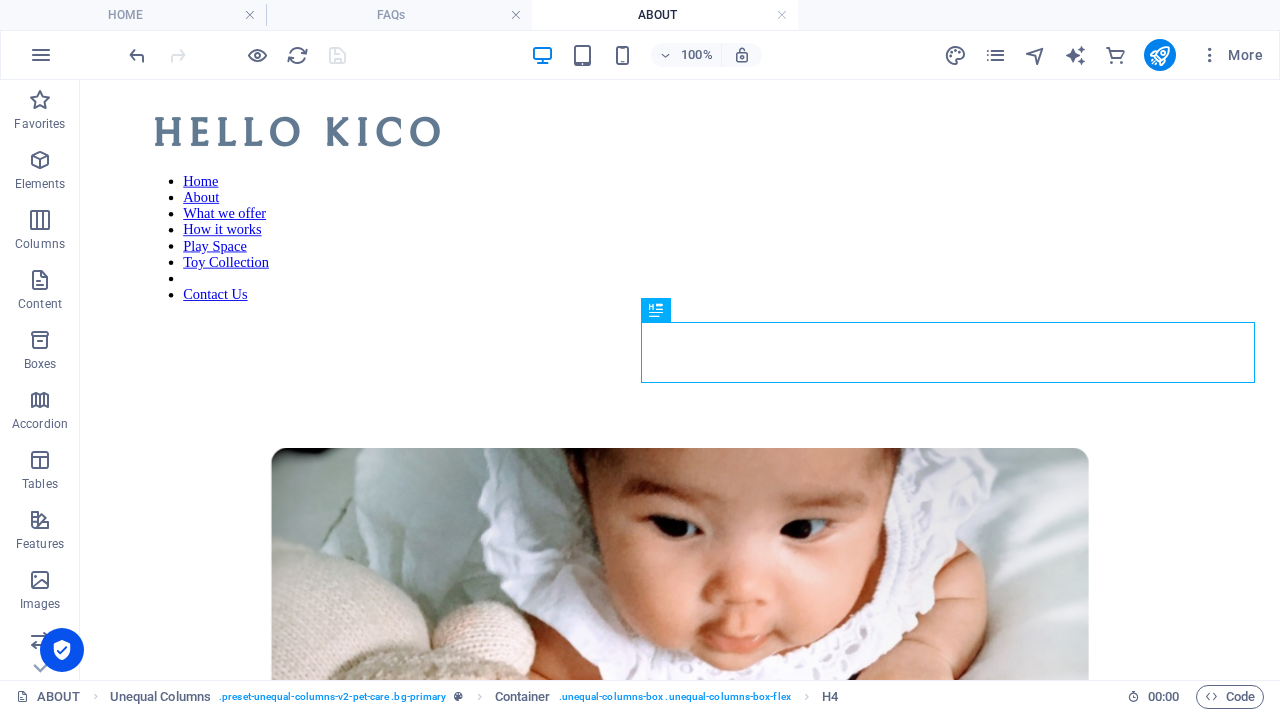 click on "ABOUT" at bounding box center [665, 15] 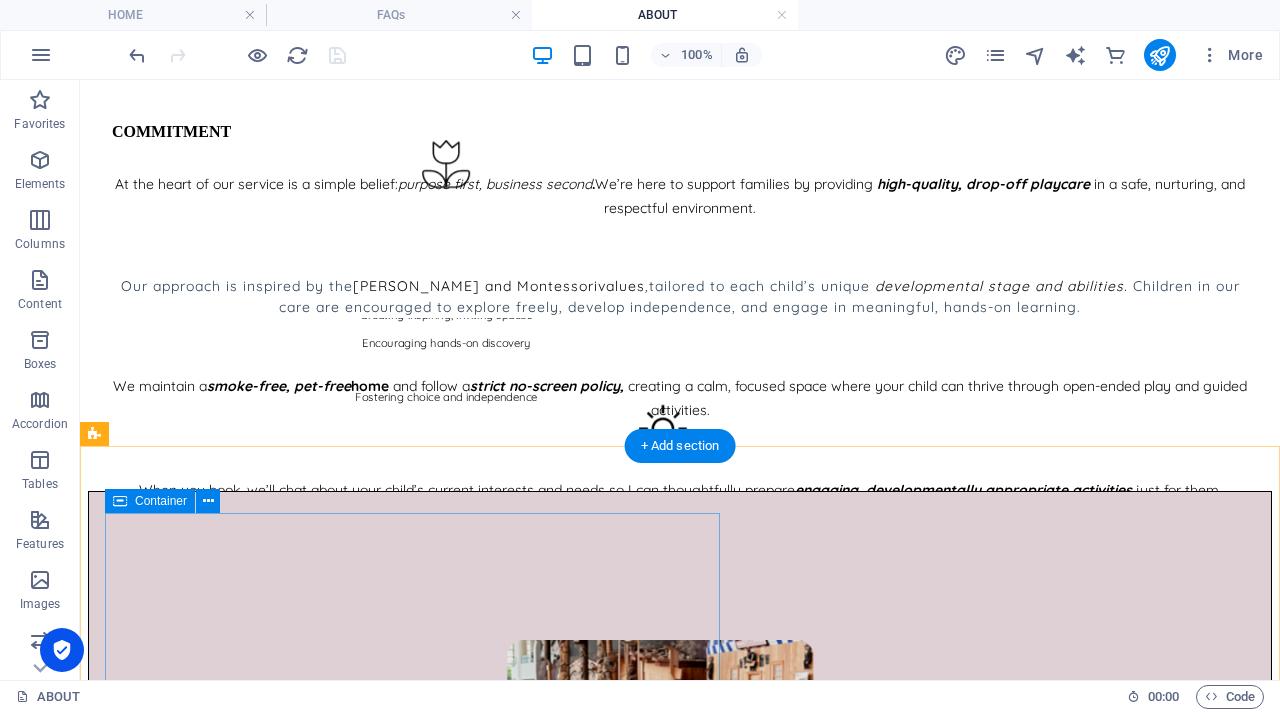 scroll, scrollTop: 2353, scrollLeft: 0, axis: vertical 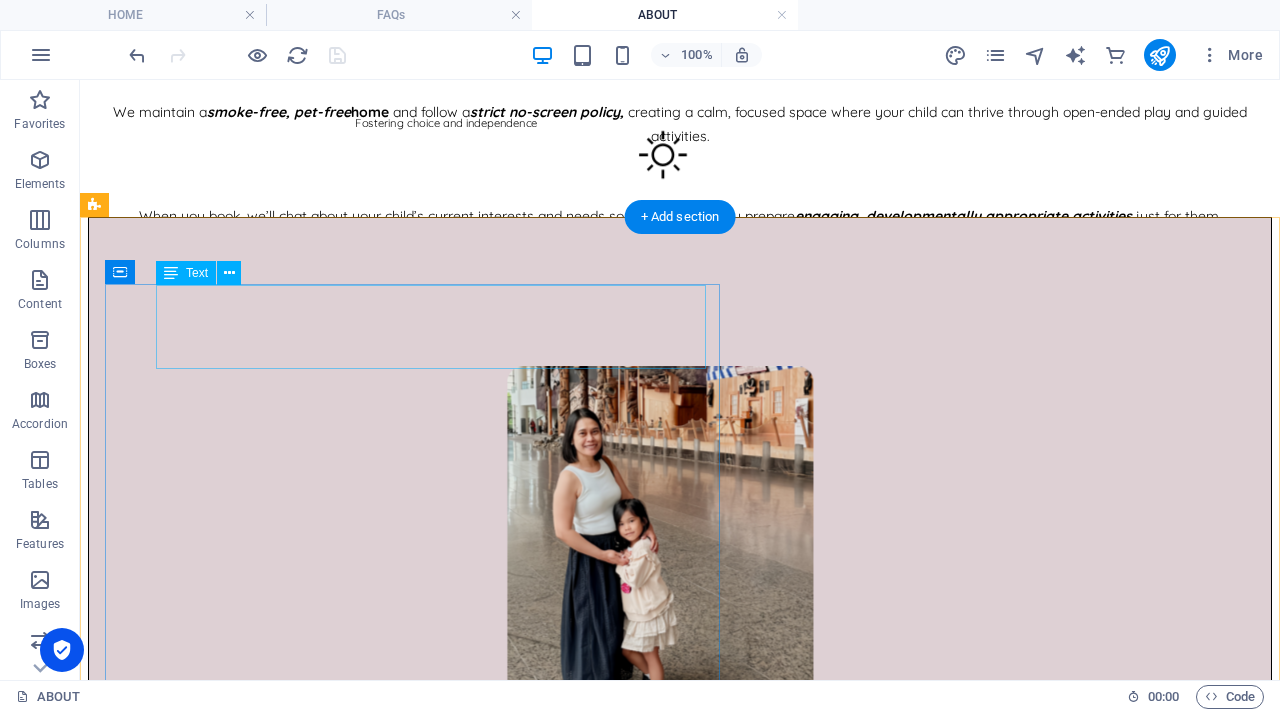 click on "Meet [PERSON_NAME] - The Heart Behind Hello KiCo                   Chief of Play" at bounding box center [730, 801] 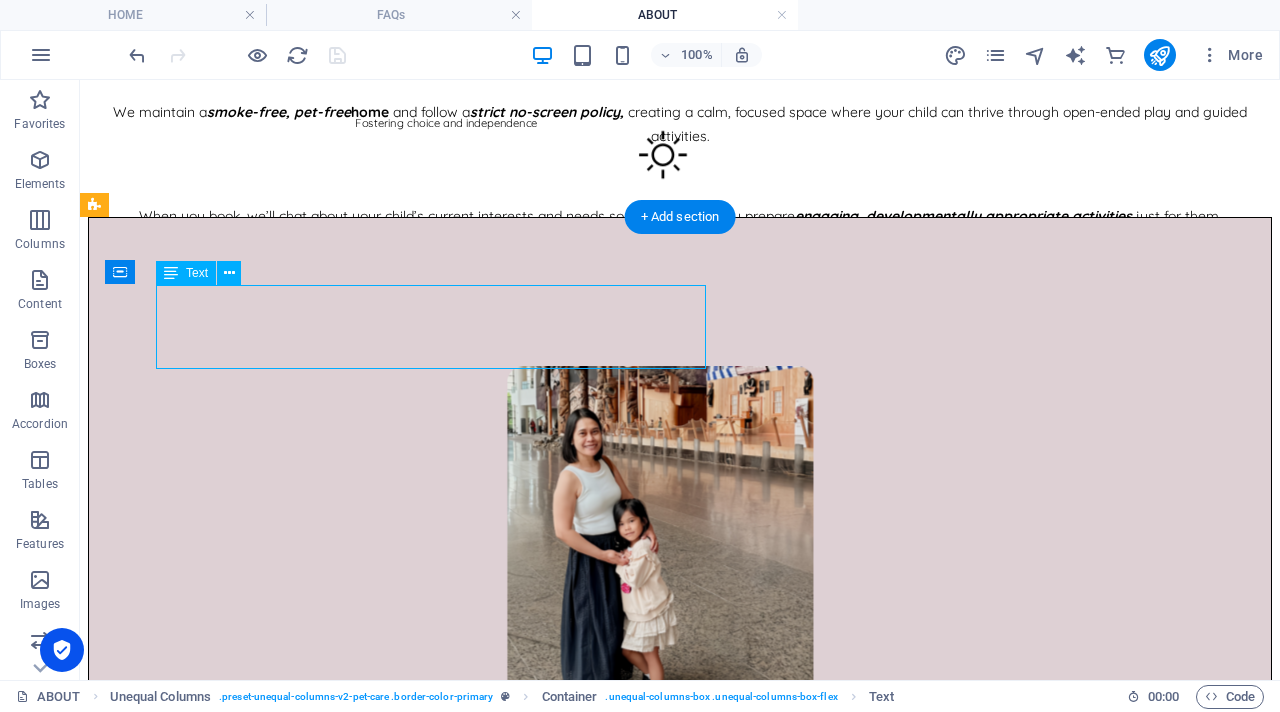click on "Meet [PERSON_NAME] - The Heart Behind Hello KiCo                   Chief of Play" at bounding box center (730, 801) 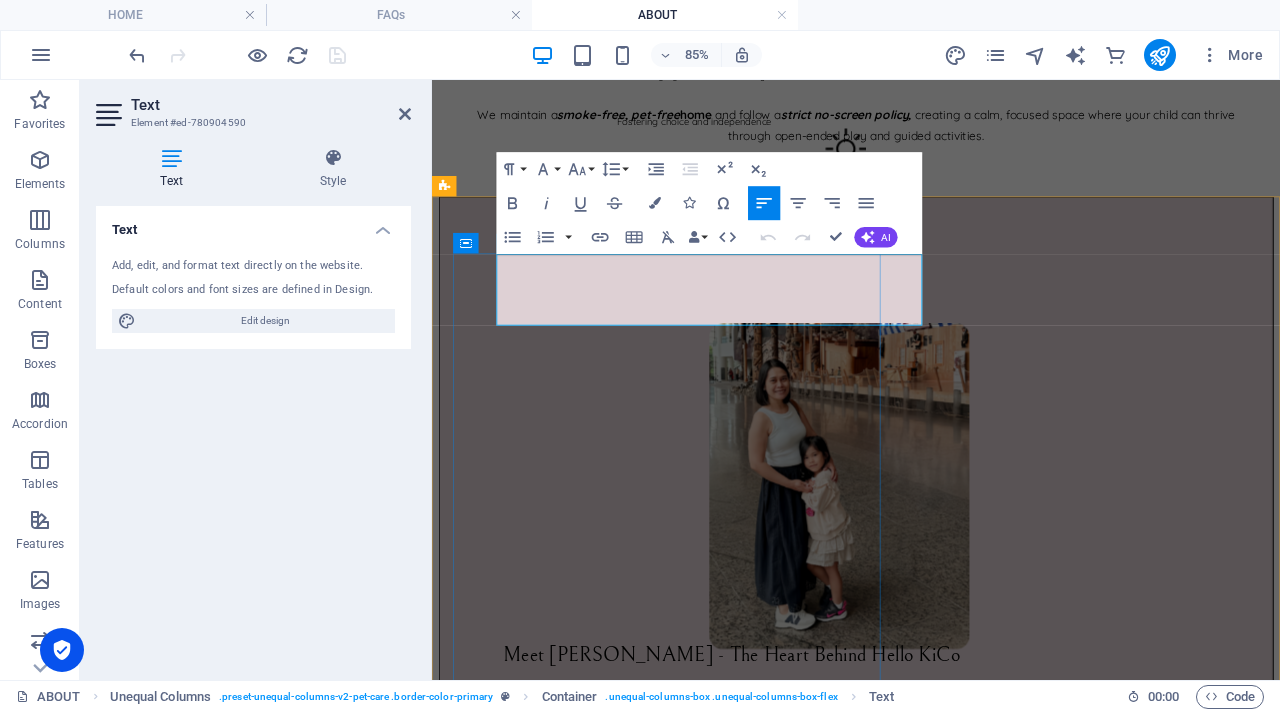 click on "Chief of Play" at bounding box center [981, 807] 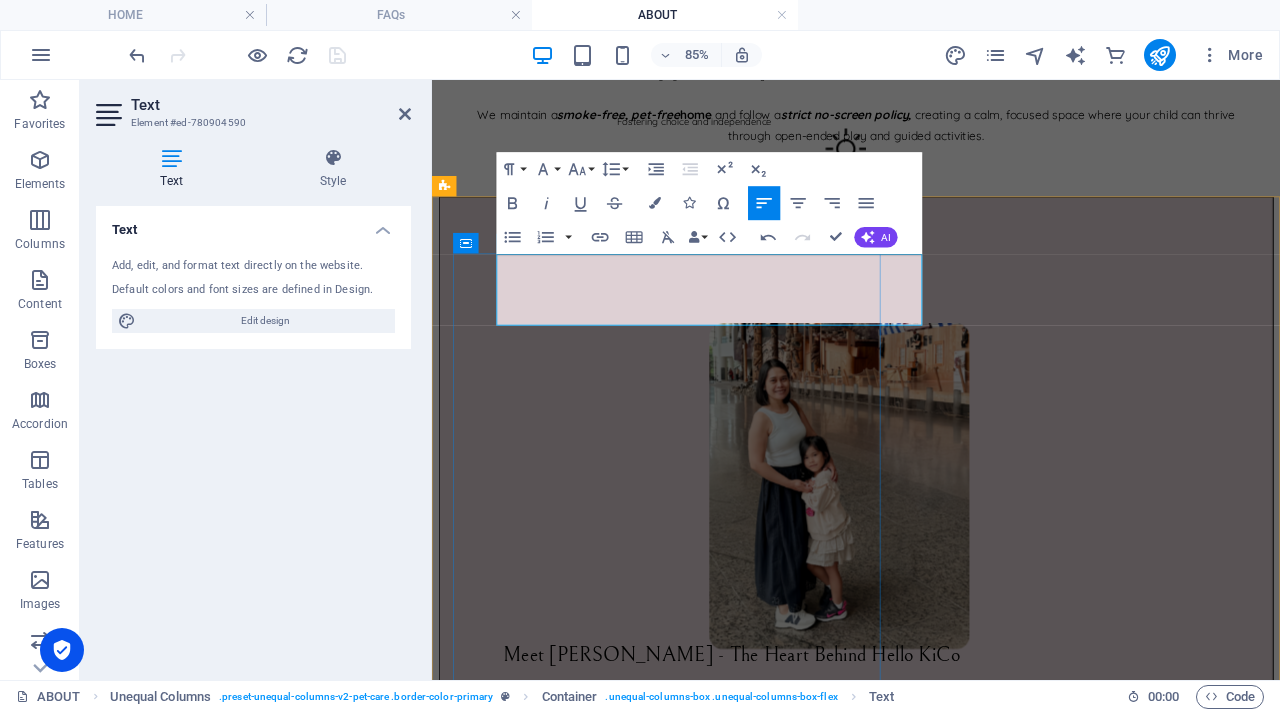 type 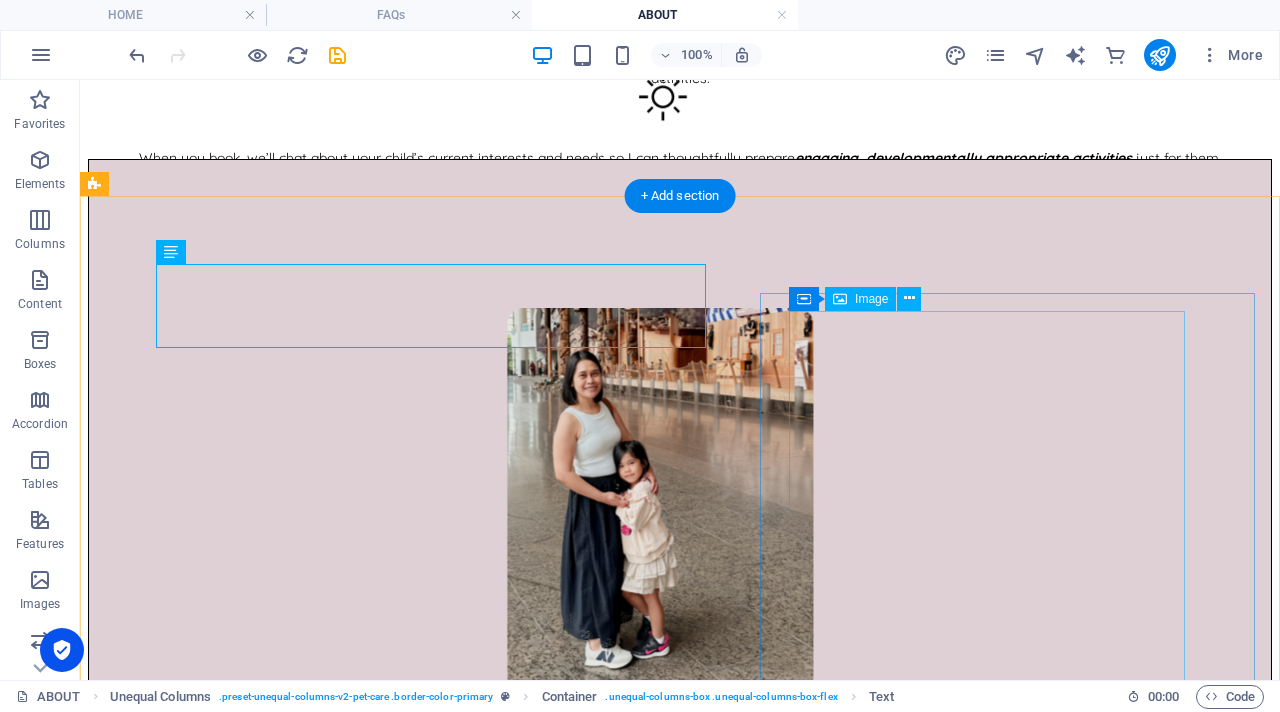 scroll, scrollTop: 2414, scrollLeft: 0, axis: vertical 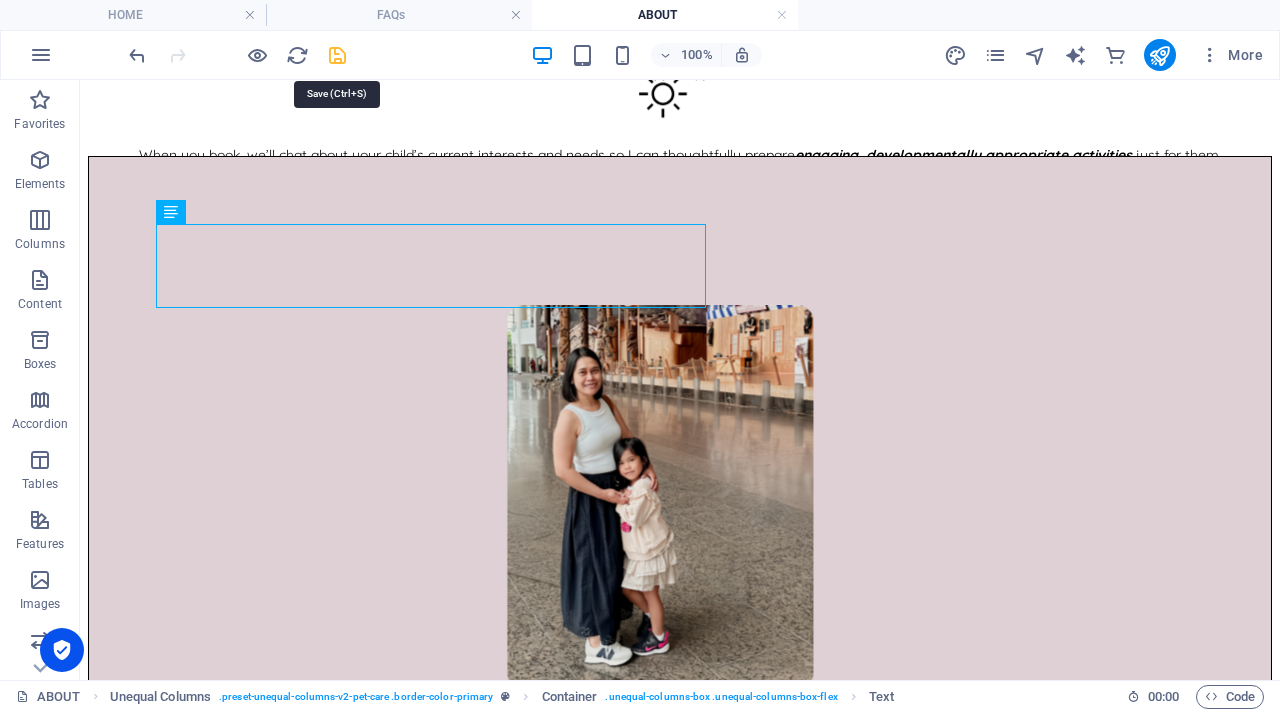 click at bounding box center [337, 55] 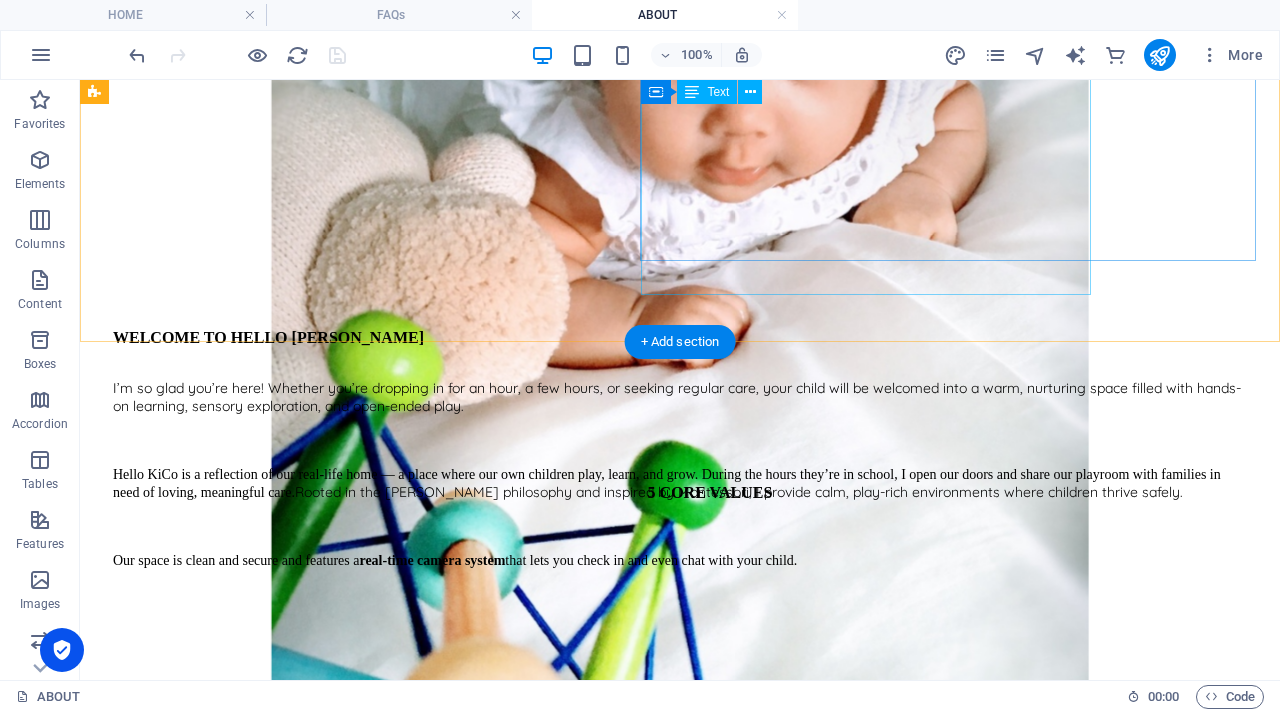 scroll, scrollTop: 263, scrollLeft: 0, axis: vertical 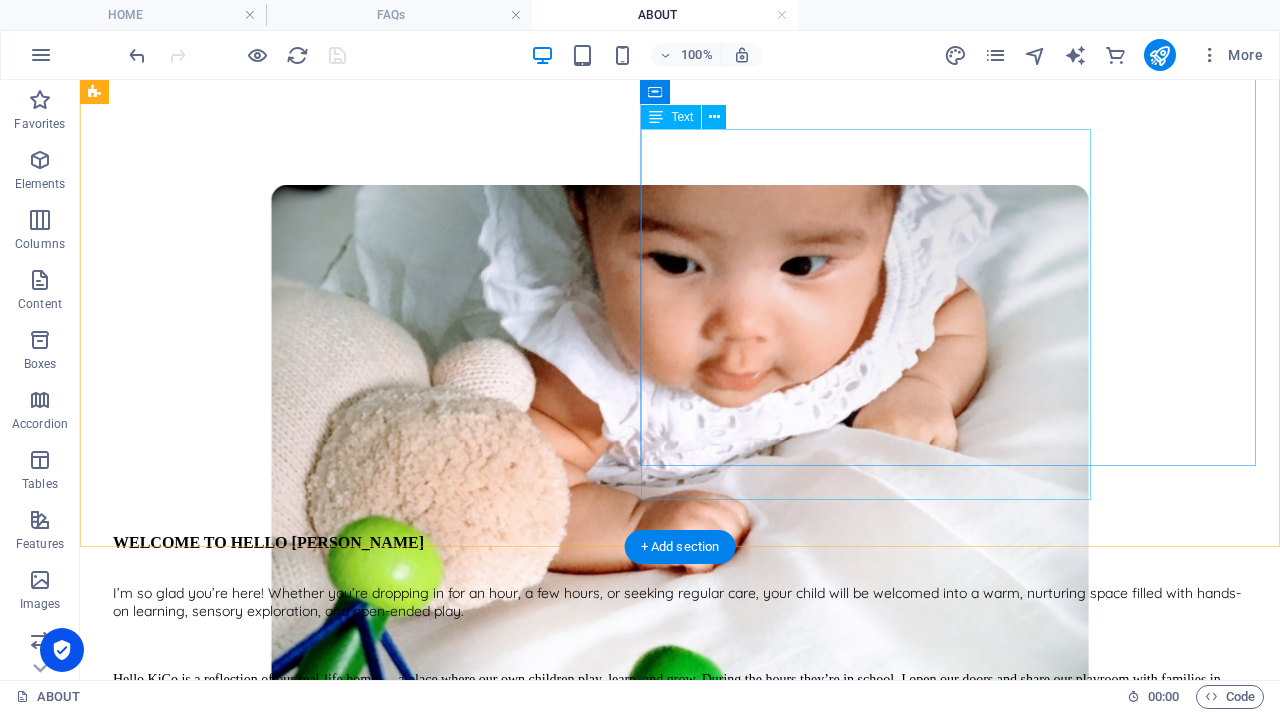 click on "I’m so glad you’re here! Whether you’re dropping in for an hour, a few hours, or seeking regular care, your child will be welcomed into a warm, nurturing space filled with hands-on learning, sensory exploration, and open-ended play. Hello KiCo is a reflection of our real-life home — a place where our own children play, learn, and grow. During the hours they’re in school, I open our doors and share our playroom with families in need of loving, meaningful care.  Rooted in the [PERSON_NAME] philosophy and inspired by Montessori, I provide calm, play-rich environments where children thrive safely.   Our space is clean and secure and features a  real-time camera system  that lets you check in and even chat with your child." at bounding box center (680, 713) 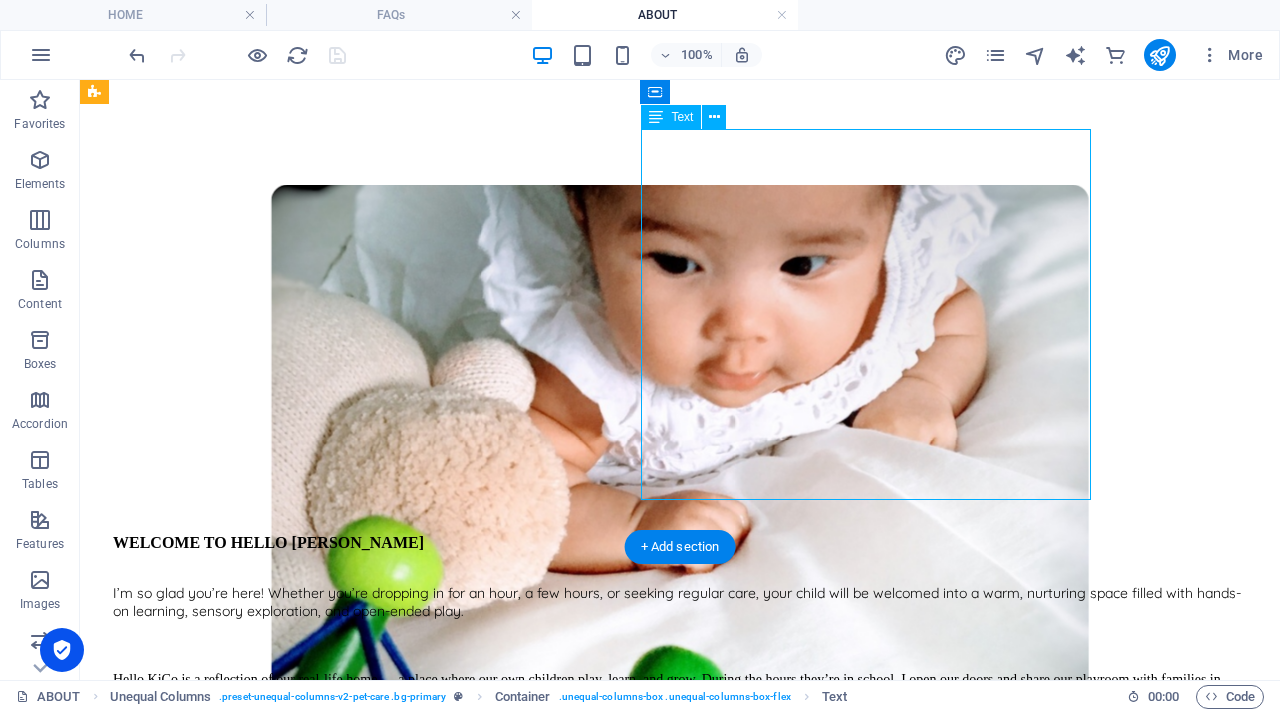 click on "I’m so glad you’re here! Whether you’re dropping in for an hour, a few hours, or seeking regular care, your child will be welcomed into a warm, nurturing space filled with hands-on learning, sensory exploration, and open-ended play. Hello KiCo is a reflection of our real-life home — a place where our own children play, learn, and grow. During the hours they’re in school, I open our doors and share our playroom with families in need of loving, meaningful care.  Rooted in the [PERSON_NAME] philosophy and inspired by Montessori, I provide calm, play-rich environments where children thrive safely.   Our space is clean and secure and features a  real-time camera system  that lets you check in and even chat with your child." at bounding box center [680, 713] 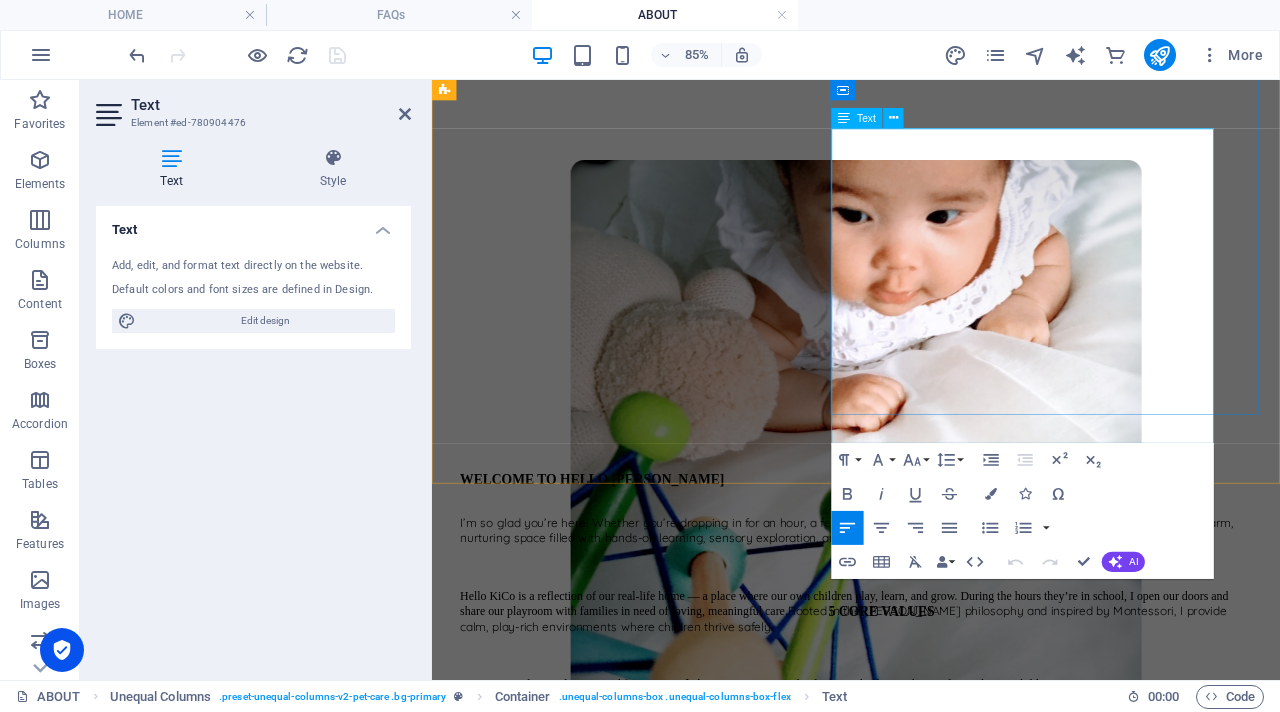 drag, startPoint x: 991, startPoint y: 459, endPoint x: 908, endPoint y: 408, distance: 97.41663 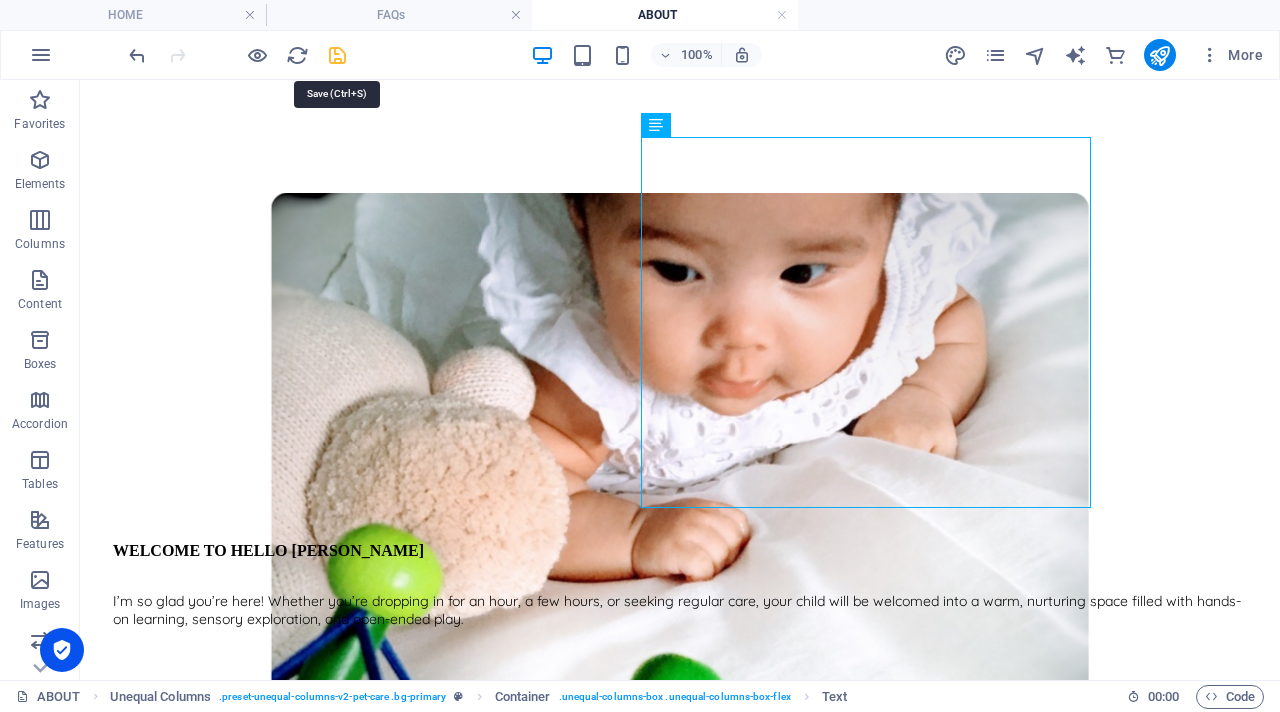 click at bounding box center [337, 55] 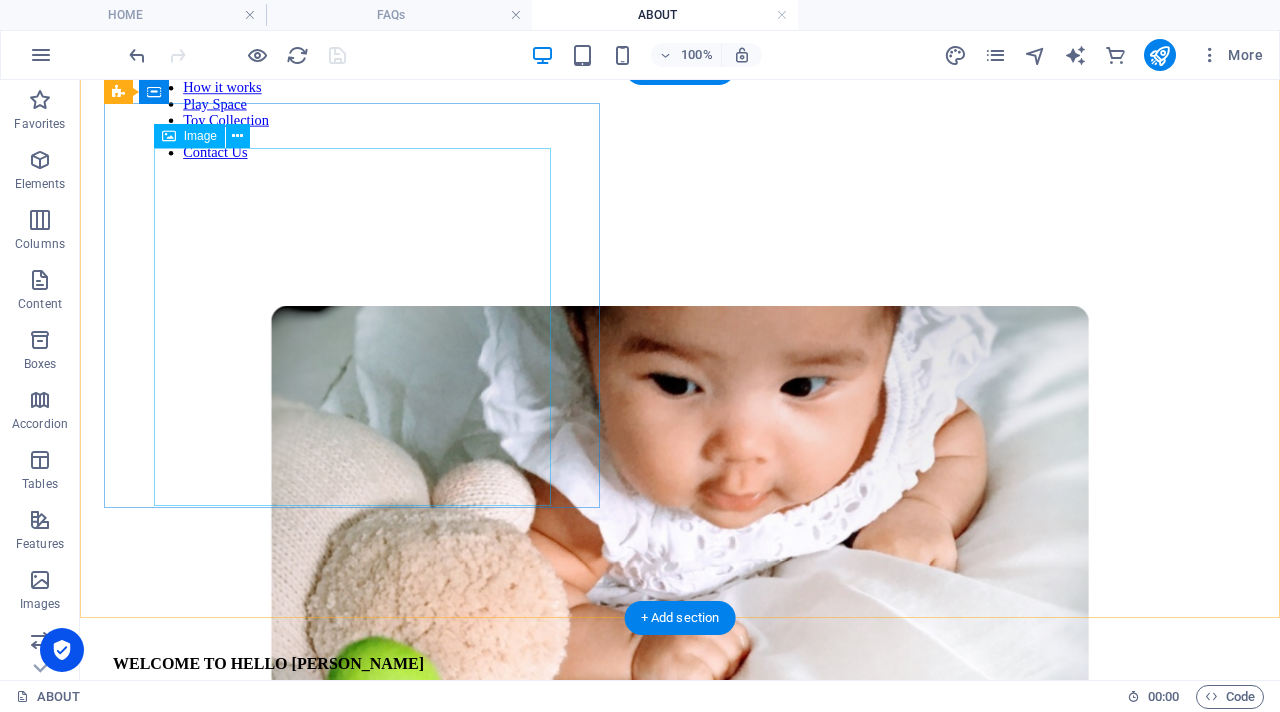 scroll, scrollTop: 100, scrollLeft: 0, axis: vertical 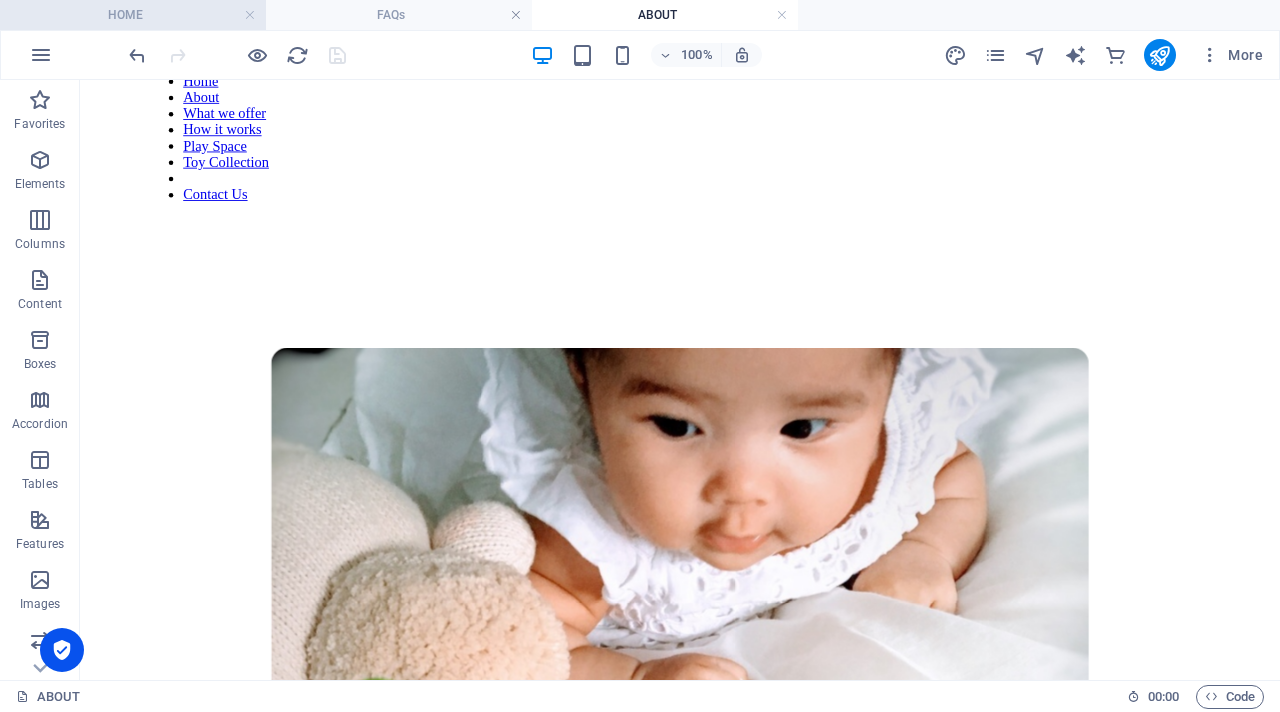click on "HOME" at bounding box center [133, 15] 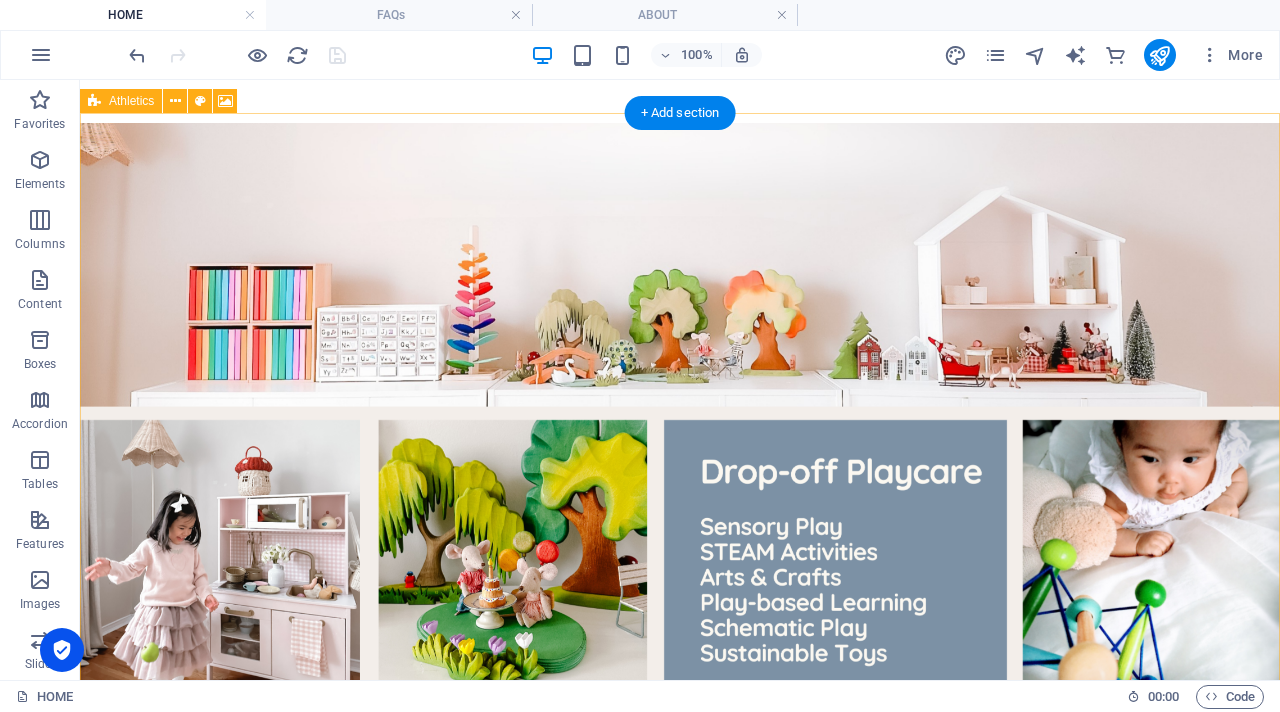 scroll, scrollTop: 318, scrollLeft: 0, axis: vertical 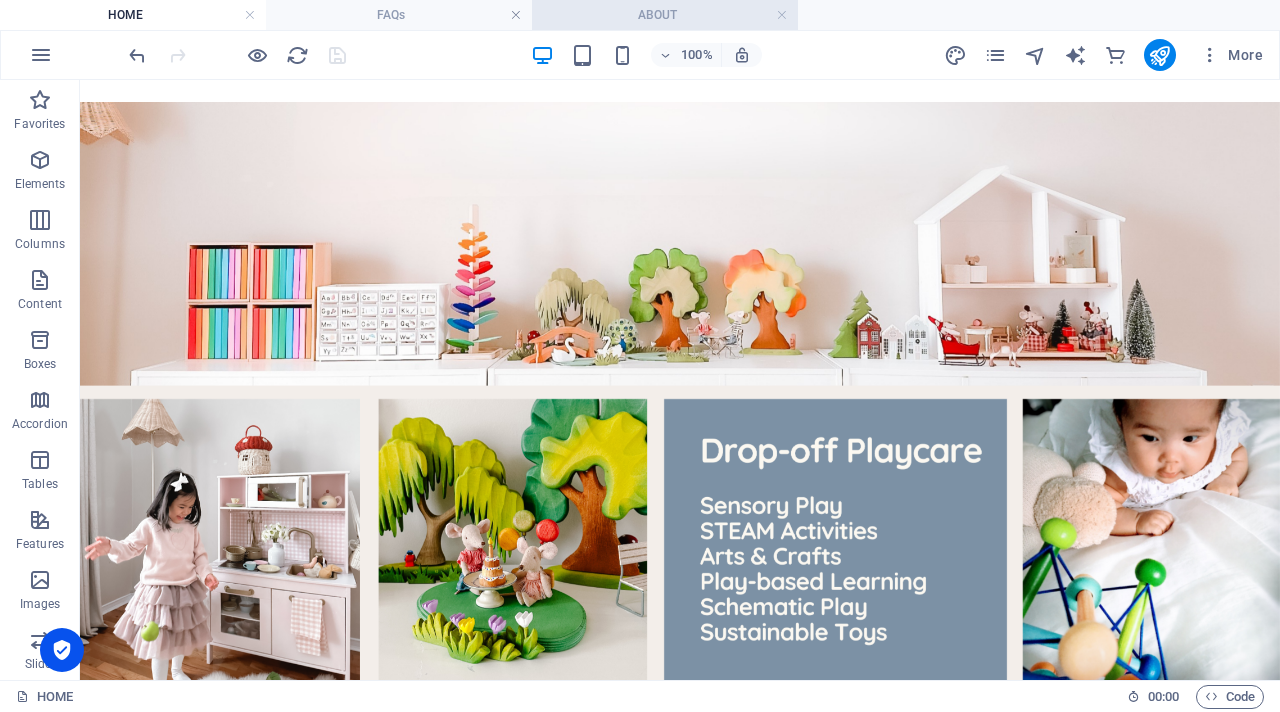 click on "ABOUT" at bounding box center (665, 15) 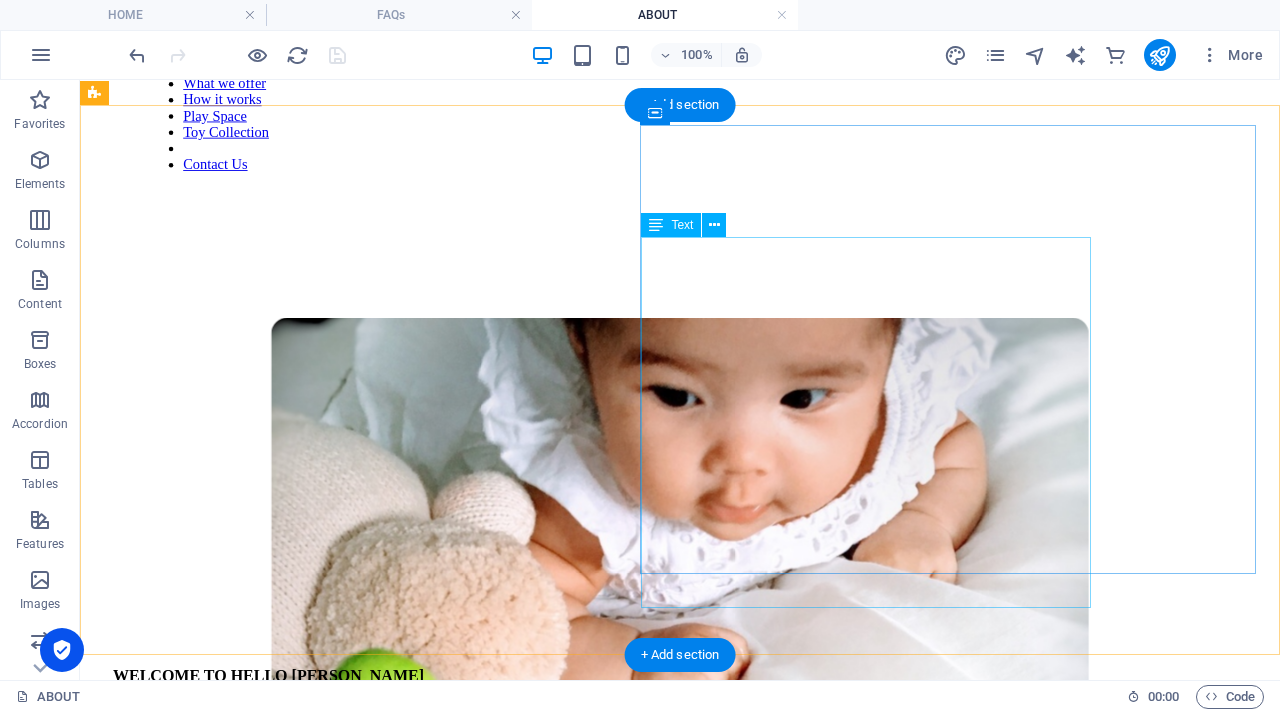 scroll, scrollTop: 120, scrollLeft: 0, axis: vertical 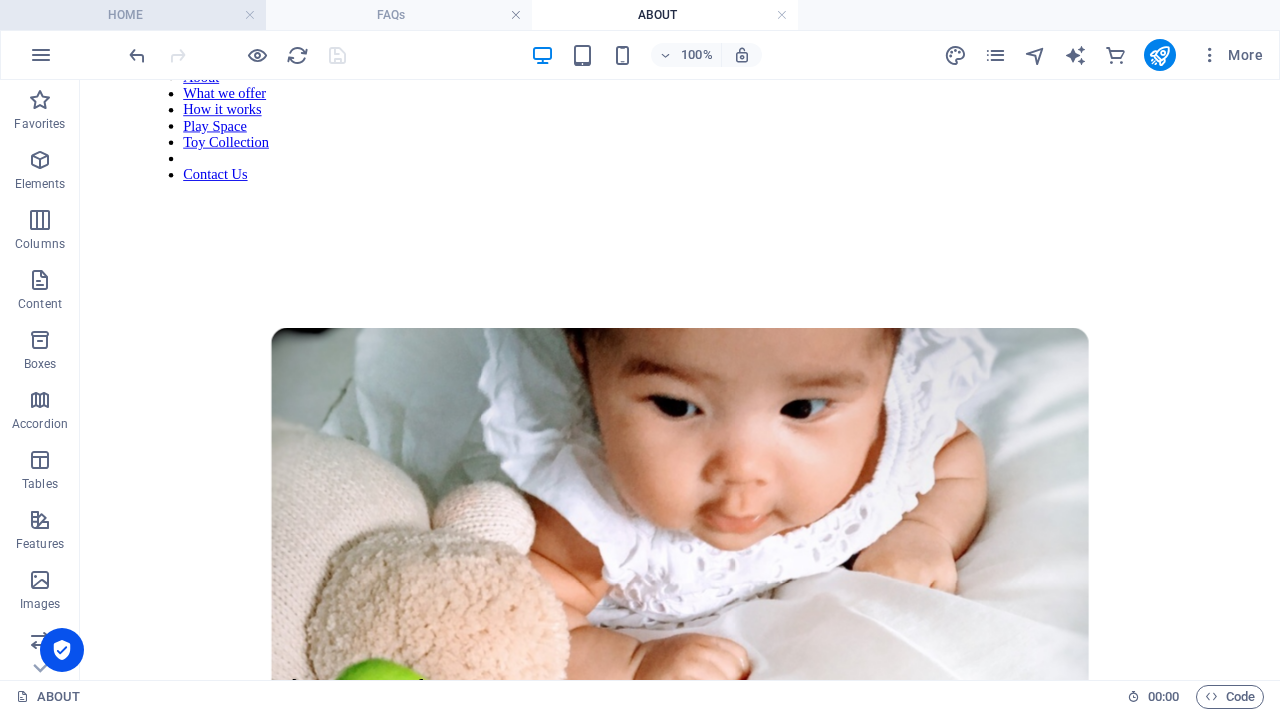 click on "HOME" at bounding box center [133, 15] 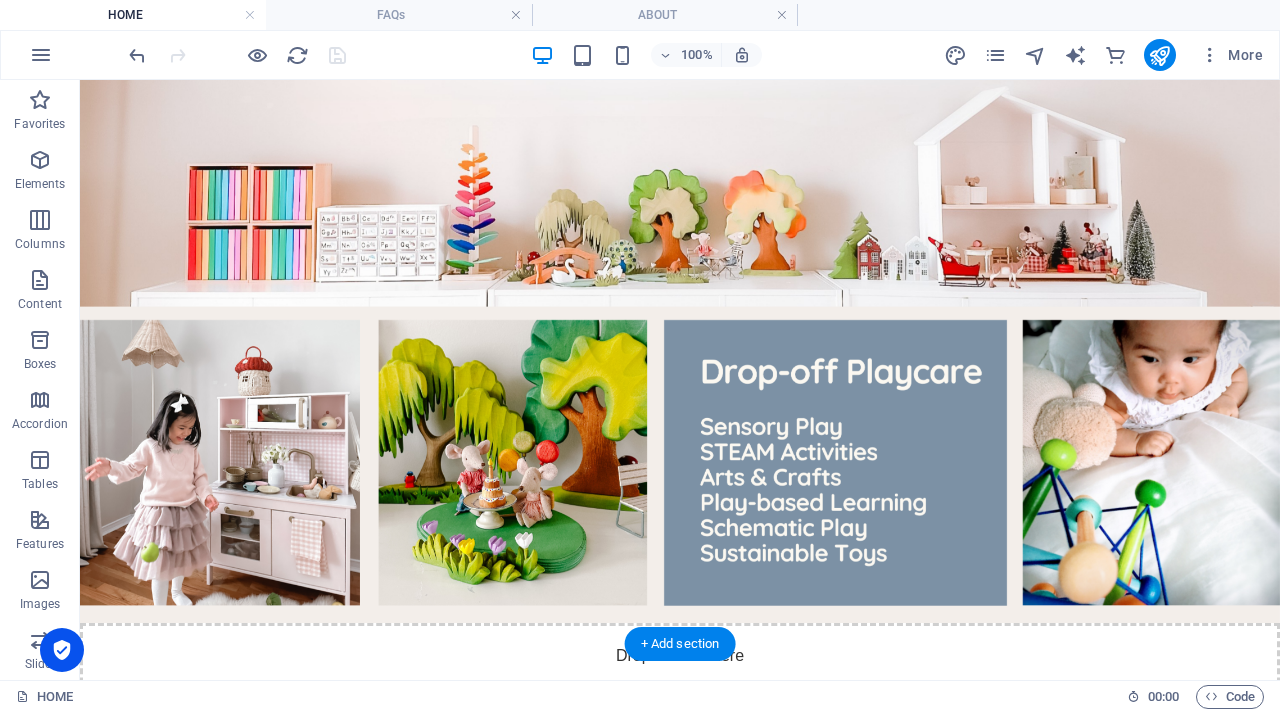 scroll, scrollTop: 363, scrollLeft: 0, axis: vertical 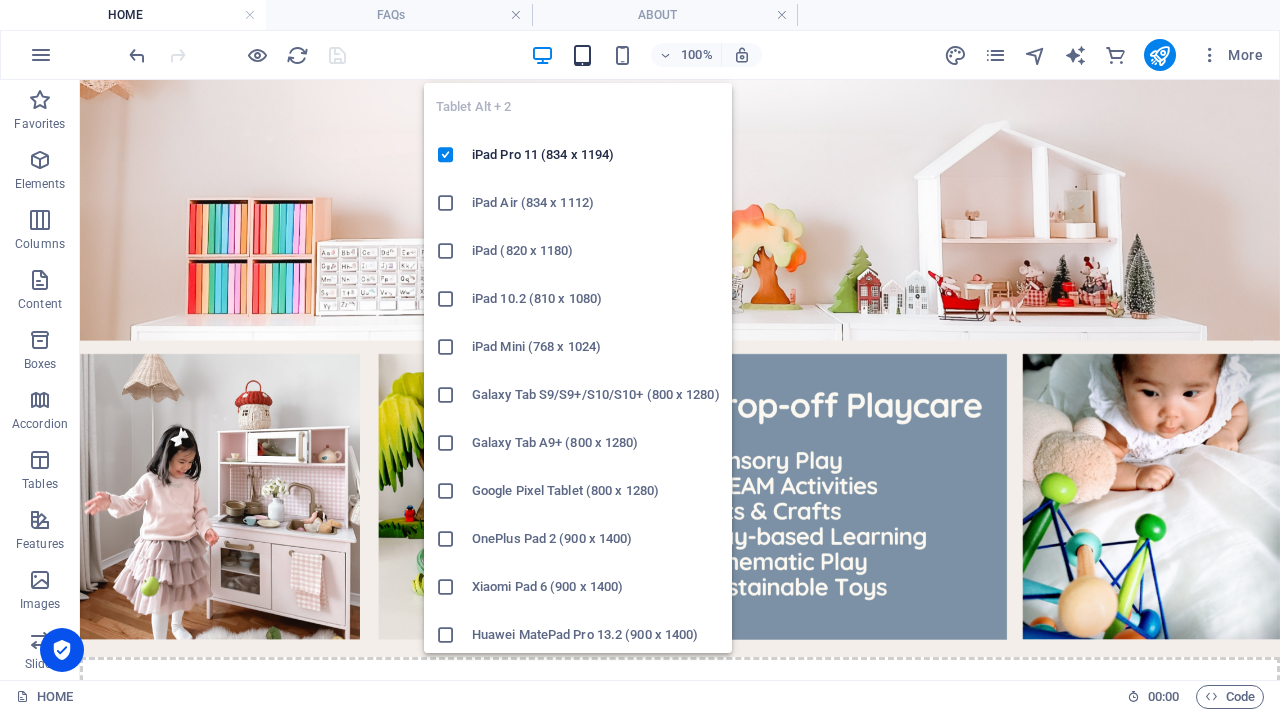 click at bounding box center [582, 55] 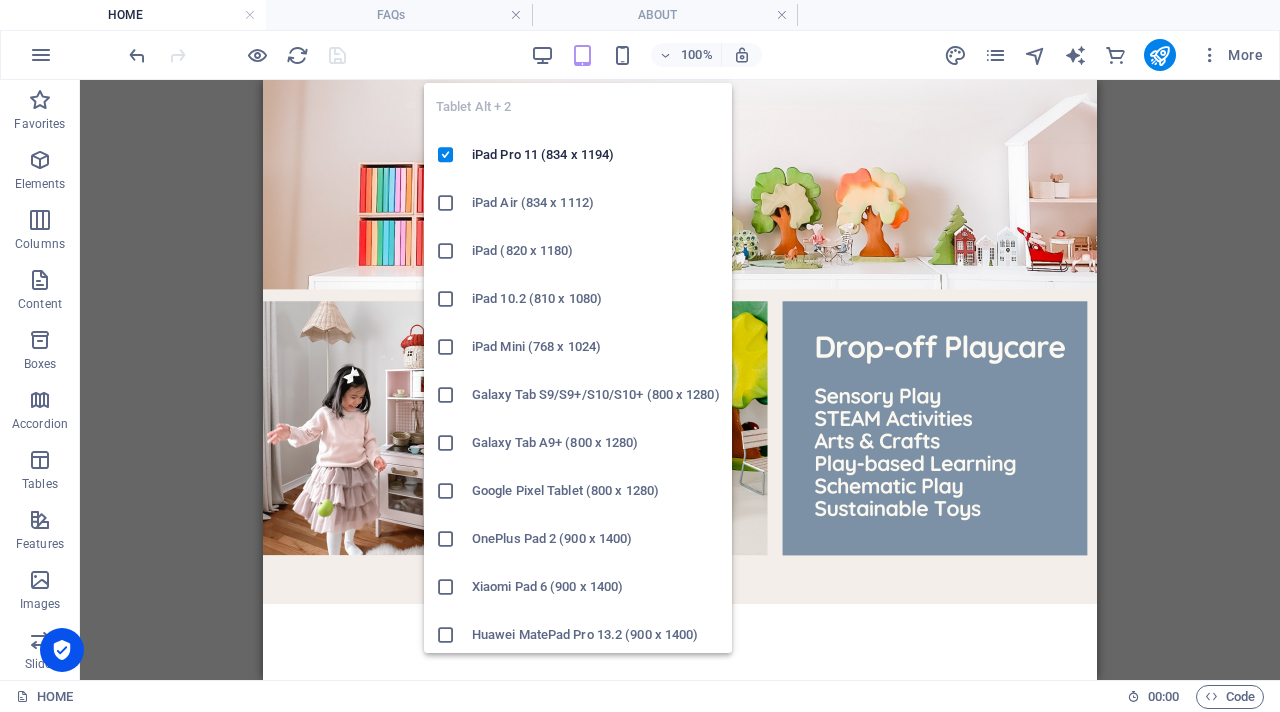 scroll, scrollTop: 360, scrollLeft: 0, axis: vertical 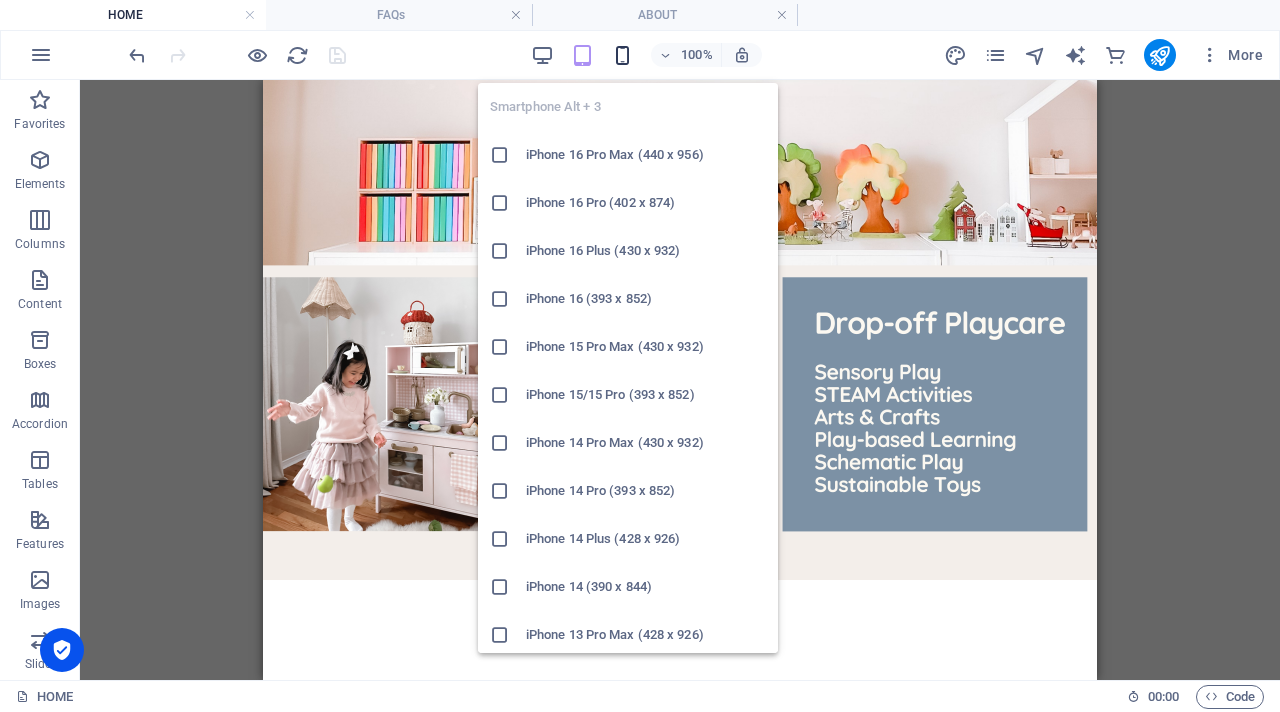 click at bounding box center [622, 55] 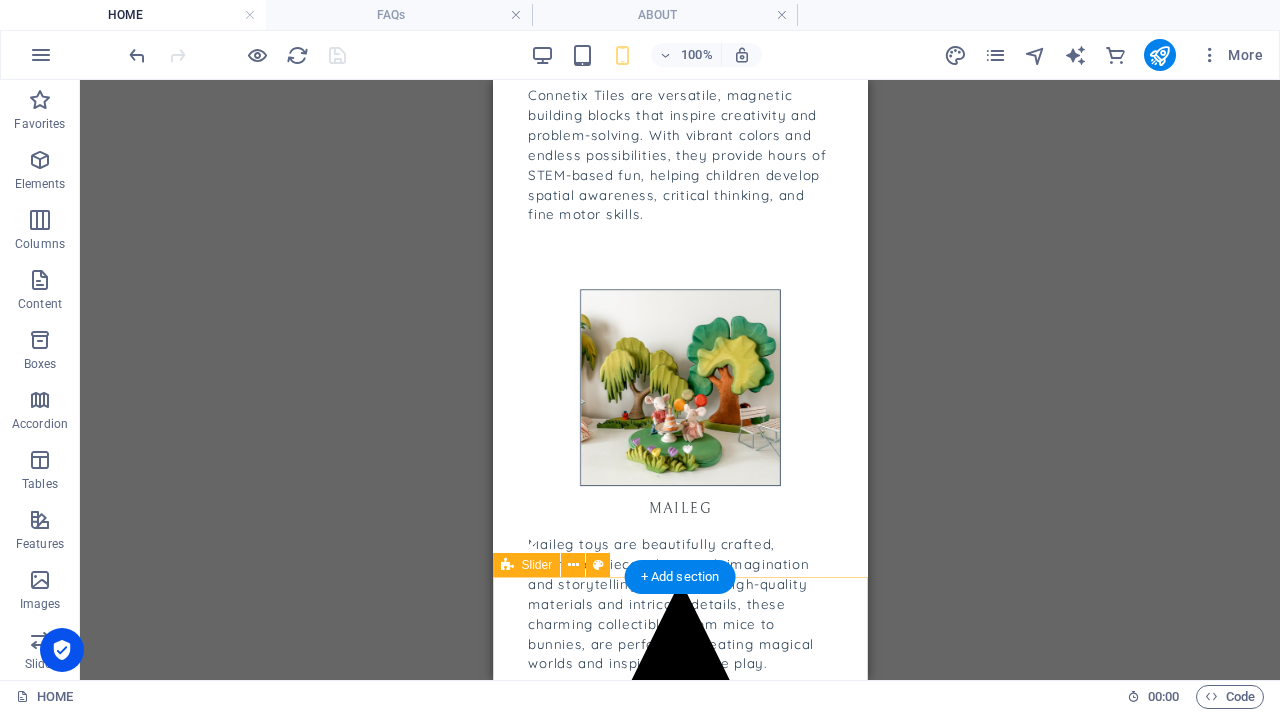 scroll, scrollTop: 3835, scrollLeft: 0, axis: vertical 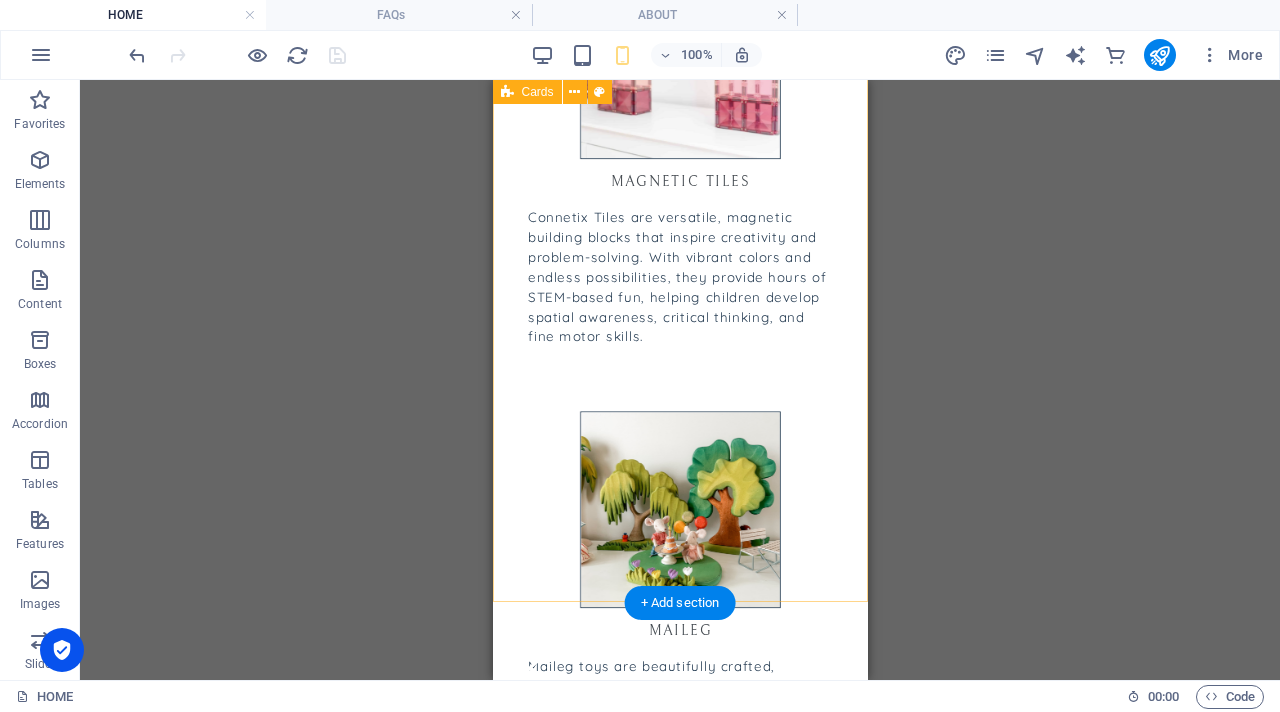 click on "Wooden Toys  Handcrafted wooden toys designed for imaginative play and lasting durability. Made from high-quality, natural wood, these toys encourage creativity, fine motor skills, and a connection to nature, all while being safe and eco-friendly. Magnetic Tiles Connetix Tiles are versatile, magnetic building blocks that inspire creativity and problem-solving. With vibrant colors and endless possibilities, they provide hours of STEM-based fun, helping children develop spatial awareness, critical thinking, and fine motor skills. Maileg Maileg toys are beautifully crafted, whimsical pieces that spark imagination and storytelling. Made with high-quality materials and intricate details, these charming collectibles, from mice to bunnies, are perfect for creating magical worlds and inspiring creative play." at bounding box center [679, 220] 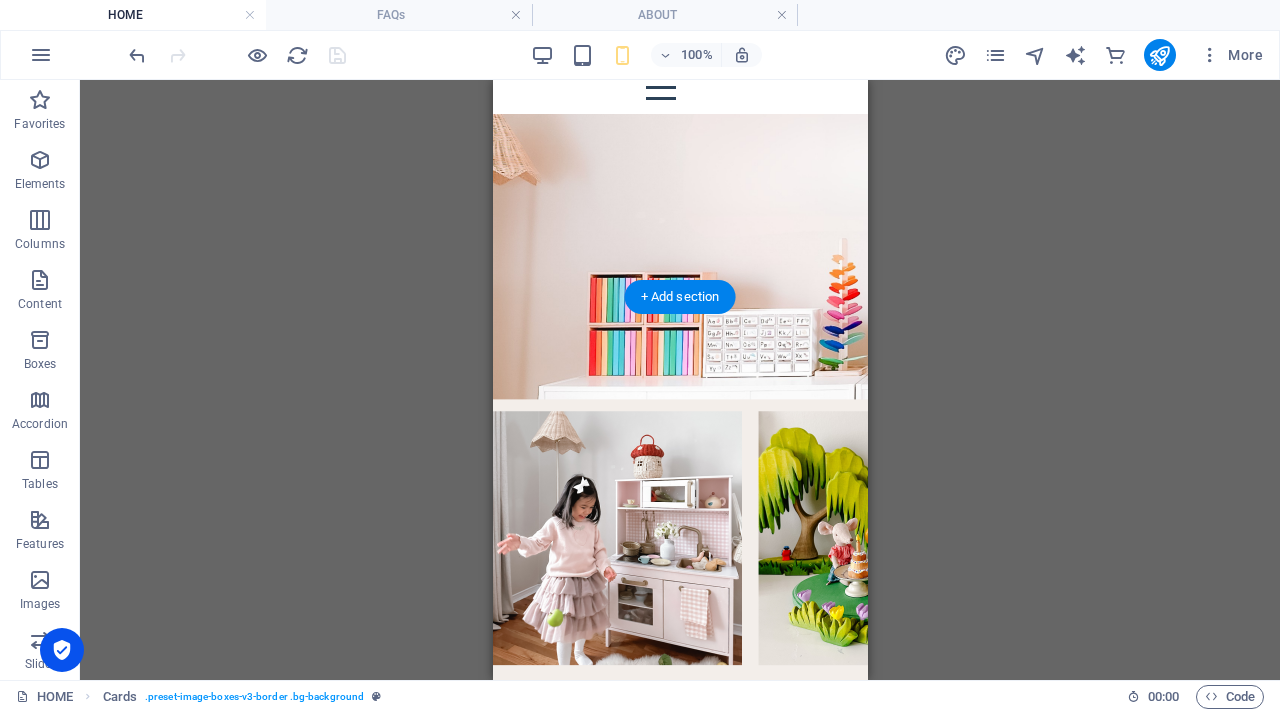 scroll, scrollTop: 0, scrollLeft: 0, axis: both 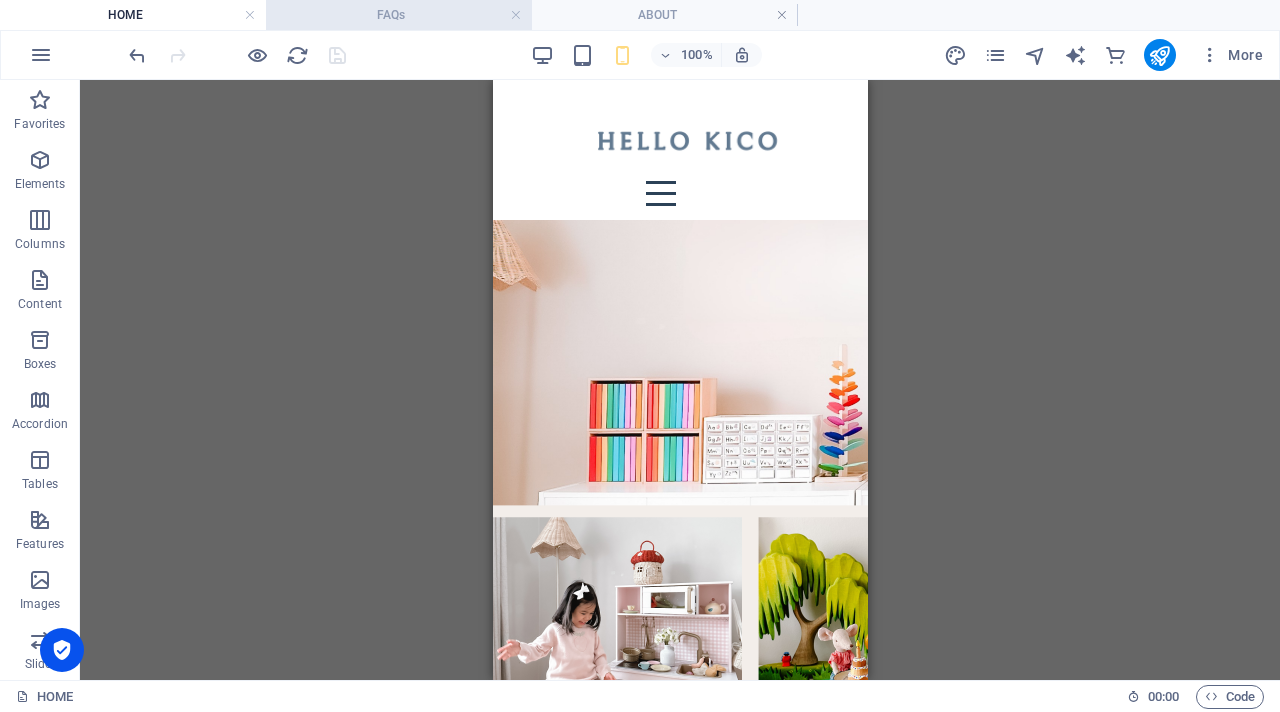 click on "FAQs" at bounding box center (399, 15) 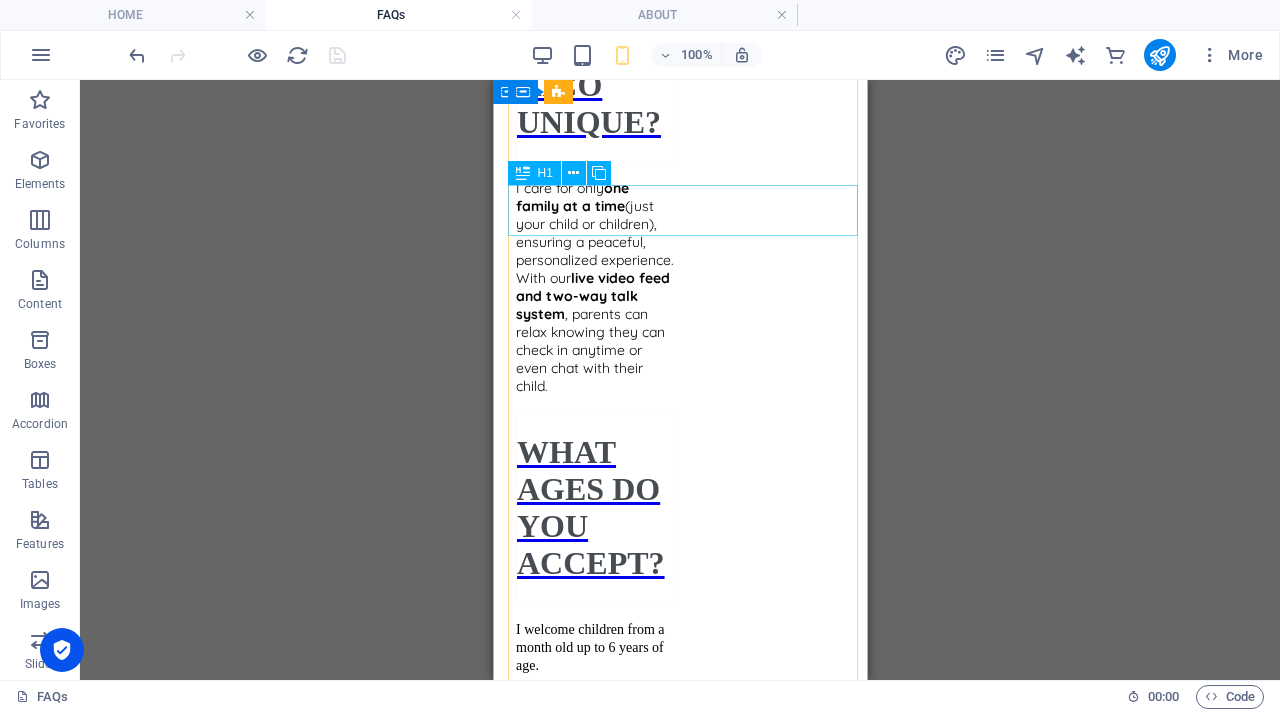 scroll, scrollTop: 0, scrollLeft: 0, axis: both 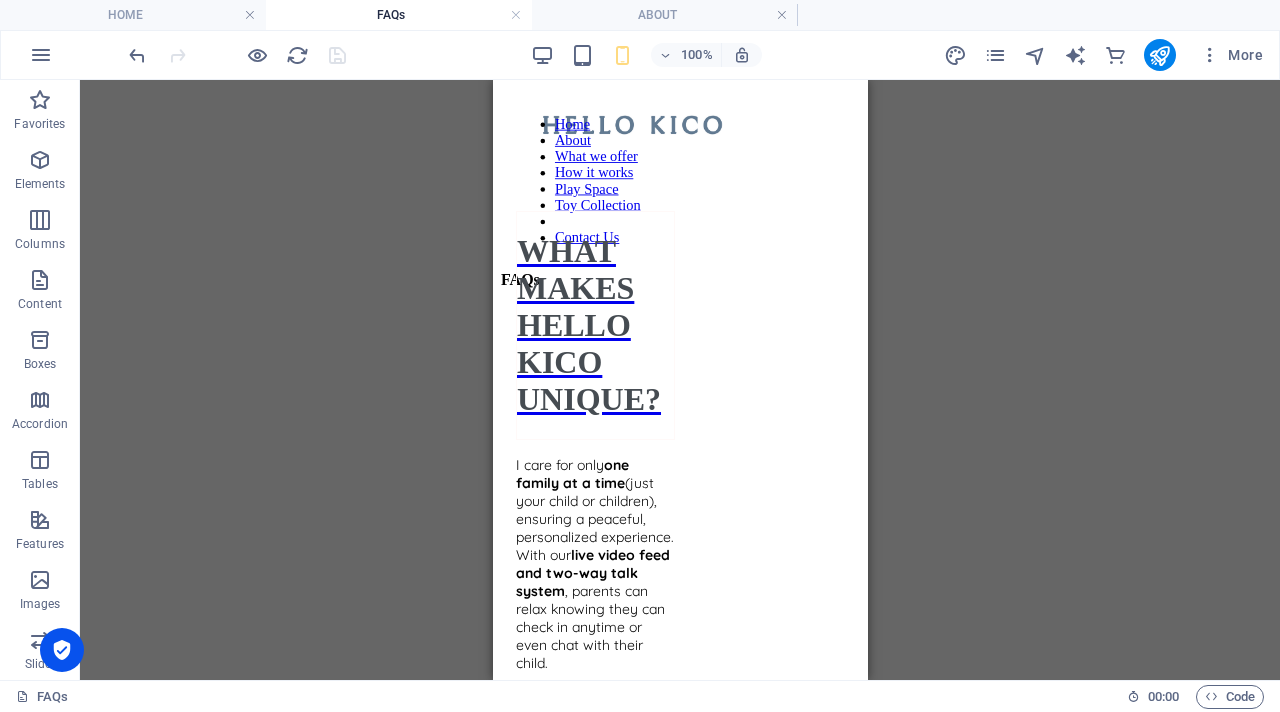 click on "Home About What we offer  How it works  Play Space Toy Collection Contact Us  FAQs WHAT MAKES HELLO KICO UNIQUE?   I care for only  one family at a time  (just your child or children), ensuring a peaceful, personalized experience. With our  live video feed and two-way talk system , parents can relax knowing they can check in anytime or even chat with their child. WHAT AGES DO YOU ACCEPT? I welcome children from a month old up to 6 years of age. IS THIS A LICENSED CHILDCARE CENTER? Hello KiCo is a home-based private drop-off playcare service, not a licensed daycare. However, it follows best practices in early learning, safety, and sanitation. WHY CHOOSE HELLO [PERSON_NAME]? We understand the importance of nurturing your child’s physical, emotional, and intellectual growth in a safe and loving environment. Our approach thoughtfully draws inspiration from both [PERSON_NAME] and [PERSON_NAME] philosophies—honoring each child’s individuality, curiosity, and natural desire to learn. WHAT ARE YOUR HOURS? I u It’s  Info" at bounding box center (679, 3709) 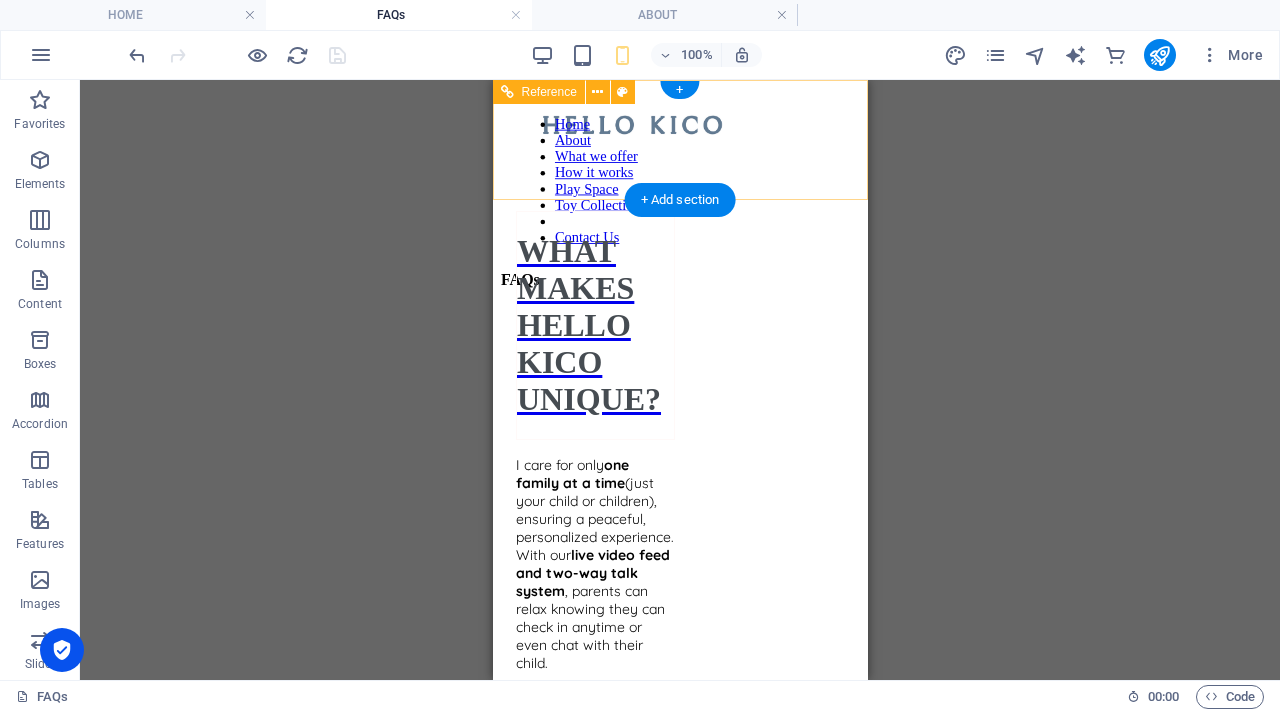click on "Home About What we offer  How it works  Play Space Toy Collection Contact Us" at bounding box center (679, 140) 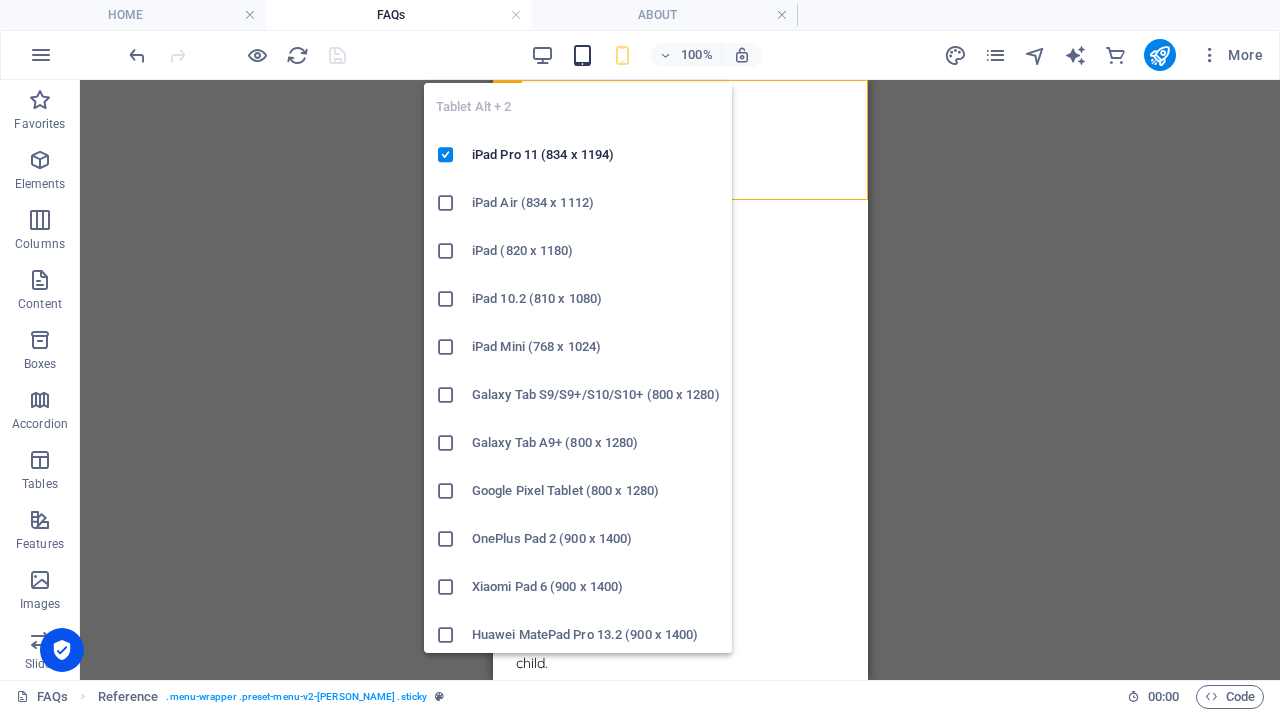 click at bounding box center (582, 55) 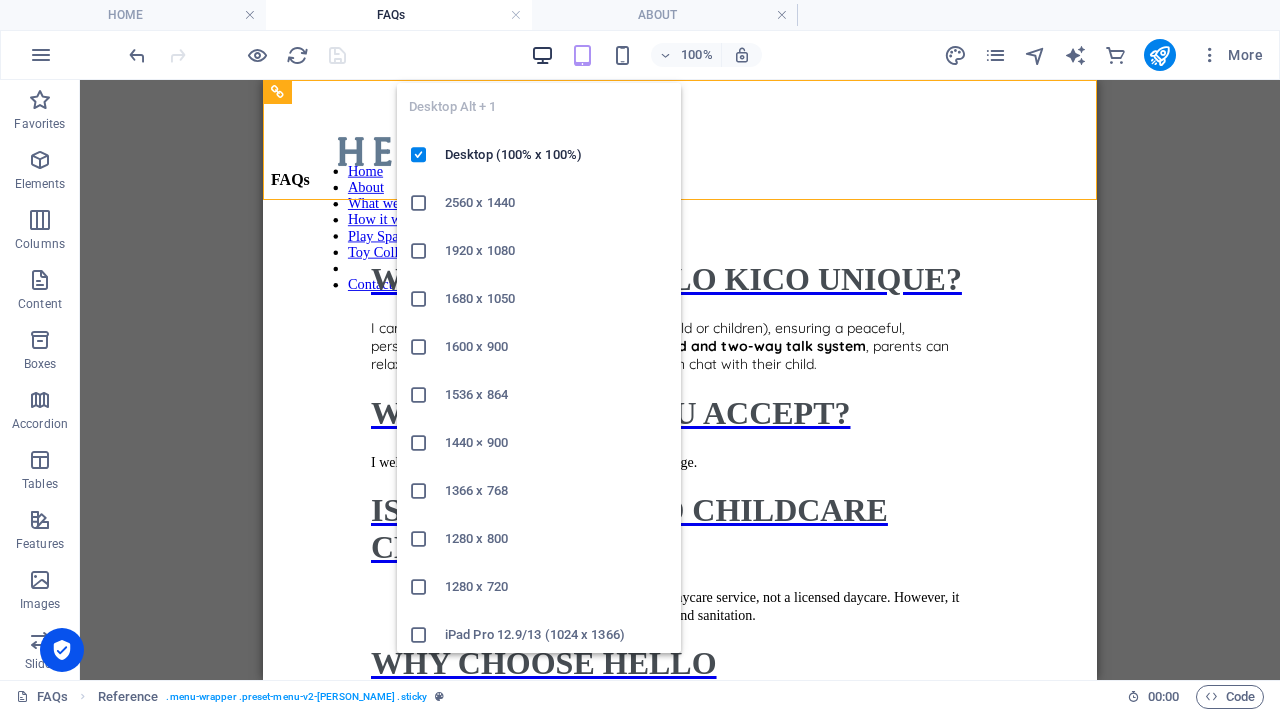 click at bounding box center (542, 55) 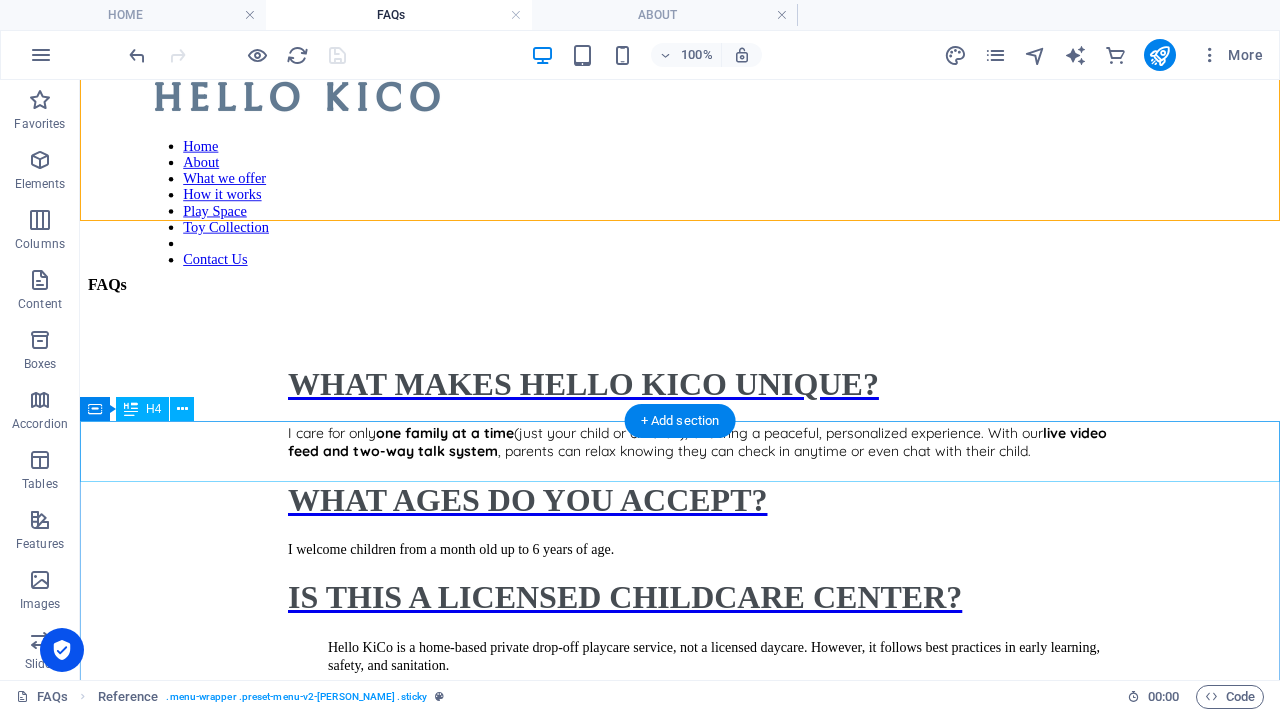 scroll, scrollTop: 0, scrollLeft: 0, axis: both 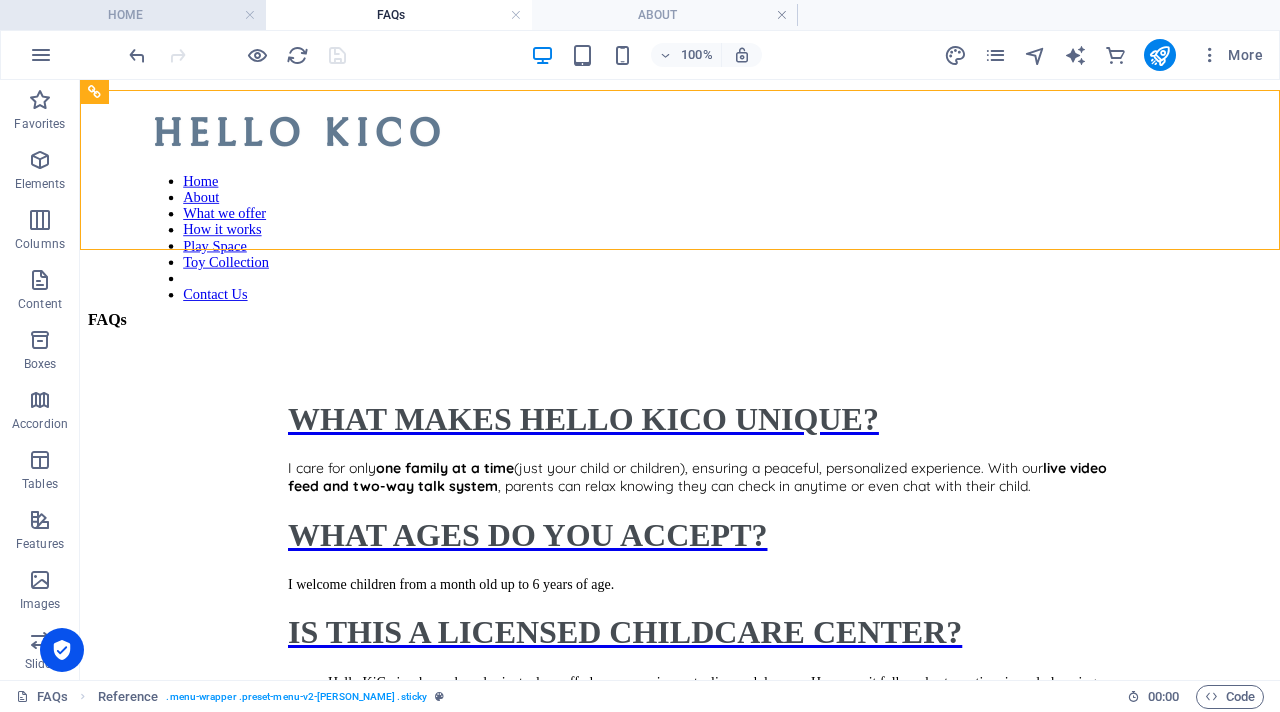 click on "HOME" at bounding box center [133, 15] 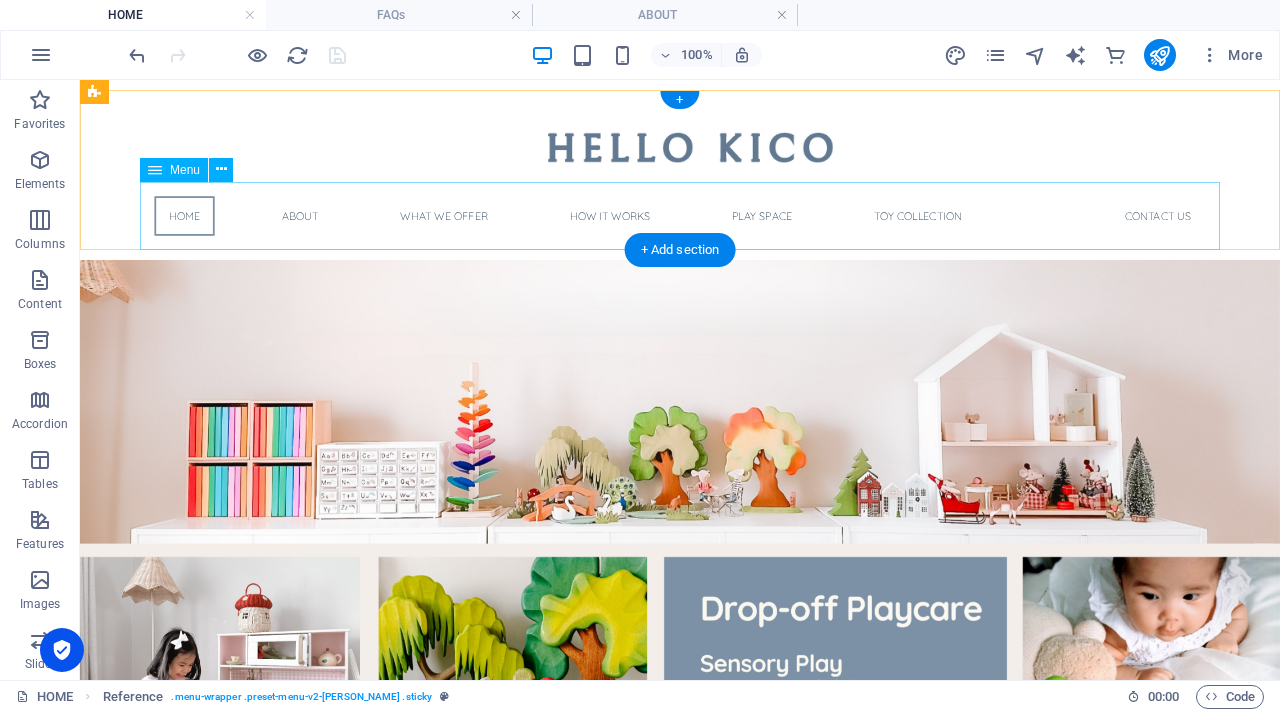 click on "Home About What we offer  How it works  Play Space Toy Collection Contact Us" at bounding box center (680, 216) 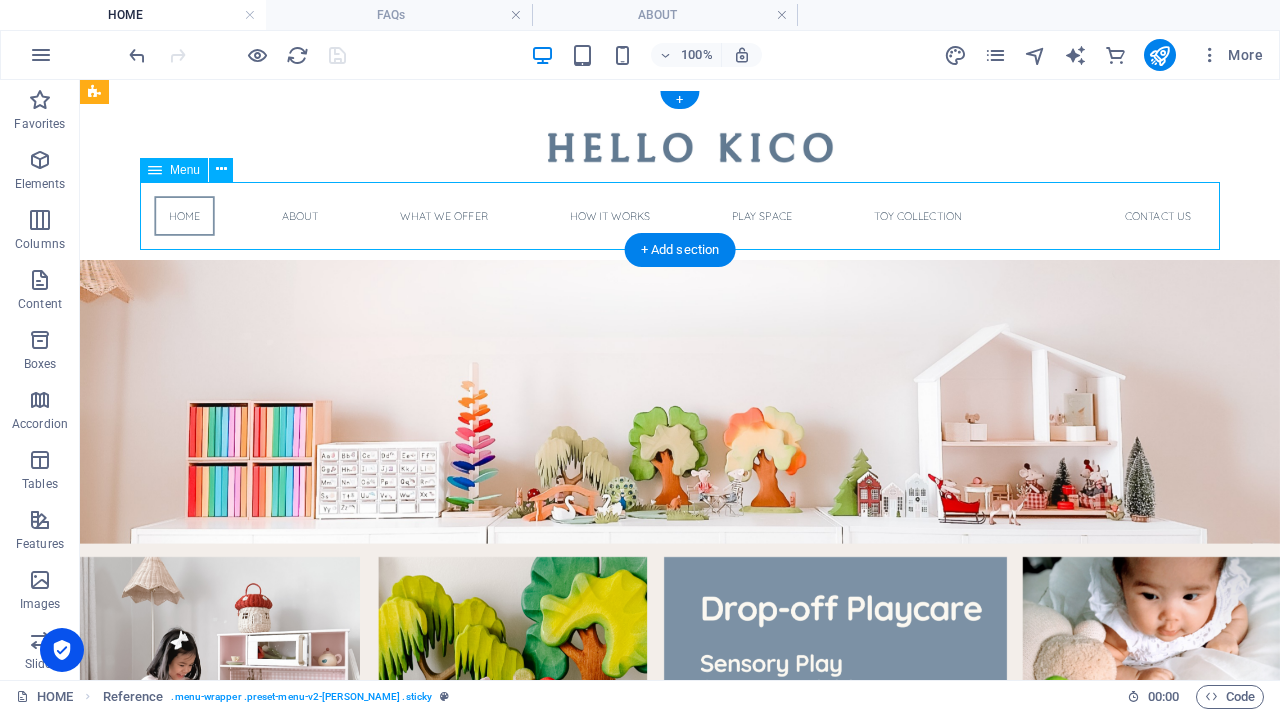 click on "Home About What we offer  How it works  Play Space Toy Collection Contact Us" at bounding box center [680, 216] 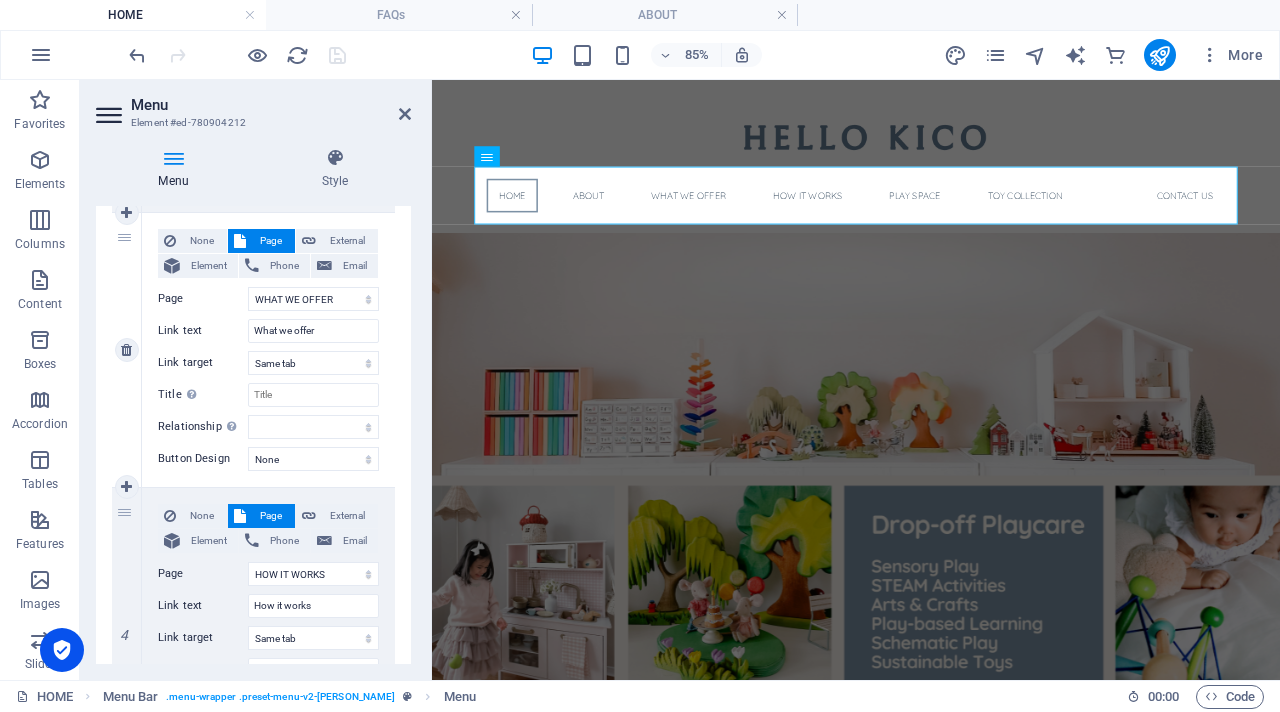scroll, scrollTop: 727, scrollLeft: 0, axis: vertical 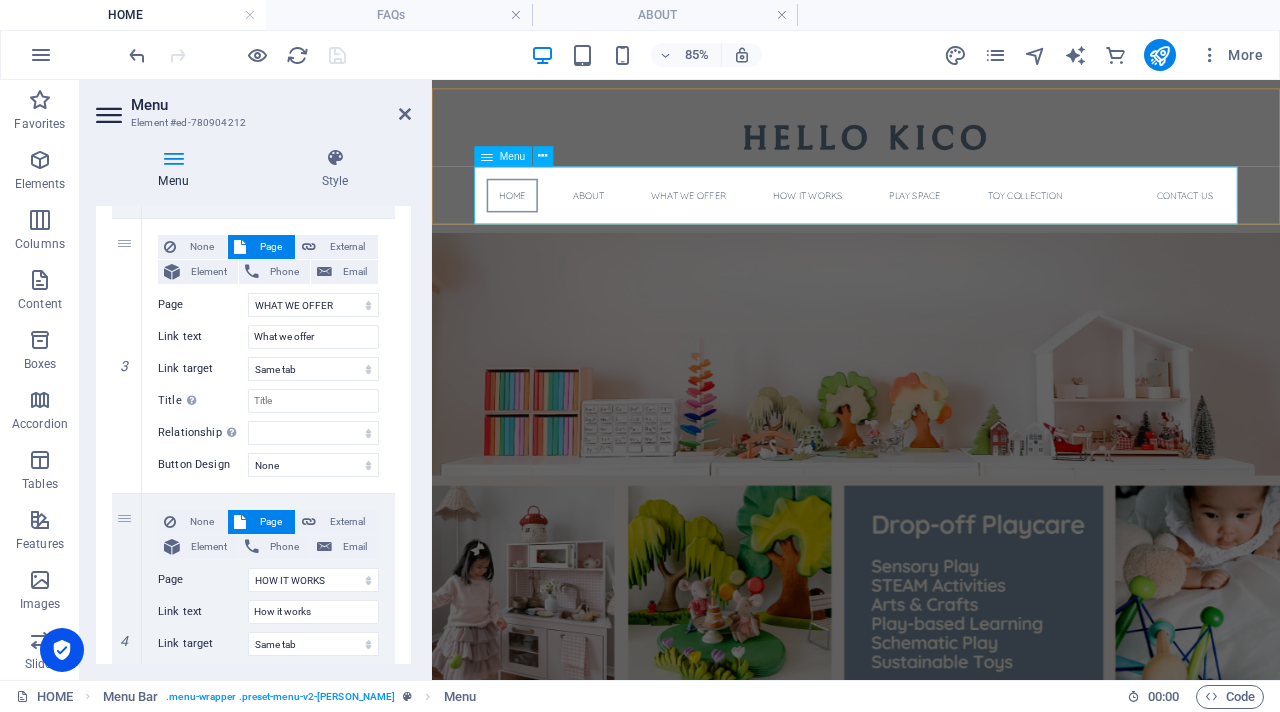click on "Home About What we offer  How it works  Play Space Toy Collection Contact Us" at bounding box center [931, 216] 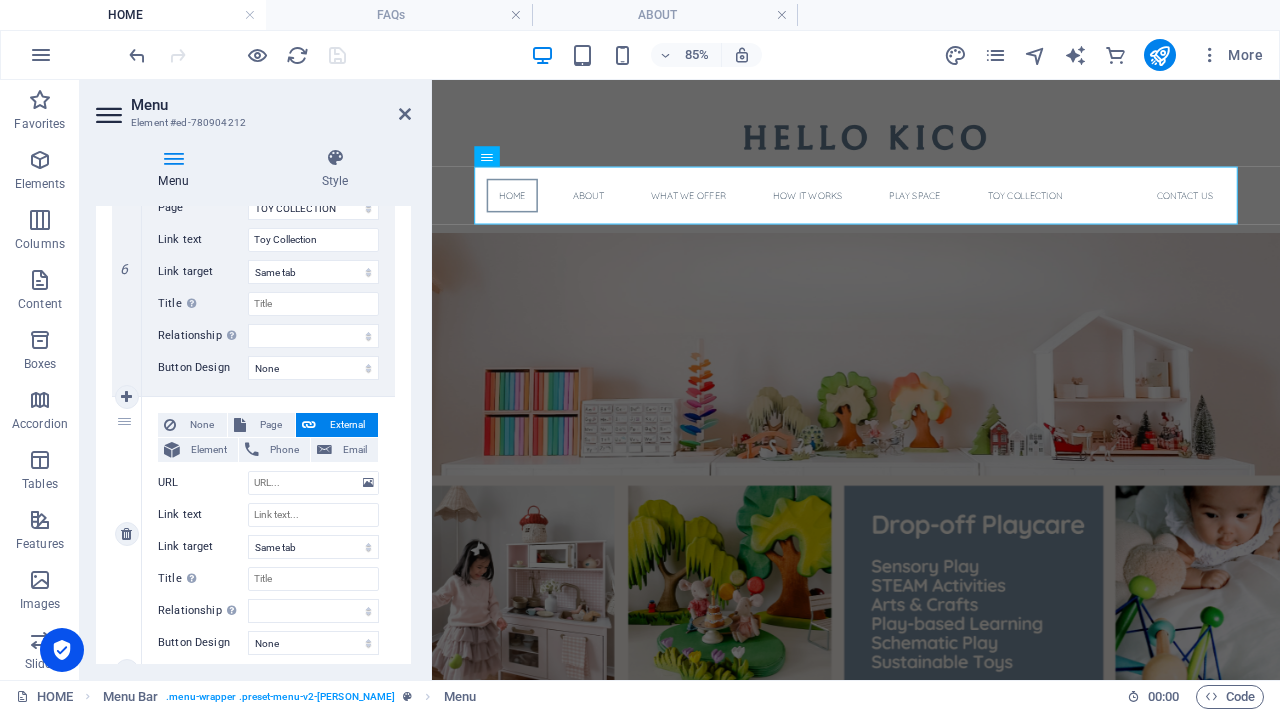scroll, scrollTop: 1655, scrollLeft: 0, axis: vertical 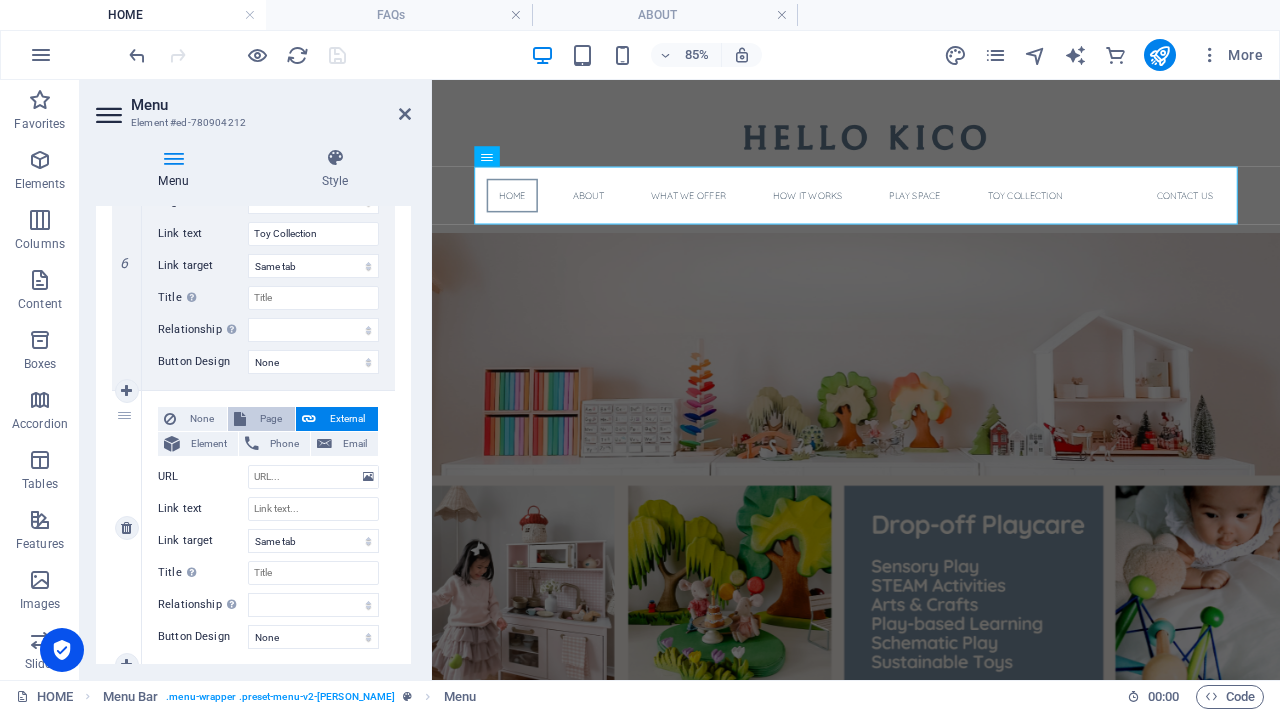 click on "Page" at bounding box center (270, 419) 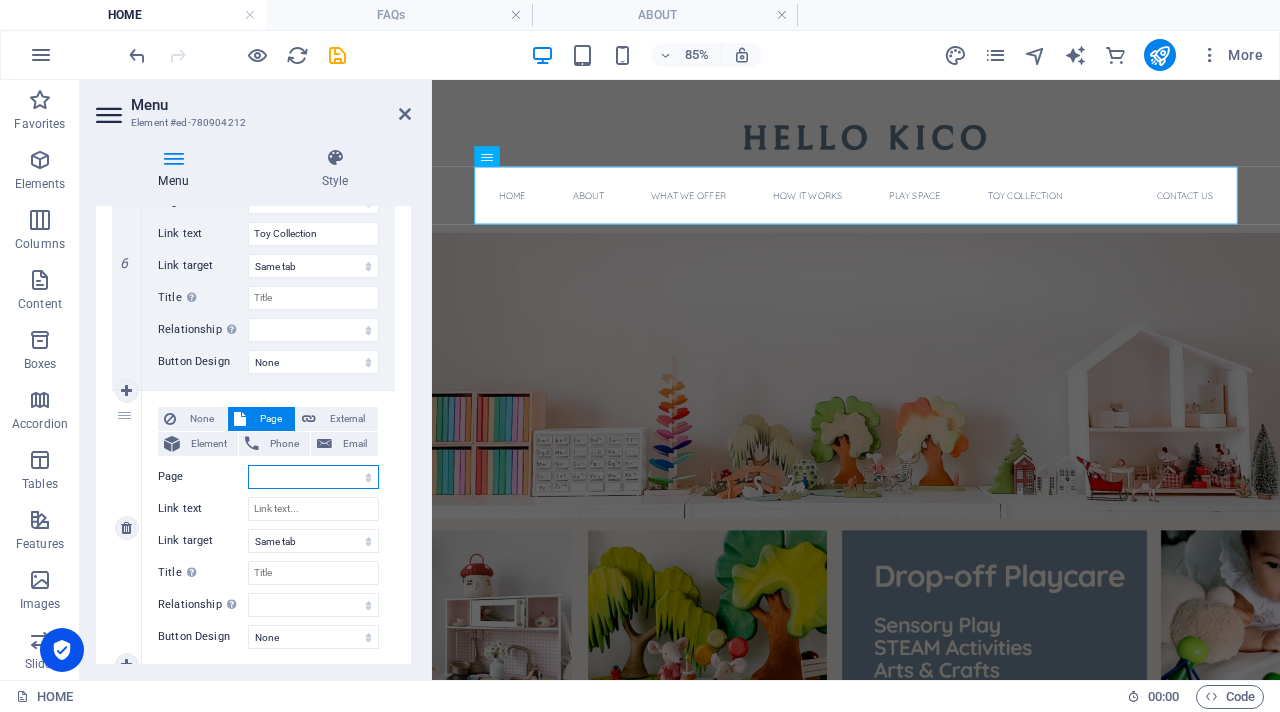 click on "HOME CONTACT US 1 ABOUT WAIVER TOY COLLECTION LEA CONTACT US WHAT WE OFFER HOW IT WORKS PLAY SPACE FAQs TOY COLLECTION TOY COLLECTION (Copy) GIFTCARD  Forms  -- PRIVACY POLICY BLOG" at bounding box center (313, 477) 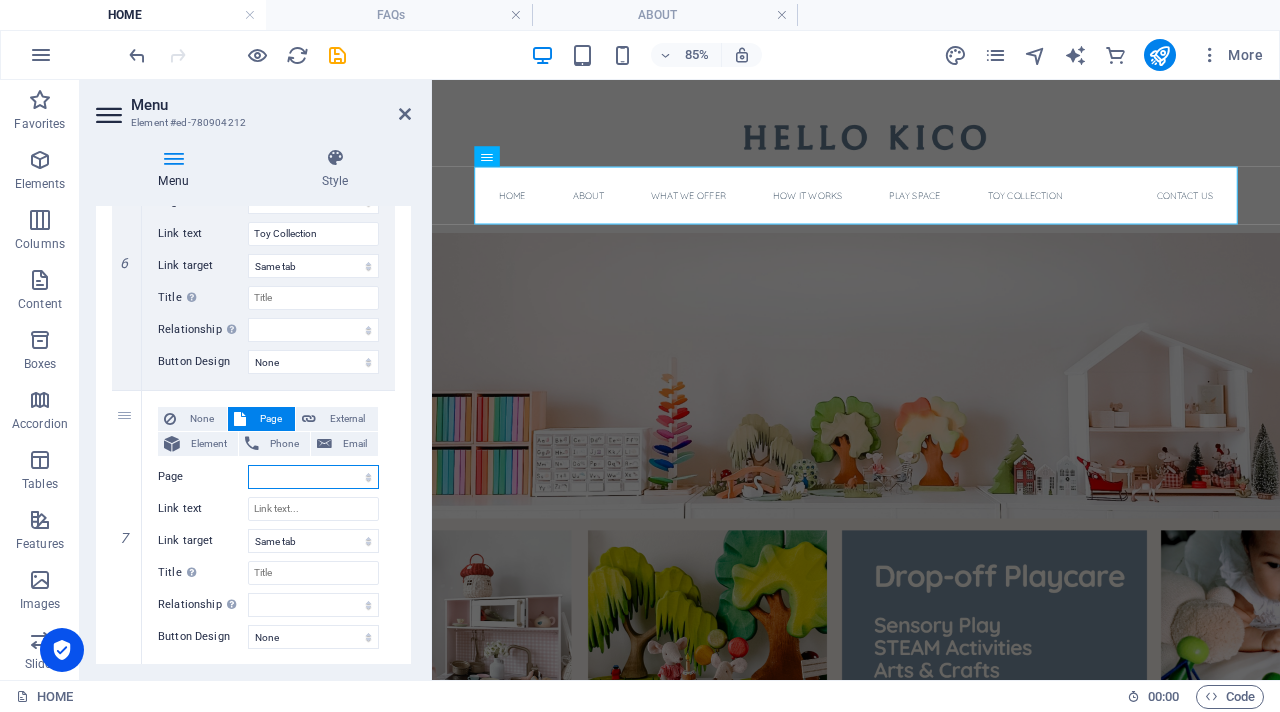 scroll, scrollTop: 1746, scrollLeft: 0, axis: vertical 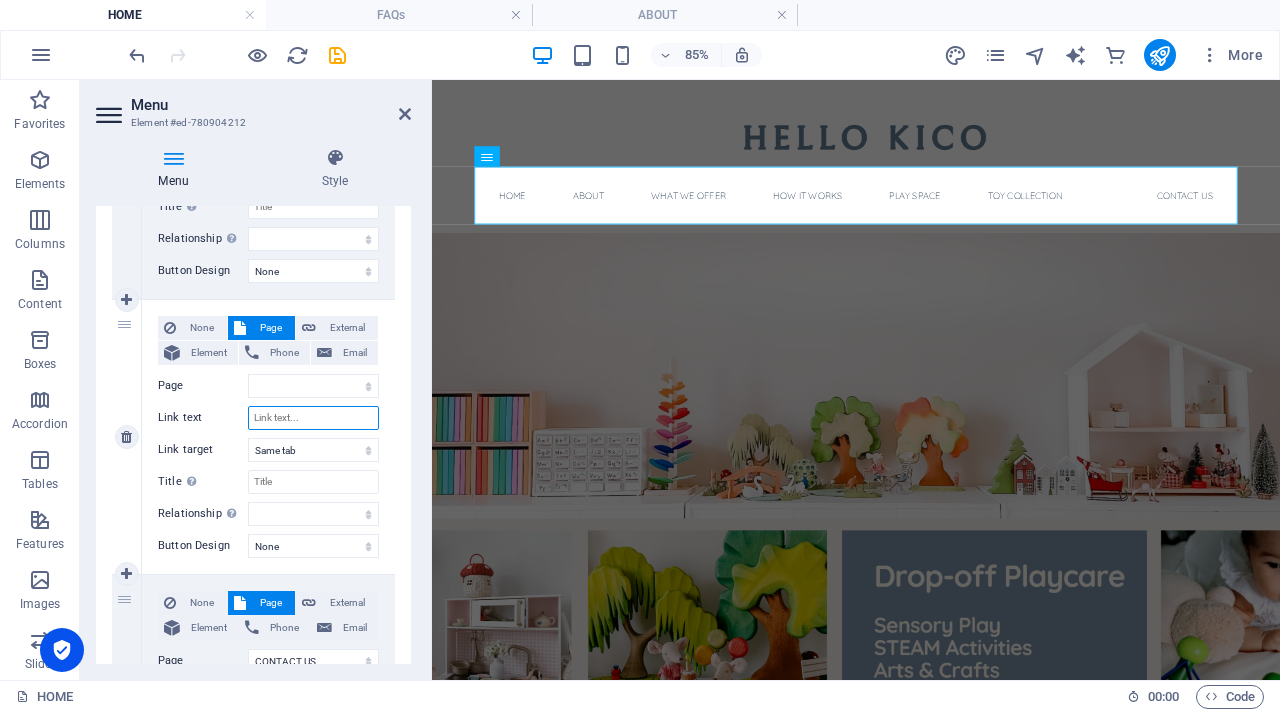click on "Link text" at bounding box center [313, 418] 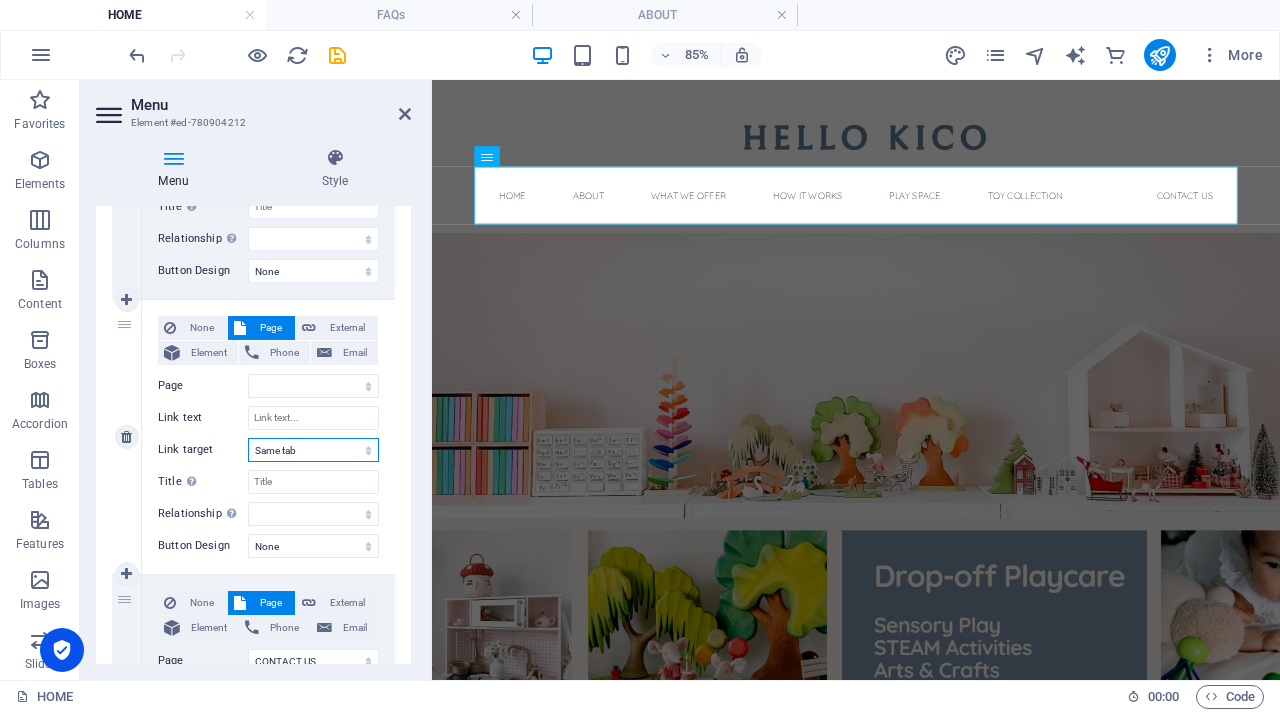 click on "New tab Same tab Overlay" at bounding box center [313, 450] 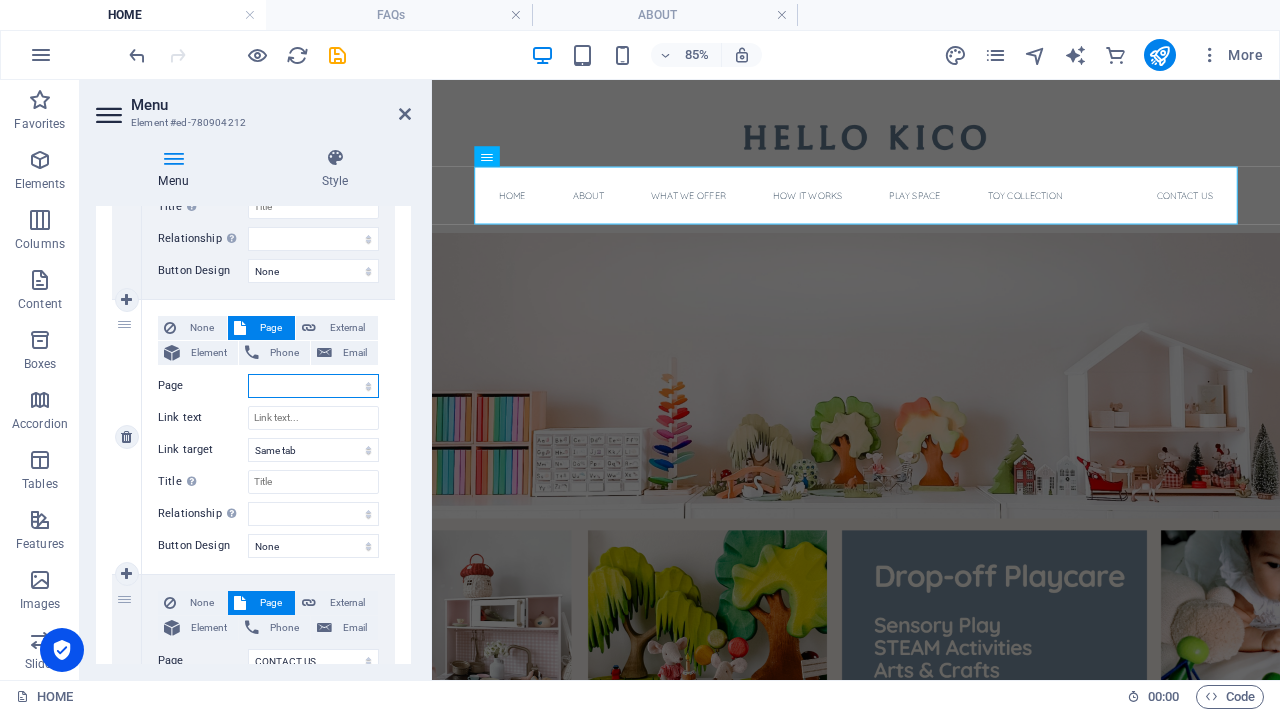 click on "HOME CONTACT US 1 ABOUT WAIVER TOY COLLECTION LEA CONTACT US WHAT WE OFFER HOW IT WORKS PLAY SPACE FAQs TOY COLLECTION TOY COLLECTION (Copy) GIFTCARD  Forms  -- PRIVACY POLICY BLOG" at bounding box center [313, 386] 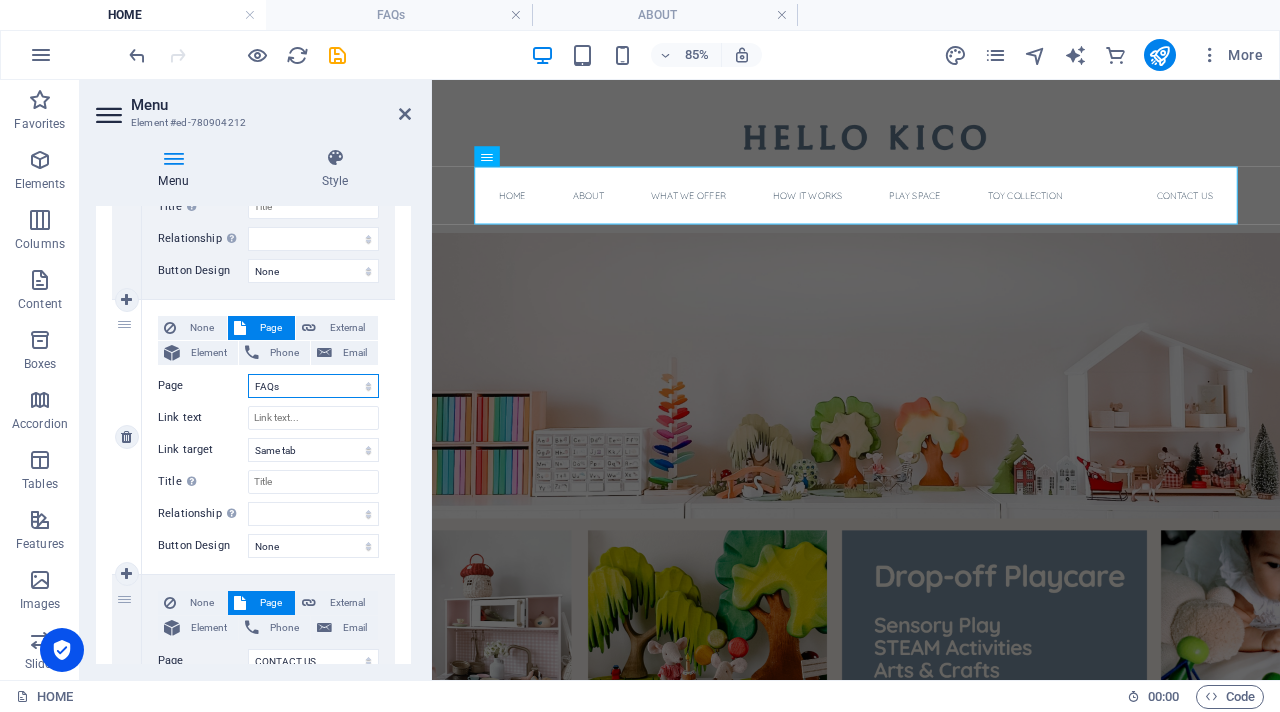 select 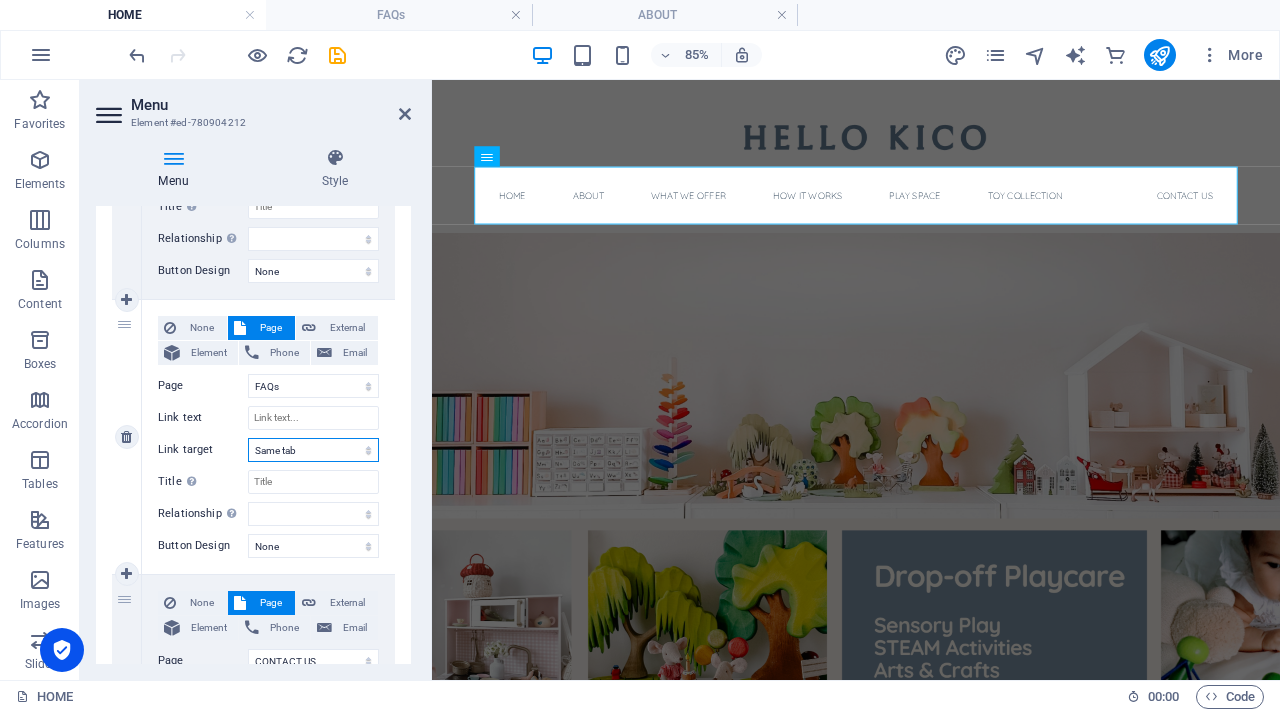 click on "New tab Same tab Overlay" at bounding box center (313, 450) 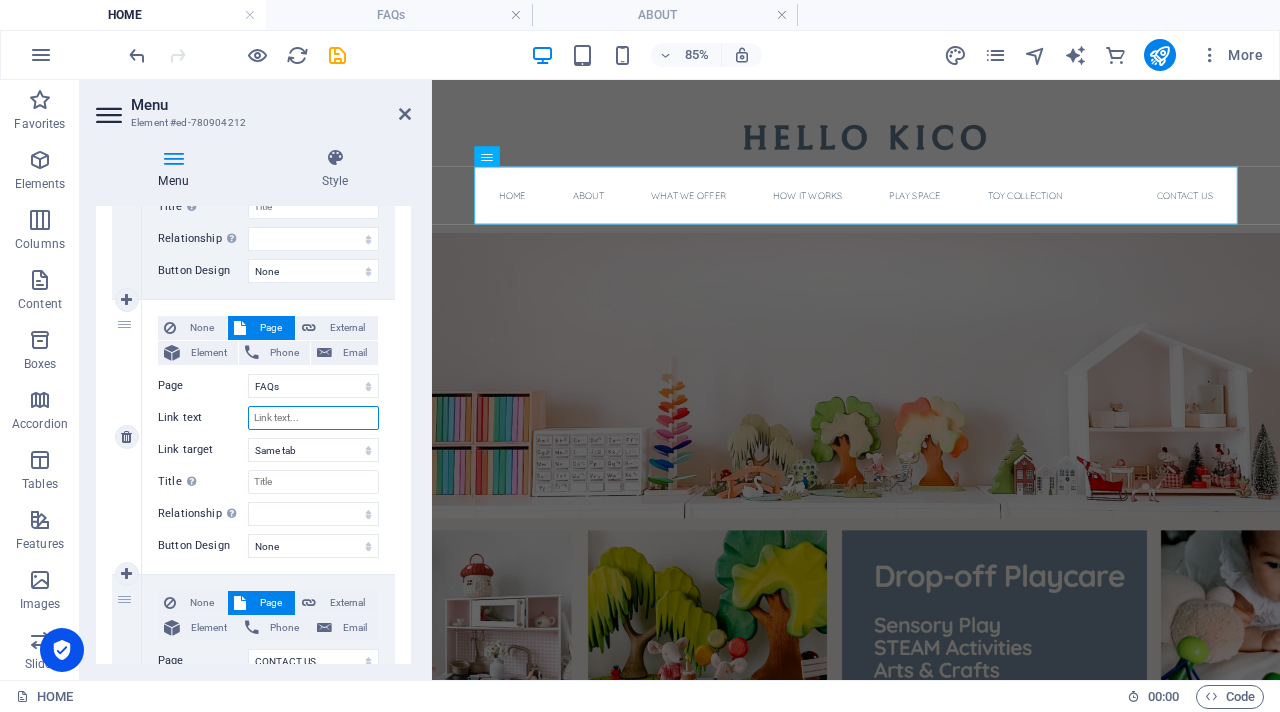 click on "Link text" at bounding box center [313, 418] 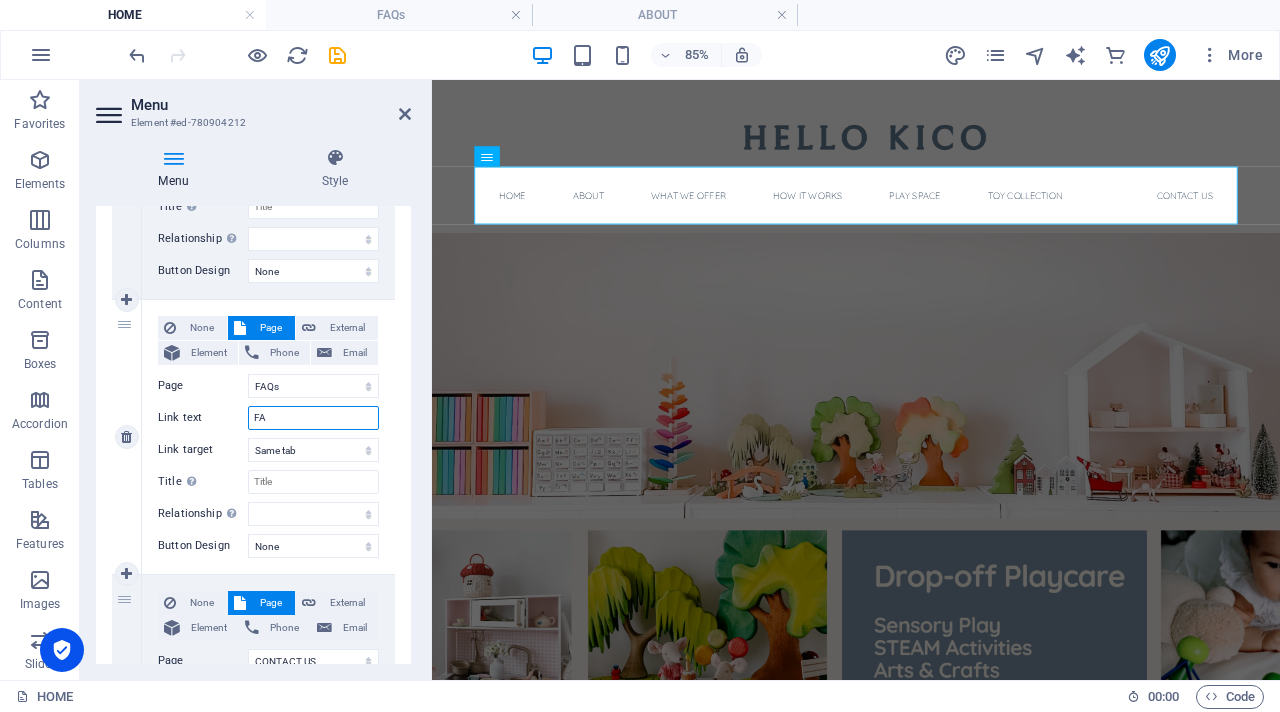 type on "FAQ" 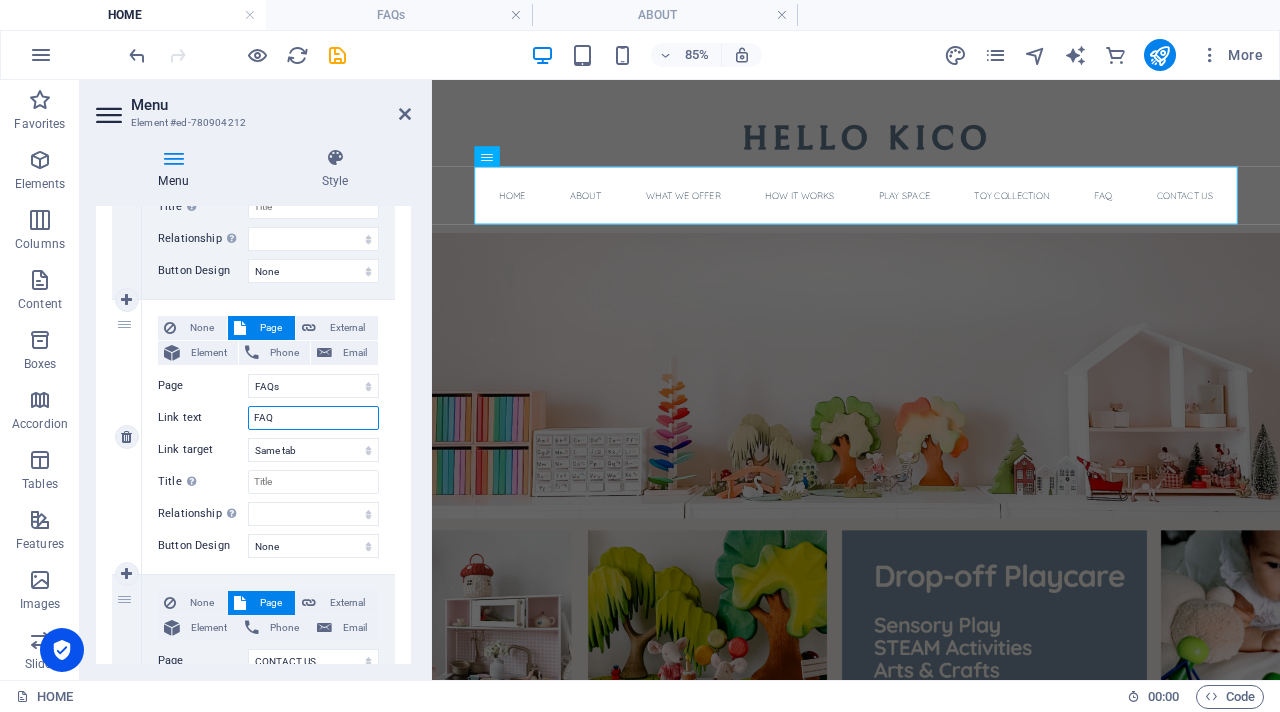 select 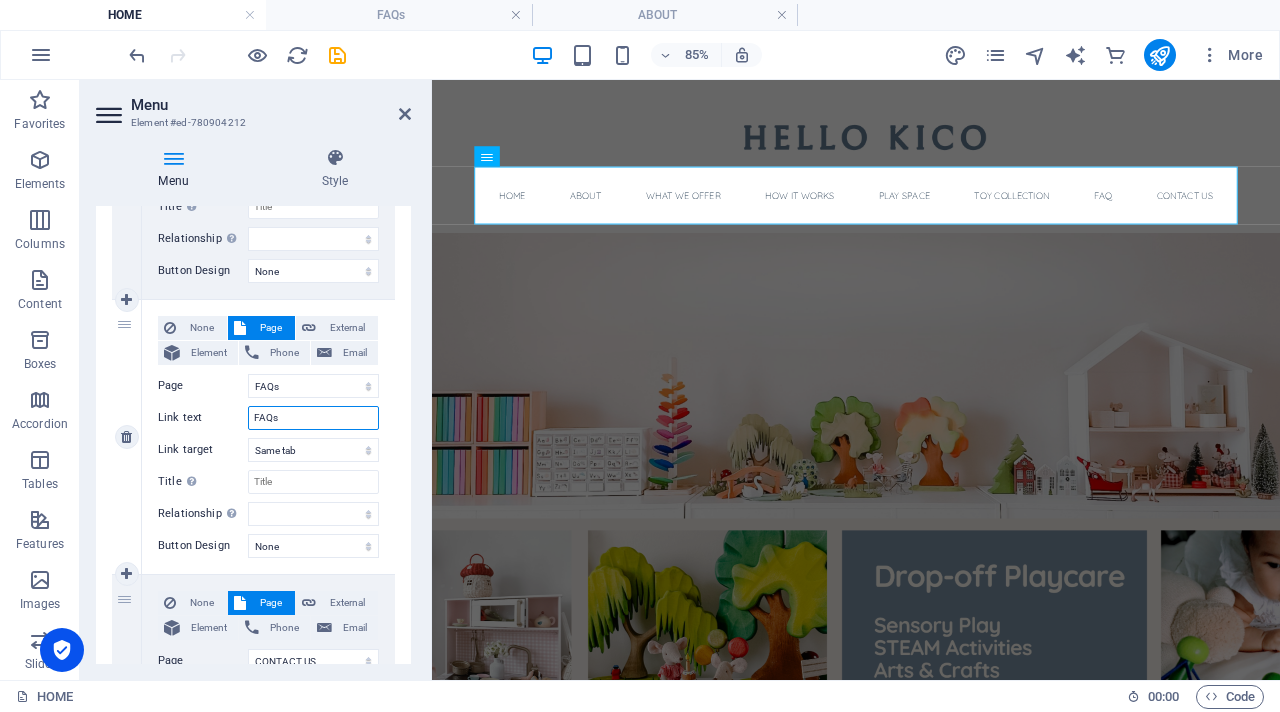 select 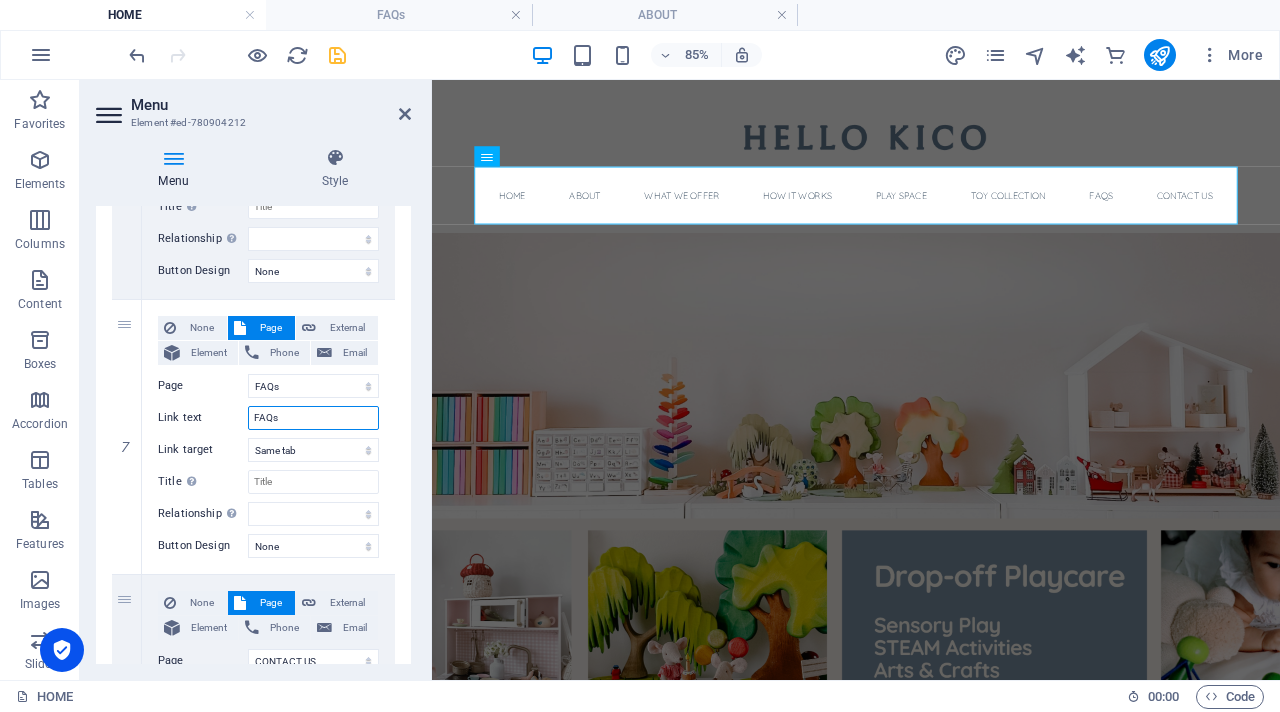 type on "FAQs" 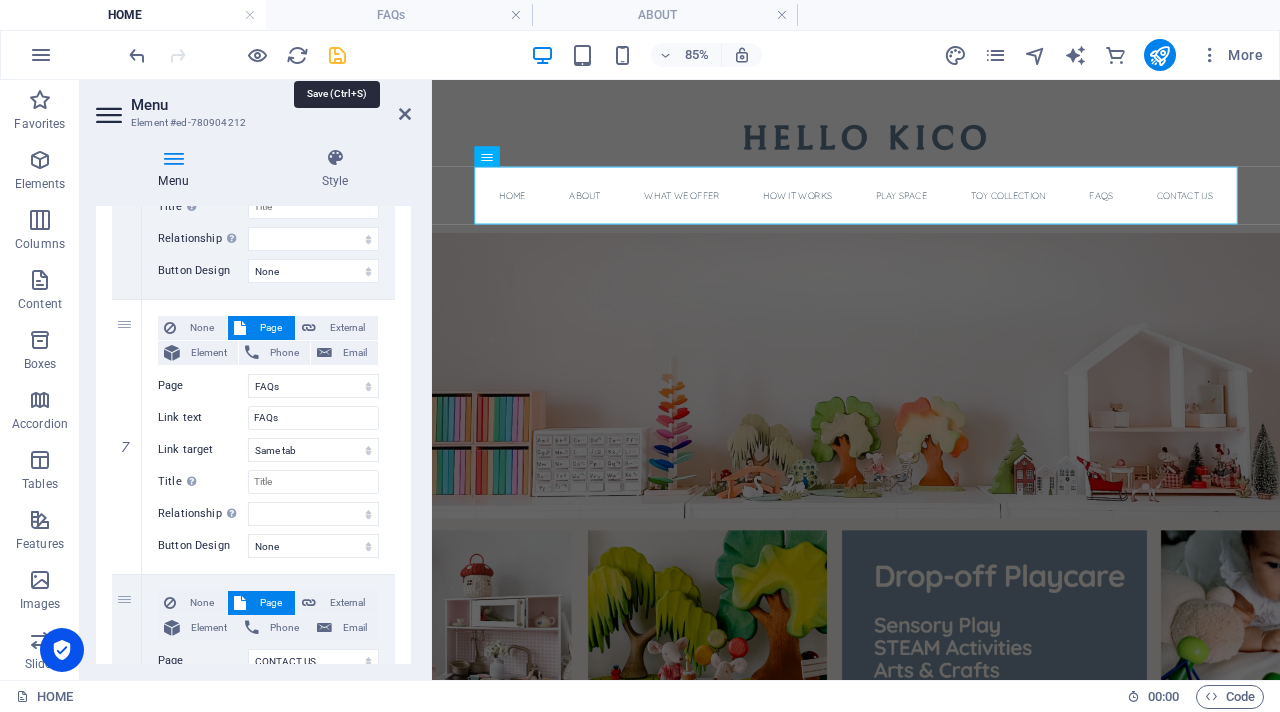 click at bounding box center [337, 55] 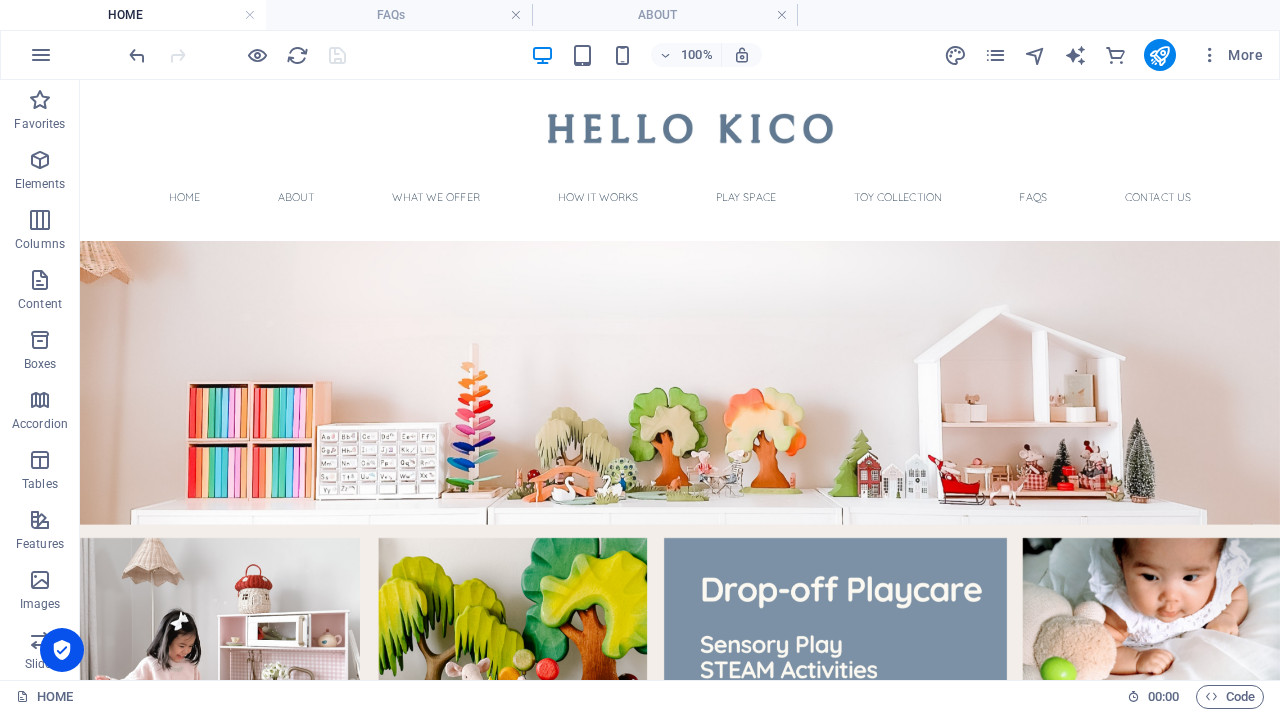 scroll, scrollTop: 0, scrollLeft: 0, axis: both 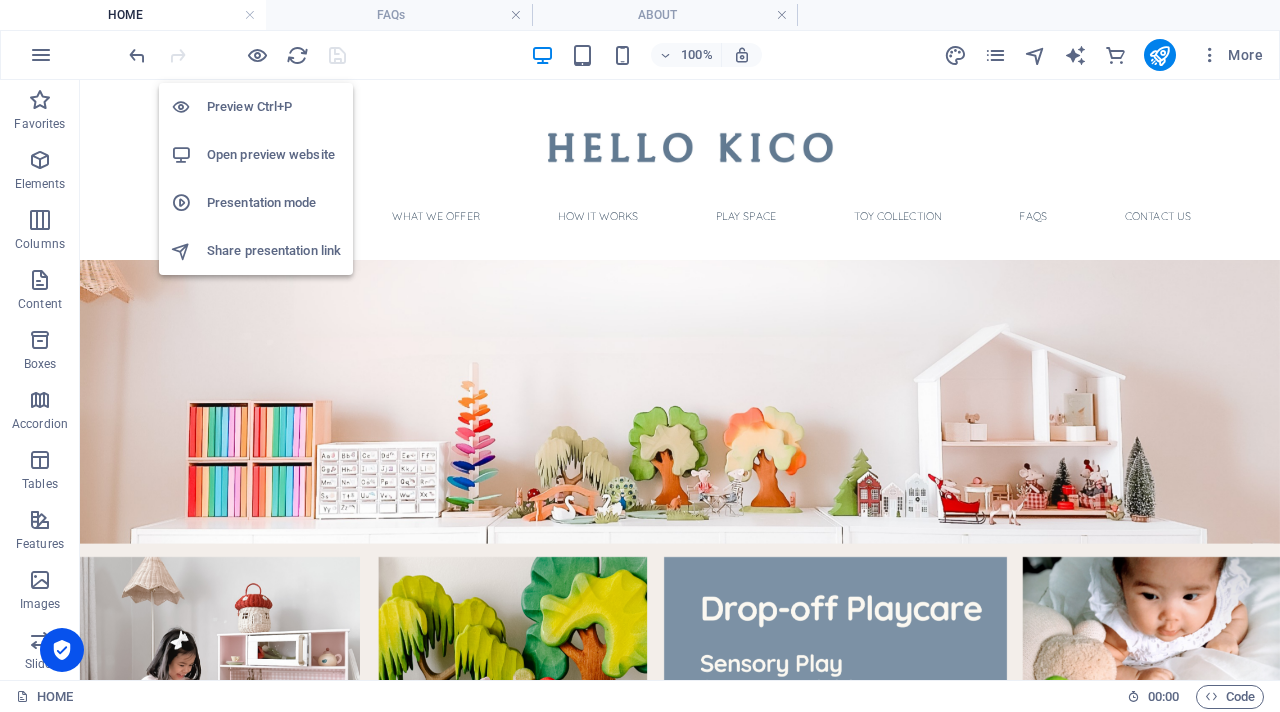 click on "Open preview website" at bounding box center (274, 155) 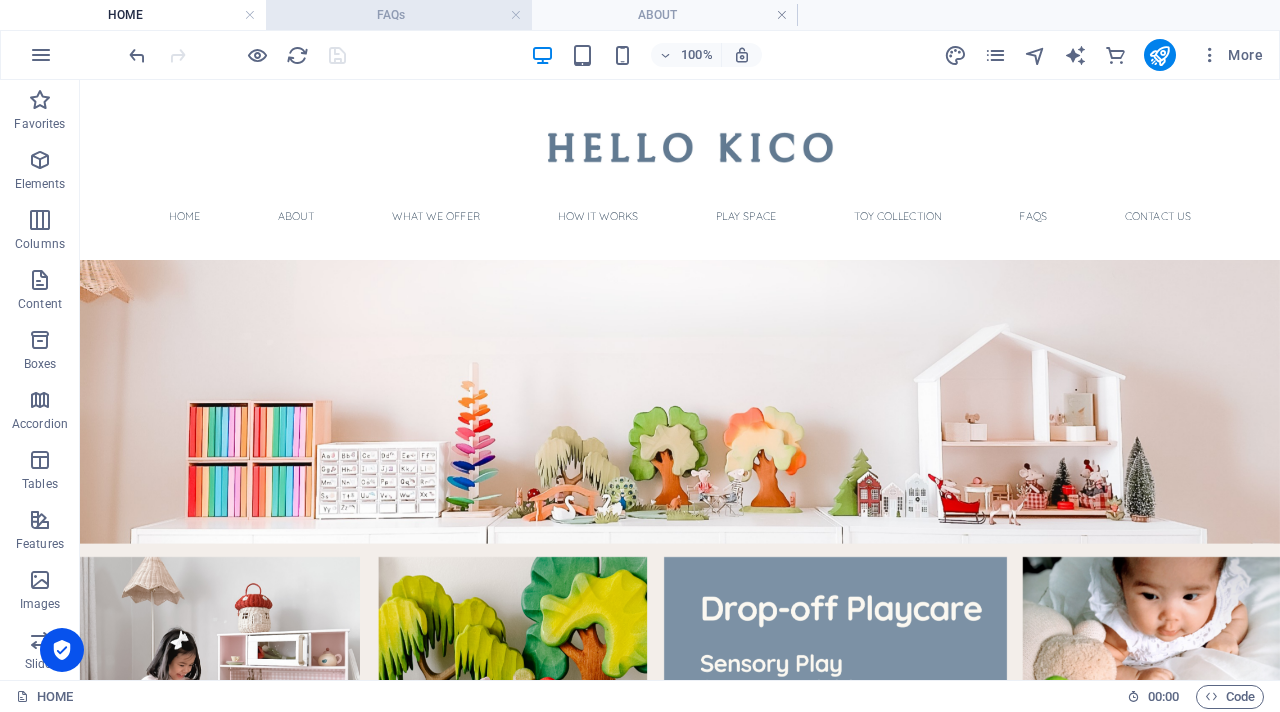 click on "FAQs" at bounding box center (399, 15) 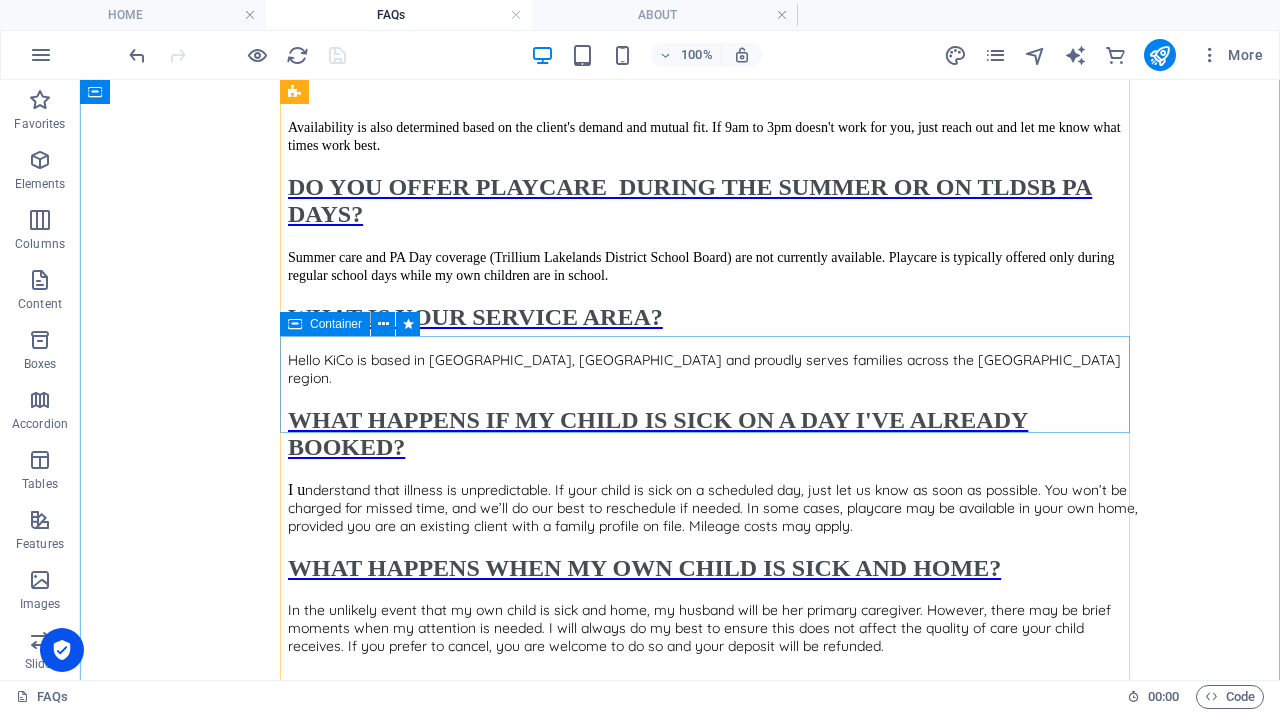 scroll, scrollTop: 1149, scrollLeft: 0, axis: vertical 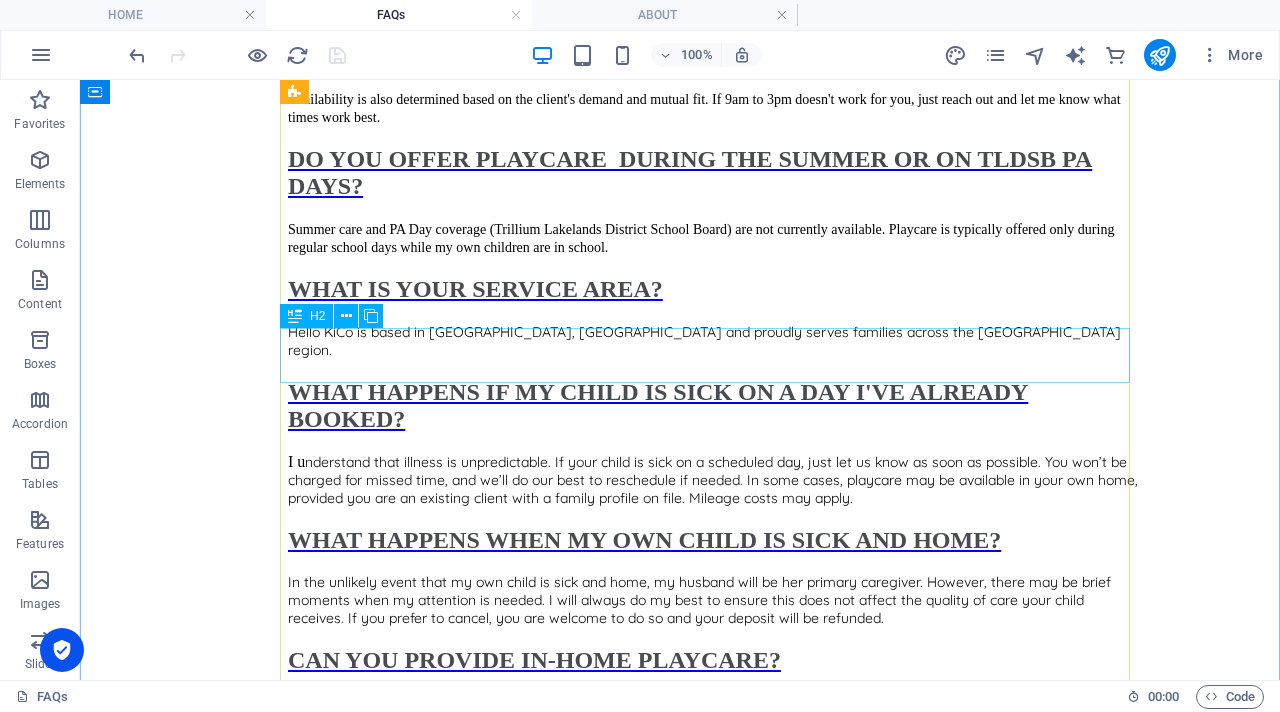 click on "WHAT ARE YOUR HOURS?" at bounding box center [713, 22] 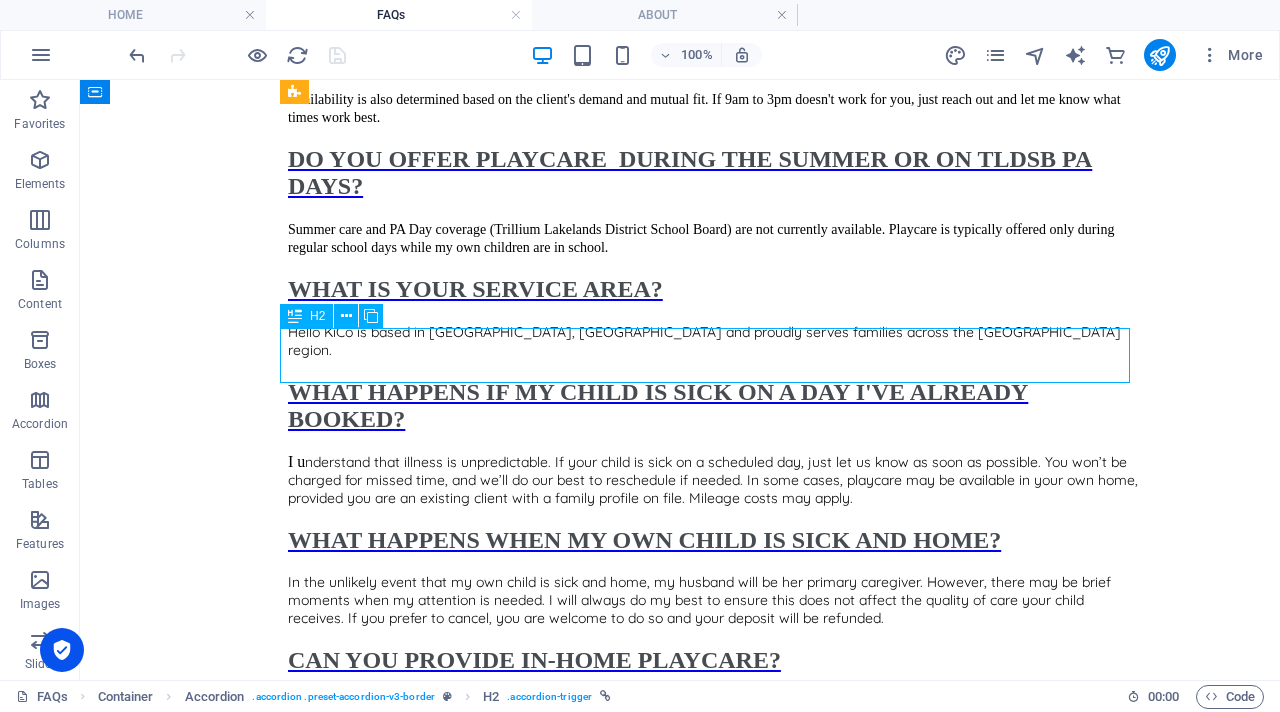 click on "WHAT ARE YOUR HOURS?" at bounding box center [713, 22] 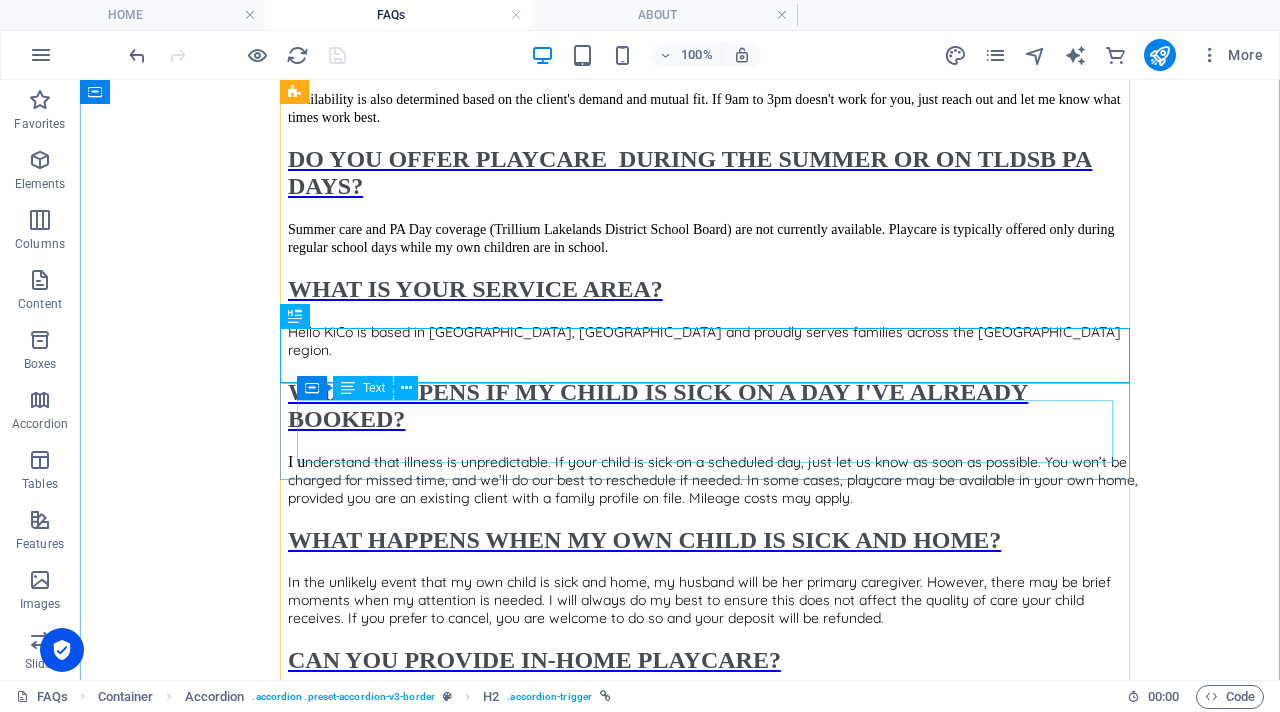 click on "Available anytime from 9am to 3pm when my children are in school. Availability is also determined based on the client's demand and mutual fit. If 9am to 3pm doesn't work for you, just reach out and let me know what times work best." at bounding box center (713, 91) 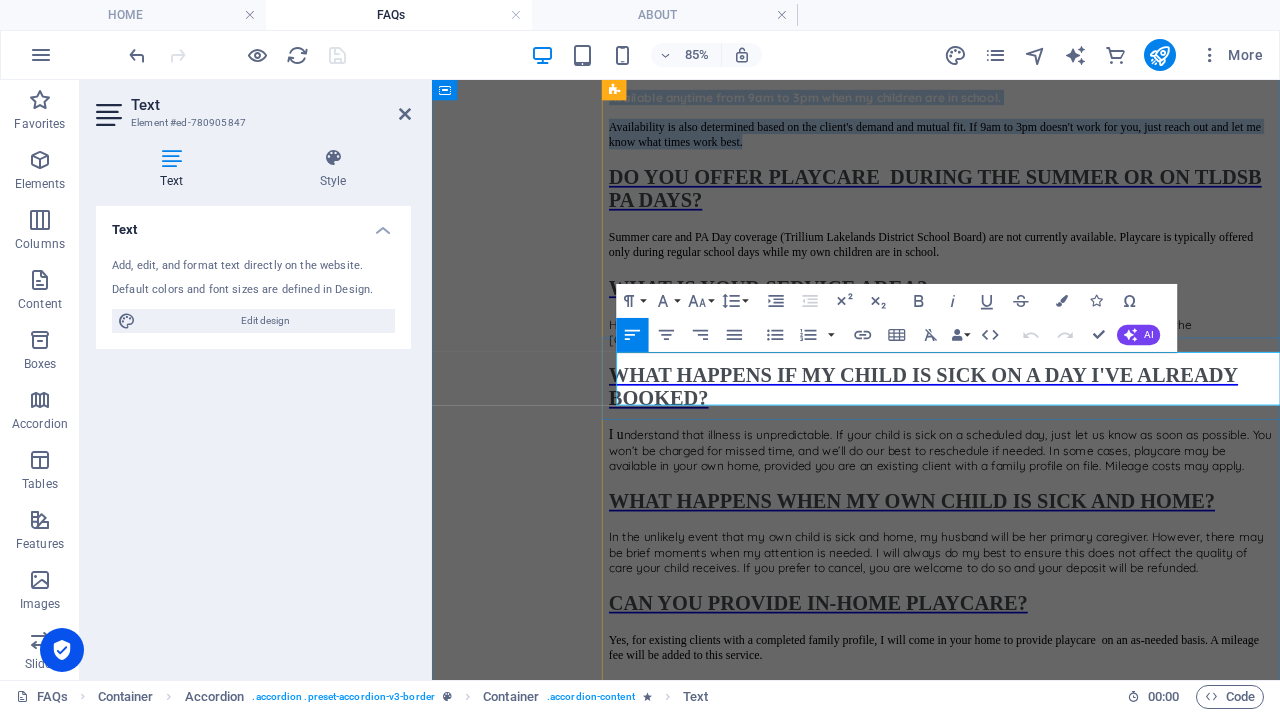 drag, startPoint x: 652, startPoint y: 411, endPoint x: 1335, endPoint y: 451, distance: 684.1703 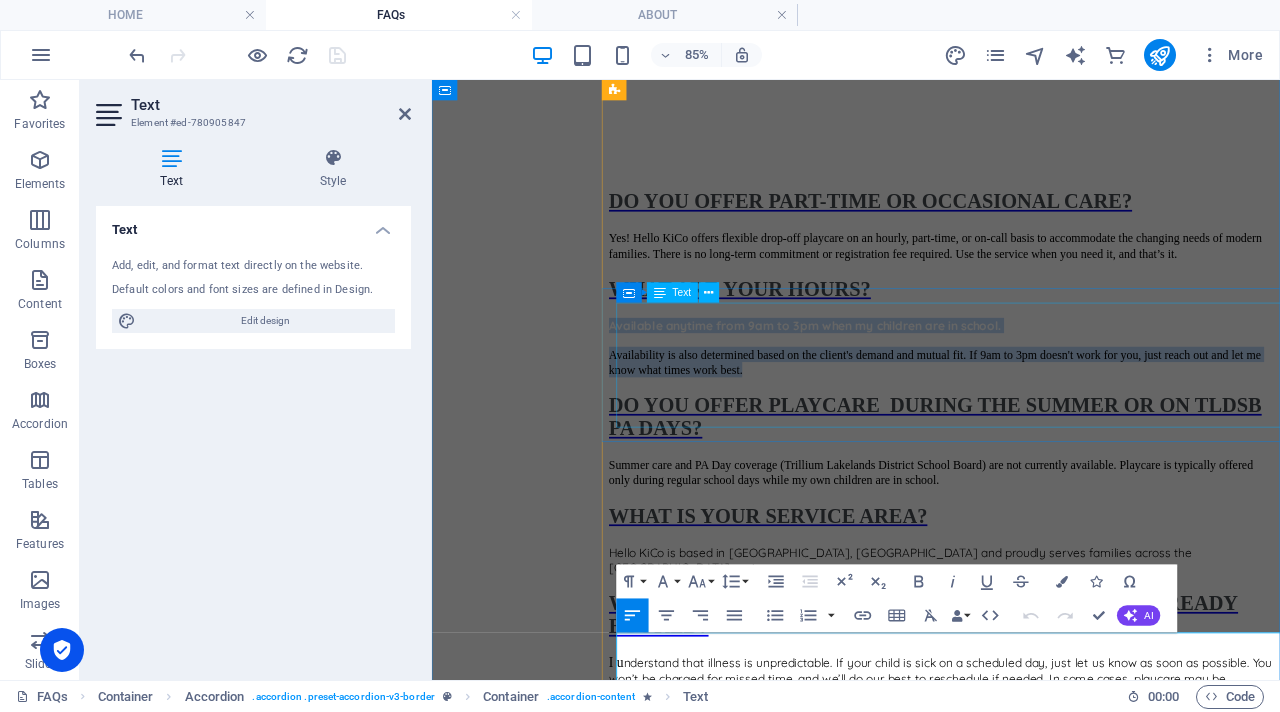 scroll, scrollTop: 889, scrollLeft: 0, axis: vertical 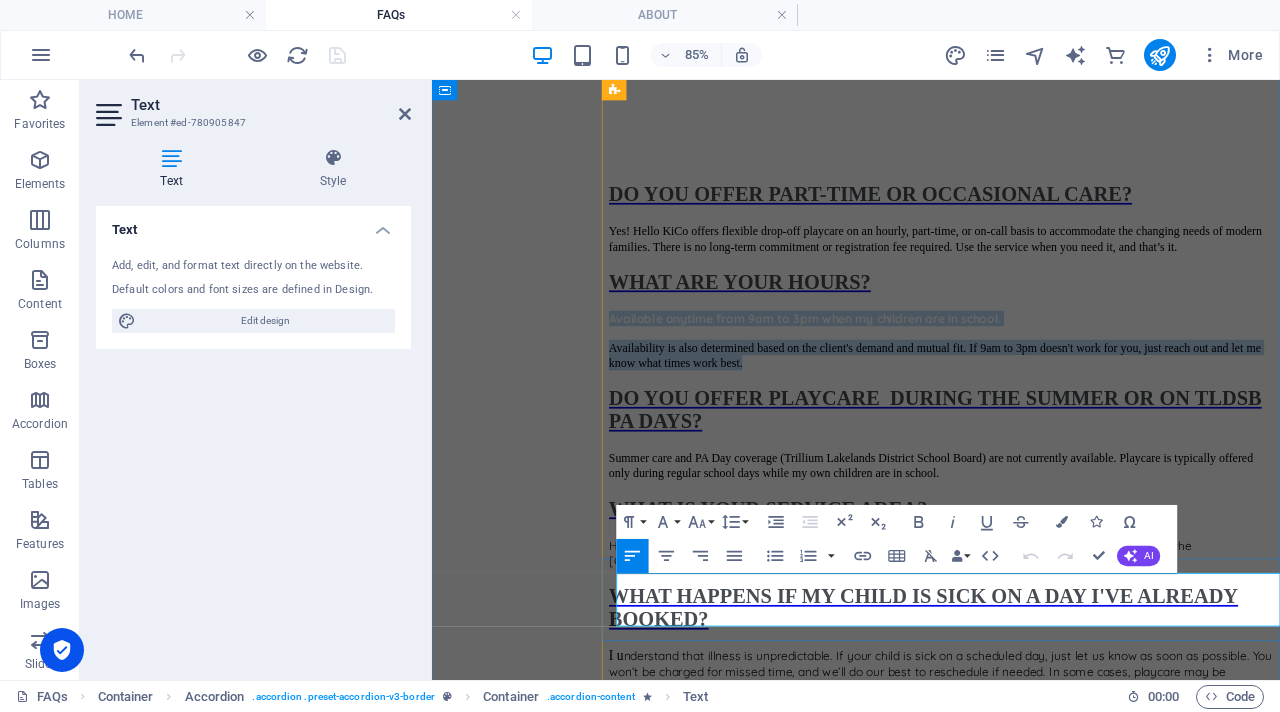 click on "Availability is also determined based on the client's demand and mutual fit. If 9am to 3pm doesn't work for you, just reach out and let me know what times work best." at bounding box center [1031, 404] 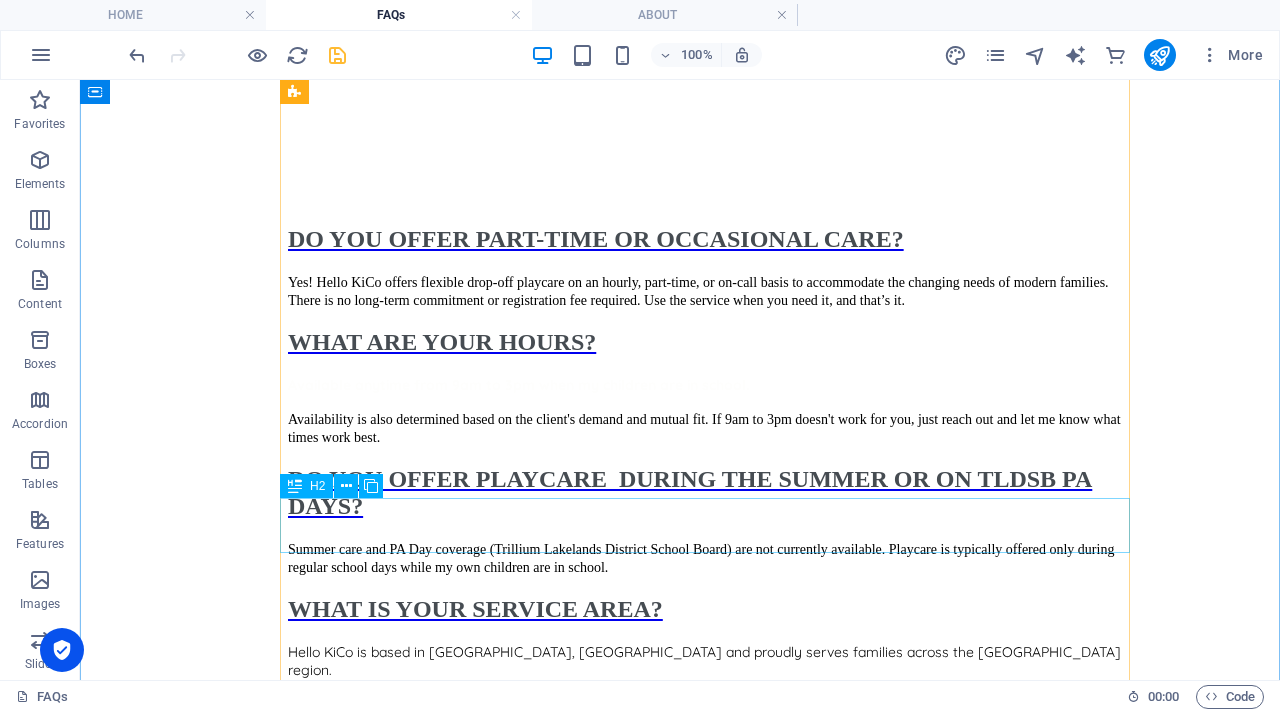 scroll, scrollTop: 822, scrollLeft: 0, axis: vertical 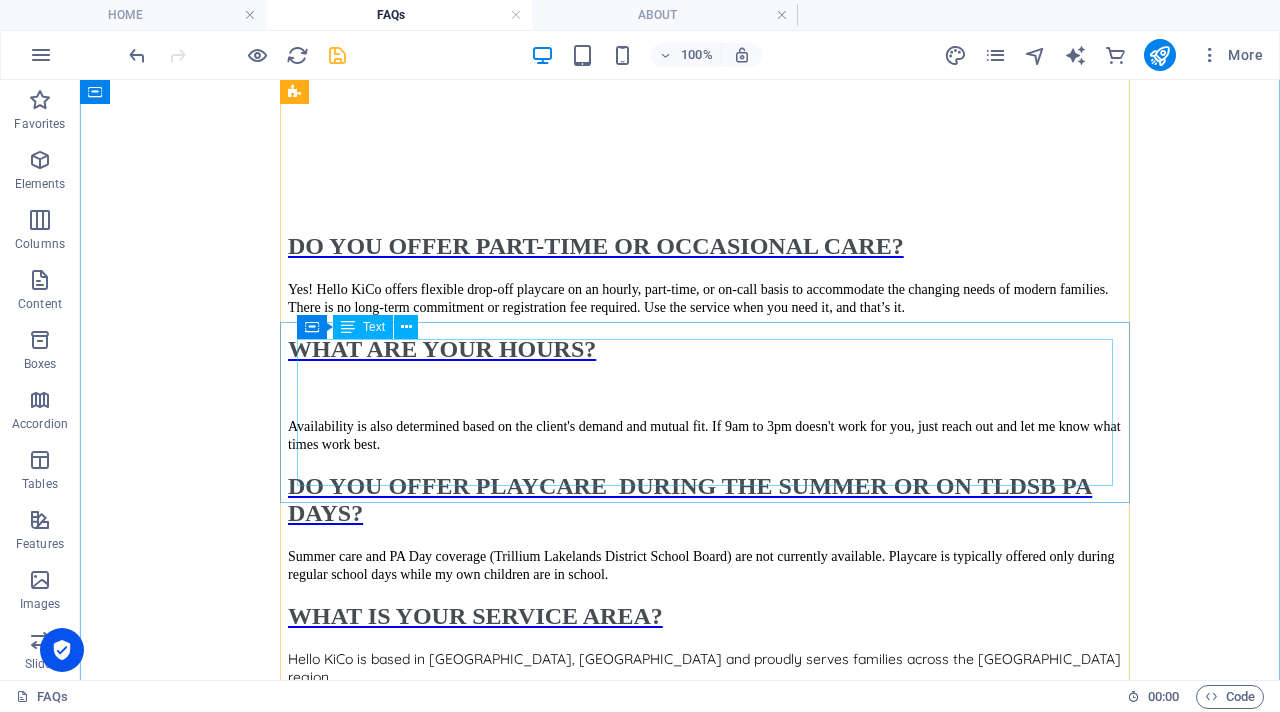 click on "Yes, it's absolutely safe to book playcare through Hello KiCO. [PERSON_NAME] is  a Registered Practical Nurse in [GEOGRAPHIC_DATA] with over two years of NICU experience, more than two years as a licensed professional teacher, and over three years of hands-on childcare experience. I'm certified in First Aid & CPR/AED (HCP Level C), have a clear vulnerable sector police check, and actively volunteer at an EarlyON Child and Family Centre. Most importantly, I'm a dedicated mom to a [DEMOGRAPHIC_DATA] and [DEMOGRAPHIC_DATA] twins, bringing both professional and personal care to every child. This [DATE]. I'll begin my Early Childhood diploma to deepen my understanding of child development and learning through play." at bounding box center (711, 151) 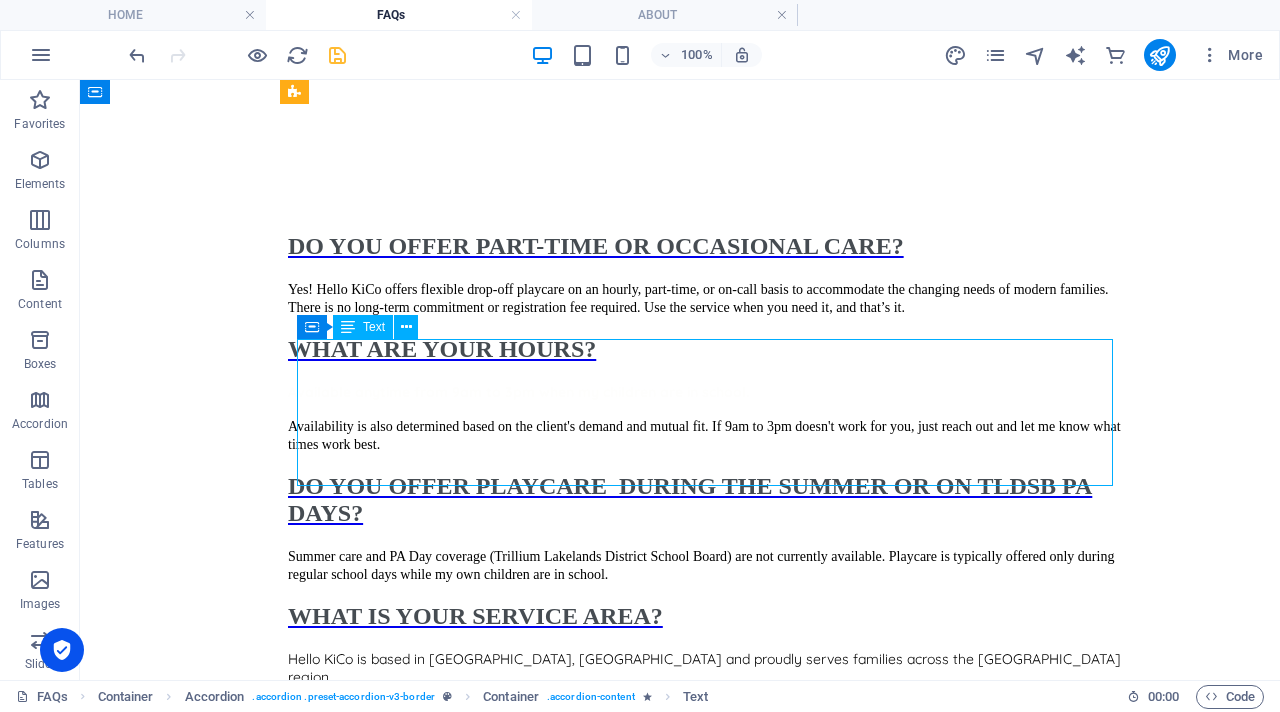 click on "Yes, it's absolutely safe to book playcare through Hello KiCO. [PERSON_NAME] is  a Registered Practical Nurse in [GEOGRAPHIC_DATA] with over two years of NICU experience, more than two years as a licensed professional teacher, and over three years of hands-on childcare experience. I'm certified in First Aid & CPR/AED (HCP Level C), have a clear vulnerable sector police check, and actively volunteer at an EarlyON Child and Family Centre. Most importantly, I'm a dedicated mom to a [DEMOGRAPHIC_DATA] and [DEMOGRAPHIC_DATA] twins, bringing both professional and personal care to every child. This [DATE]. I'll begin my Early Childhood diploma to deepen my understanding of child development and learning through play." at bounding box center (711, 151) 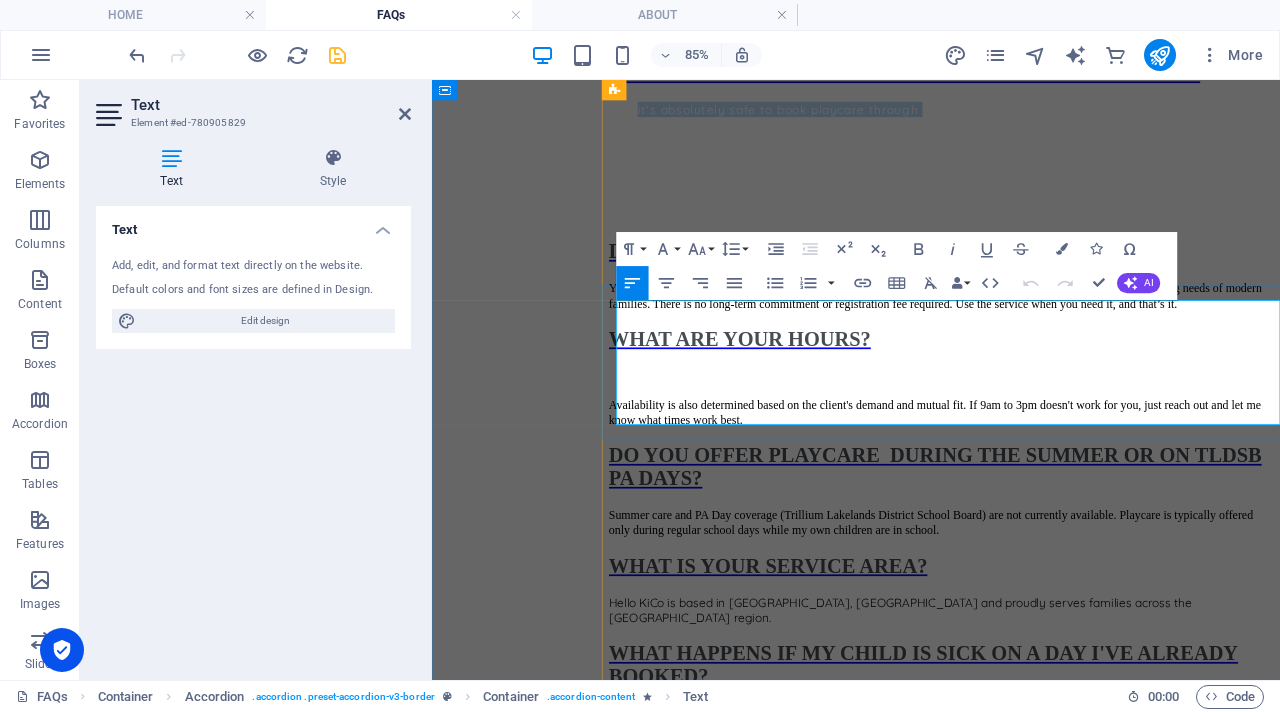 drag, startPoint x: 1021, startPoint y: 355, endPoint x: 683, endPoint y: 355, distance: 338 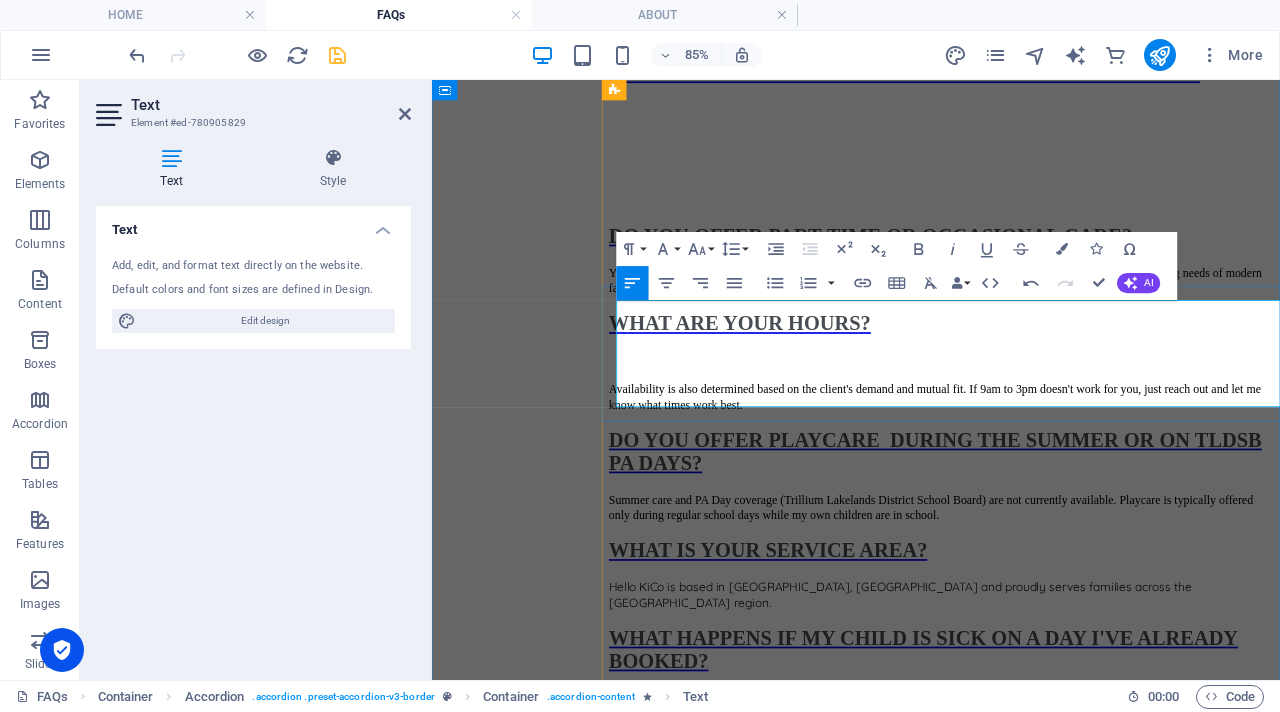 type 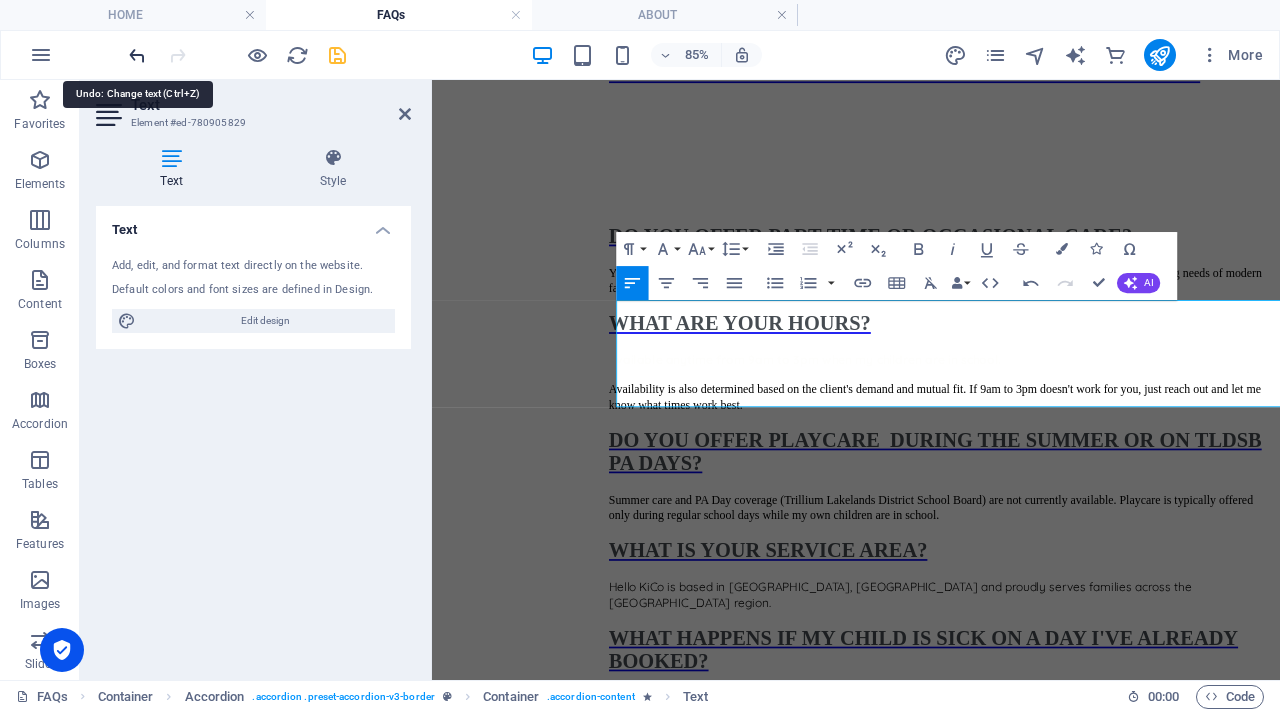 click at bounding box center [137, 55] 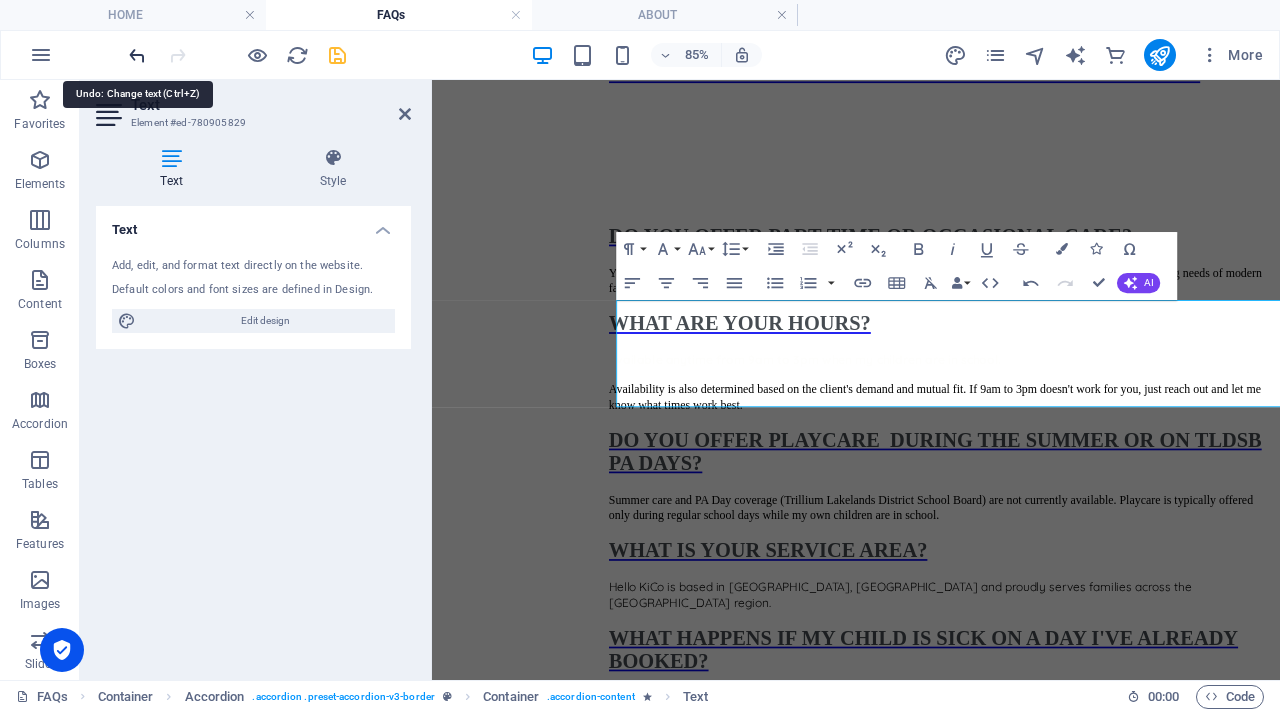 click at bounding box center (137, 55) 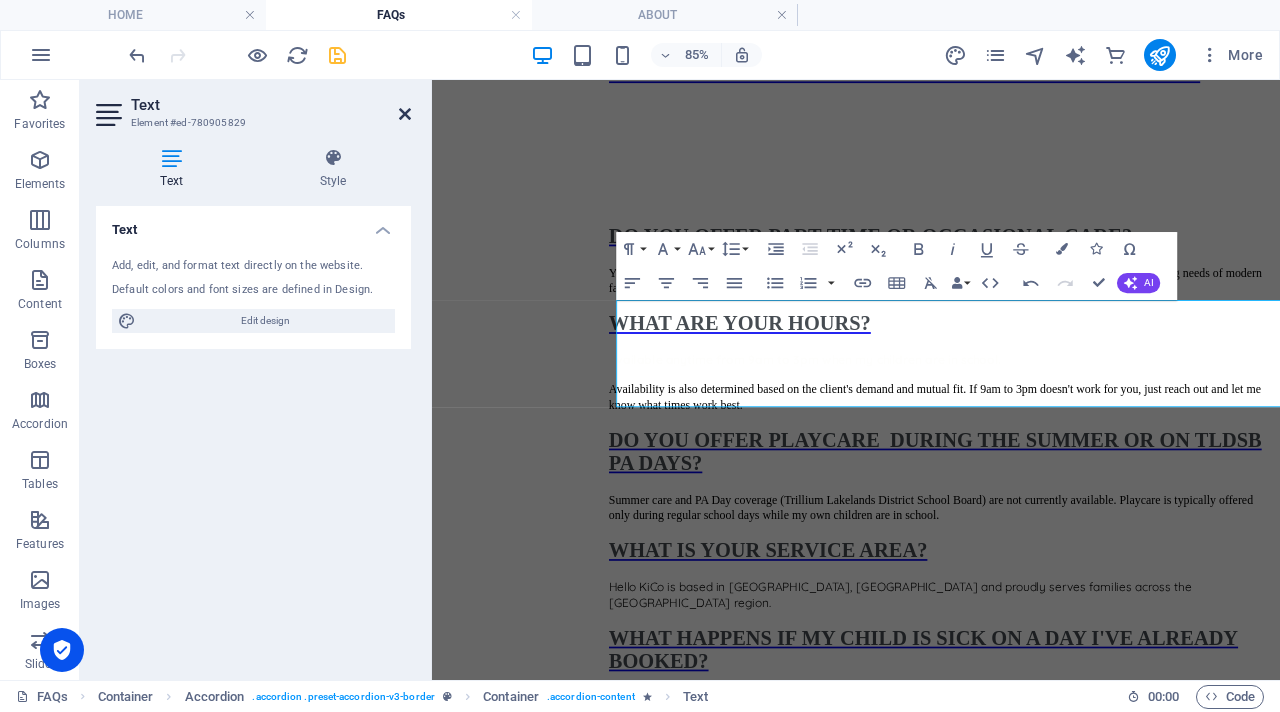 click at bounding box center (405, 114) 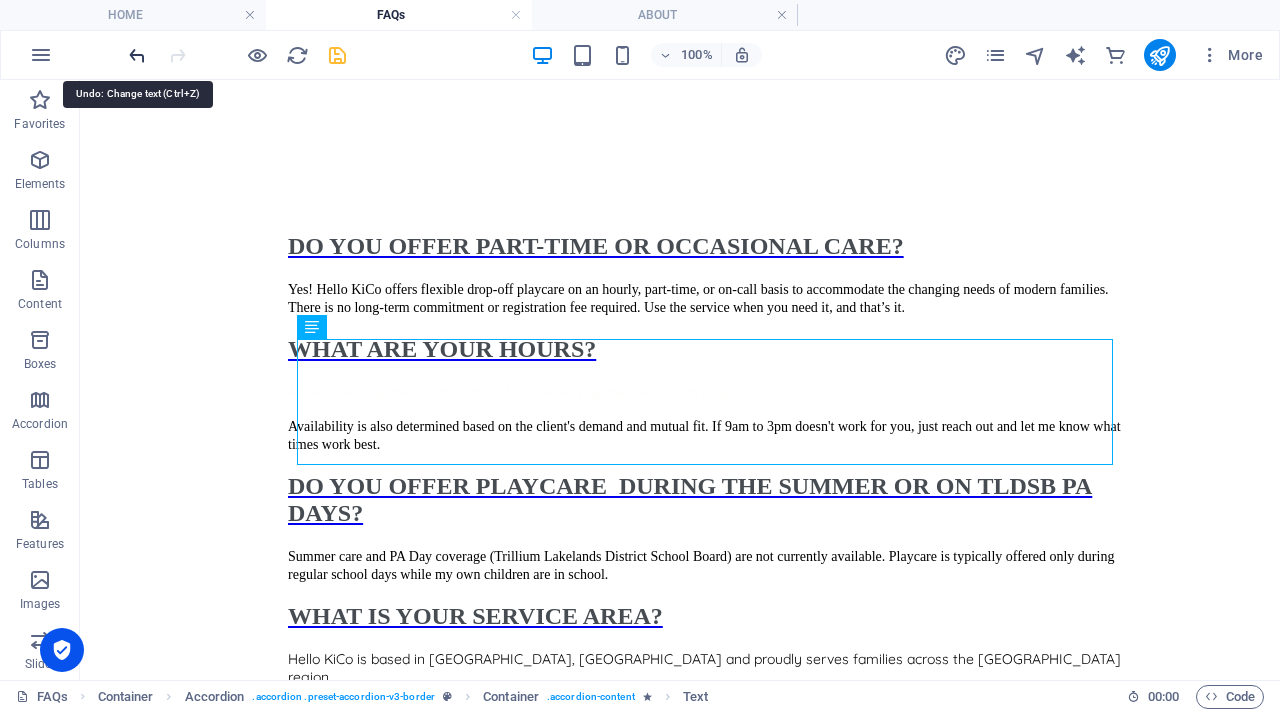 click at bounding box center (137, 55) 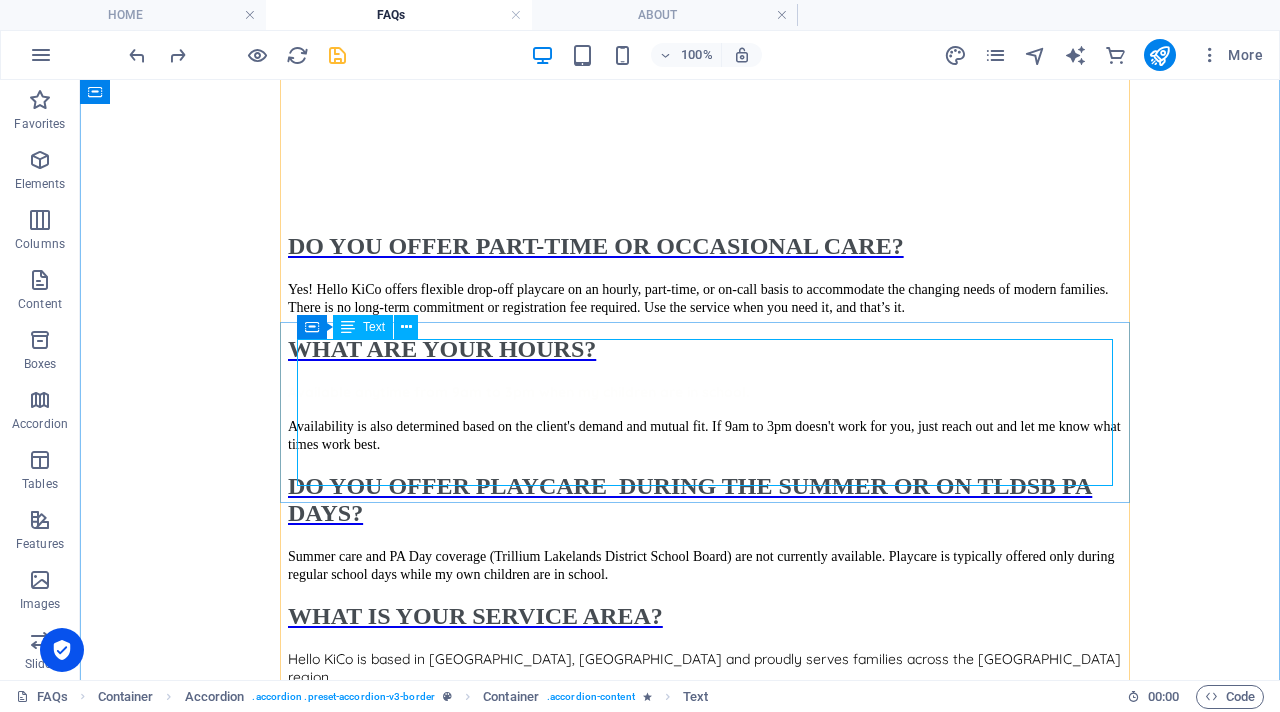 click on "Yes, it's absolutely safe to book playcare through Hello KiCO. [PERSON_NAME] is  a Registered Practical Nurse in [GEOGRAPHIC_DATA] with over two years of NICU experience, more than two years as a licensed professional teacher, and over three years of hands-on childcare experience. I'm certified in First Aid & CPR/AED (HCP Level C), have a clear vulnerable sector police check, and actively volunteer at an EarlyON Child and Family Centre. Most importantly, I'm a dedicated mom to a [DEMOGRAPHIC_DATA] and [DEMOGRAPHIC_DATA] twins, bringing both professional and personal care to every child. This [DATE]. I'll begin my Early Childhood diploma to deepen my understanding of child development and learning through play." at bounding box center (711, 151) 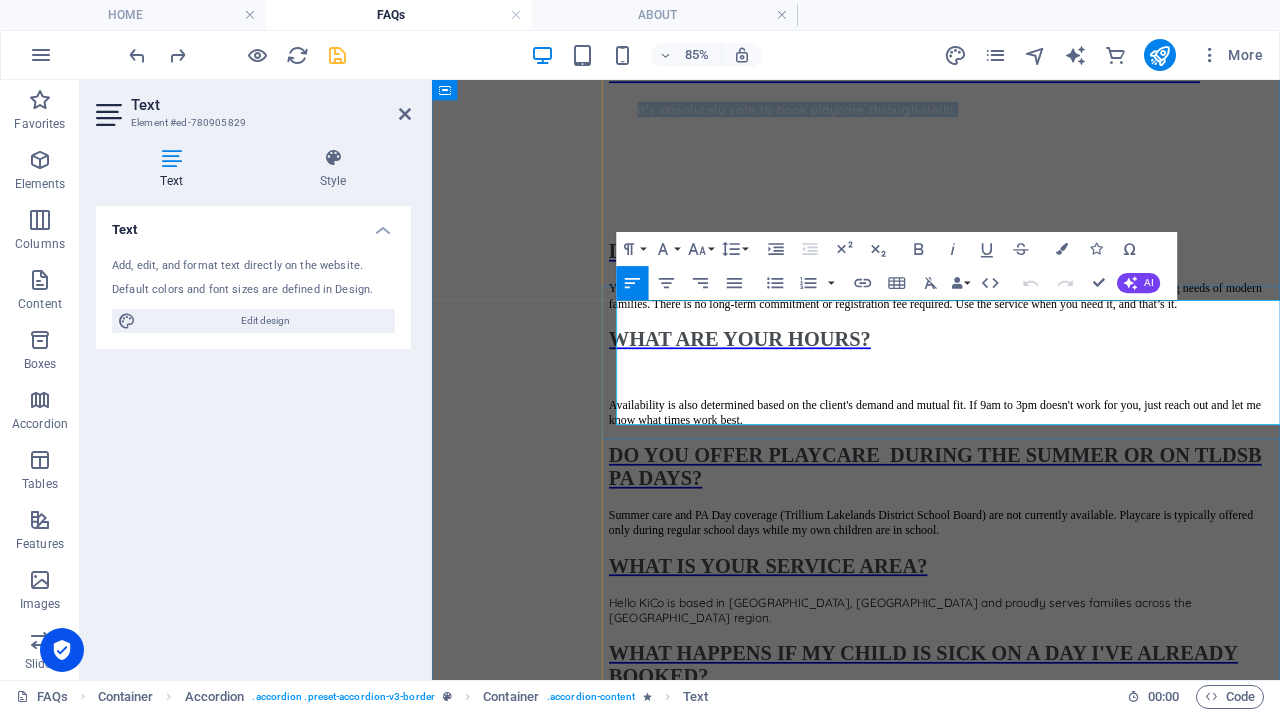 drag, startPoint x: 682, startPoint y: 349, endPoint x: 1061, endPoint y: 348, distance: 379.0013 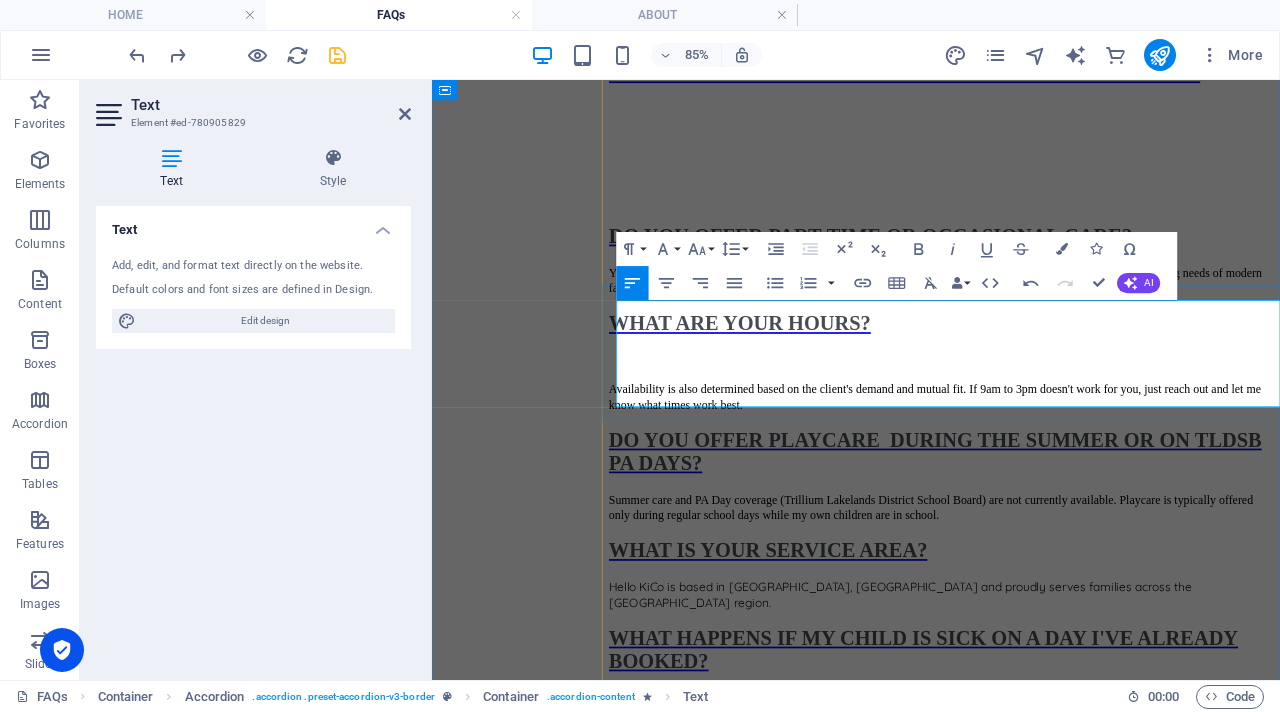 type 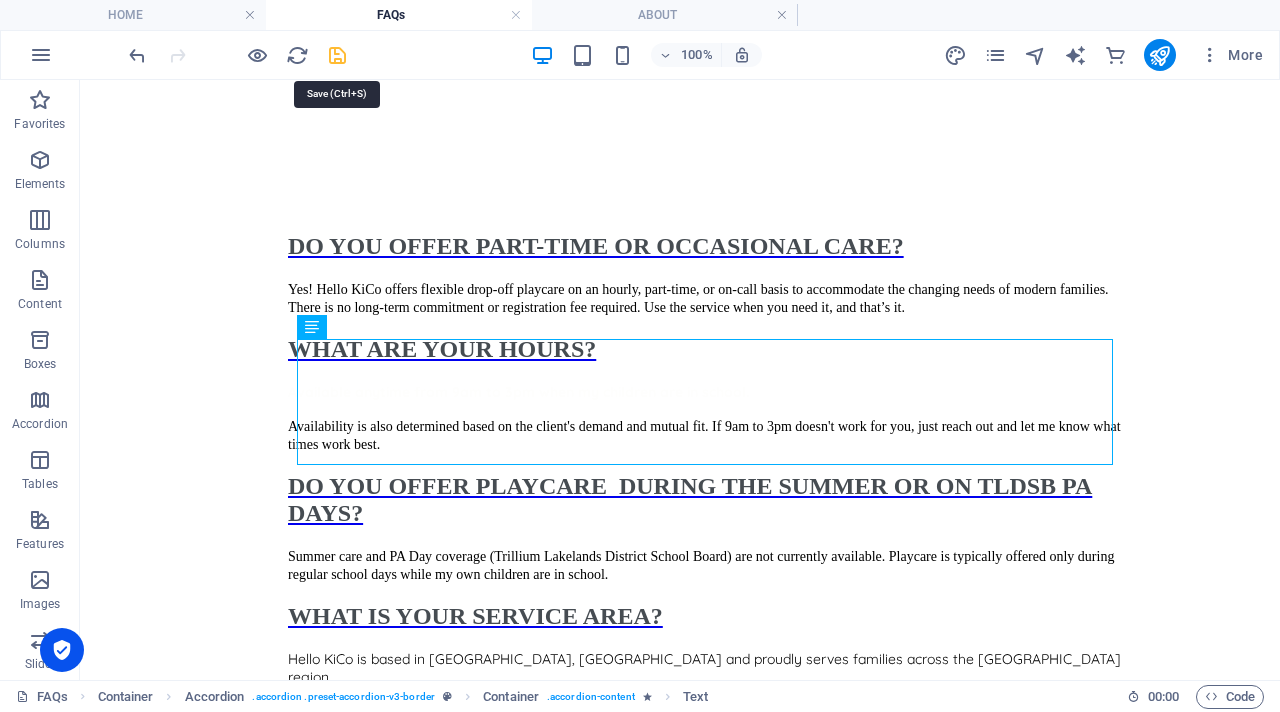 click at bounding box center (337, 55) 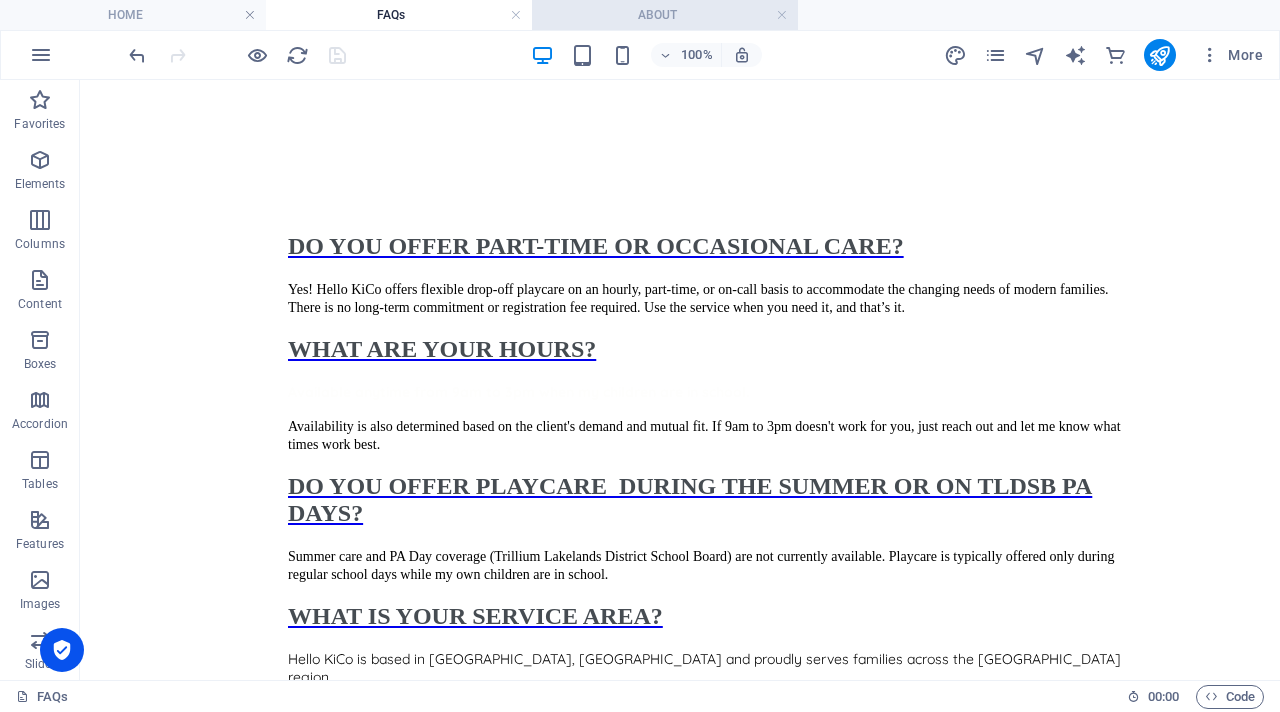 click on "ABOUT" at bounding box center (665, 15) 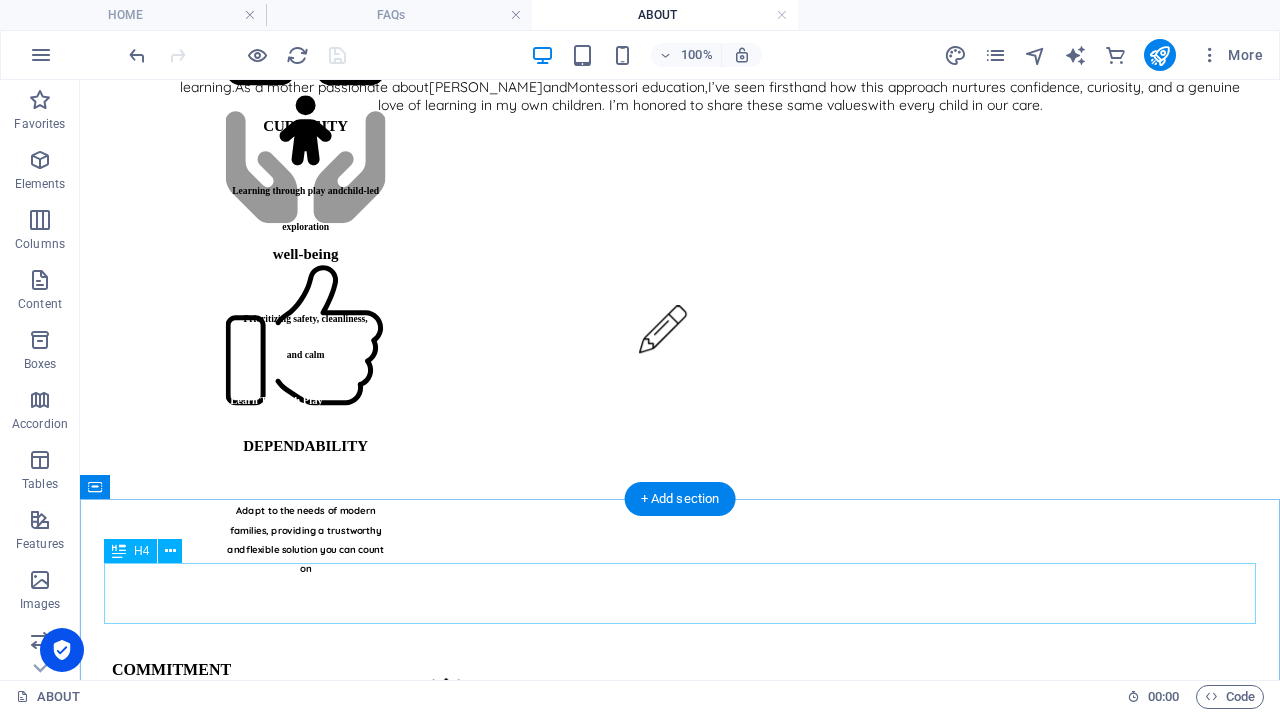 scroll, scrollTop: 1545, scrollLeft: 0, axis: vertical 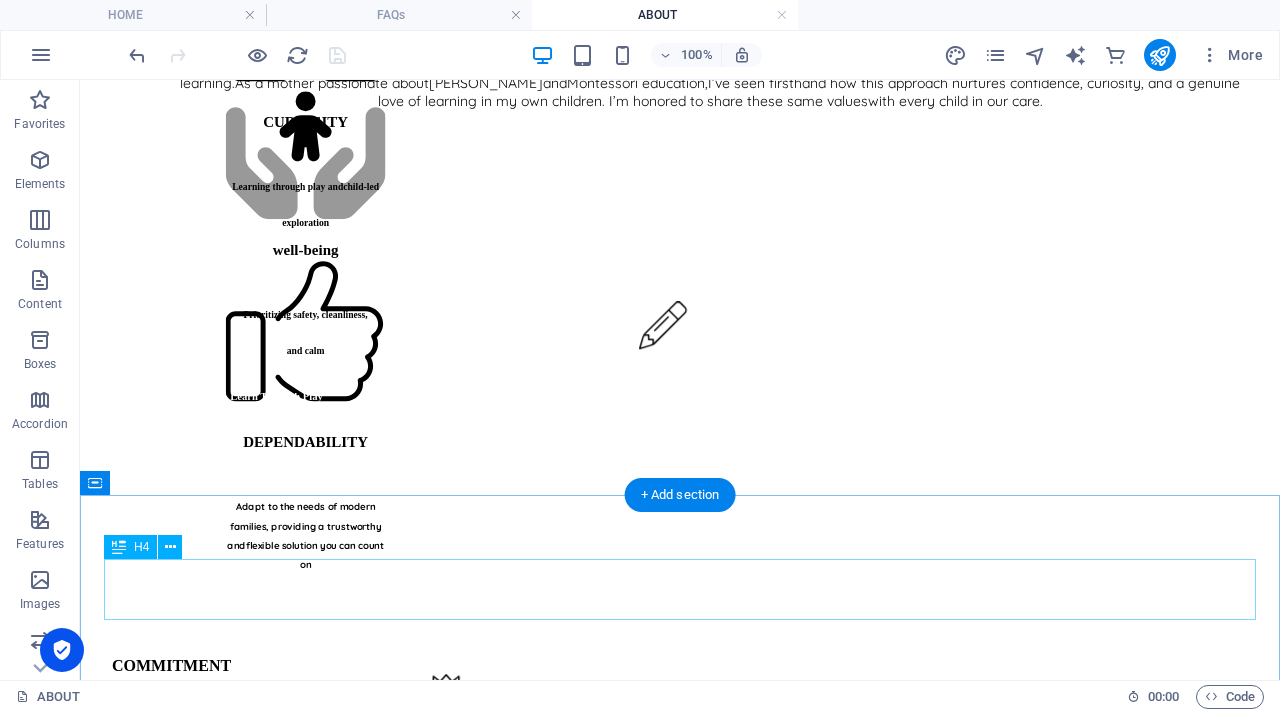 click on "COMMITMENT" at bounding box center [680, 666] 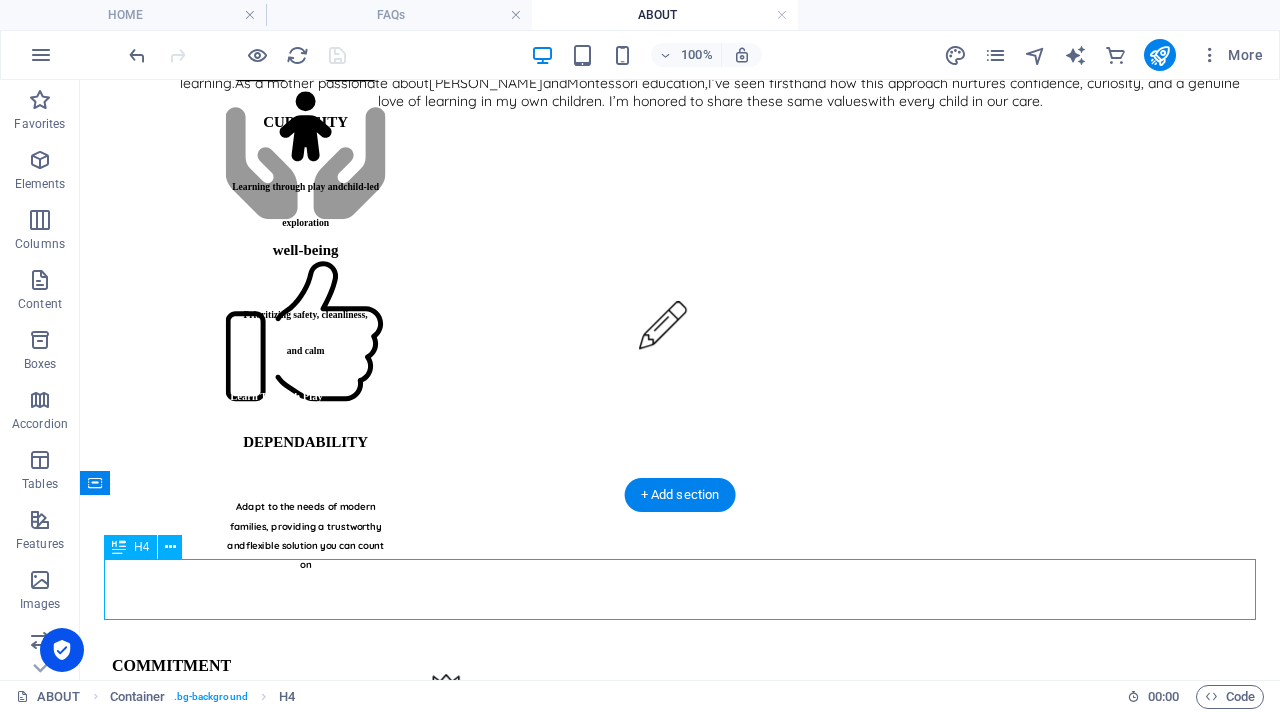 click on "COMMITMENT" at bounding box center (680, 666) 